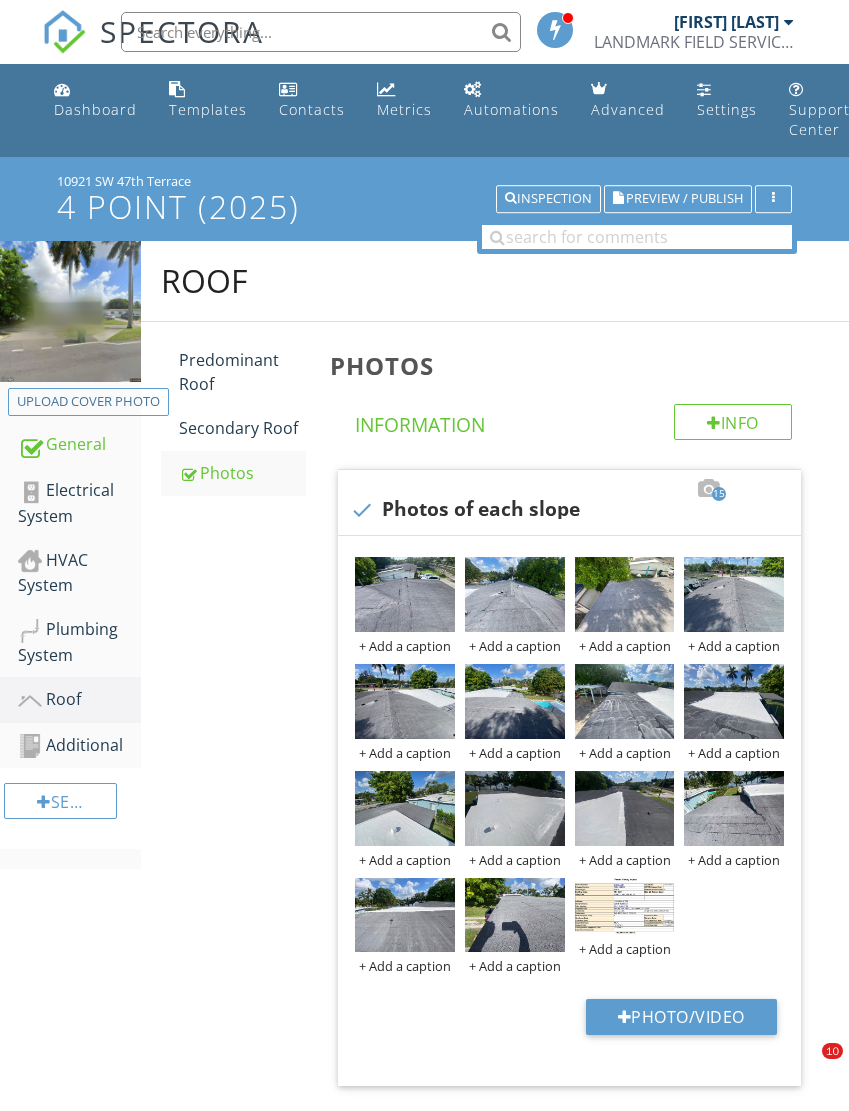 scroll, scrollTop: 0, scrollLeft: 0, axis: both 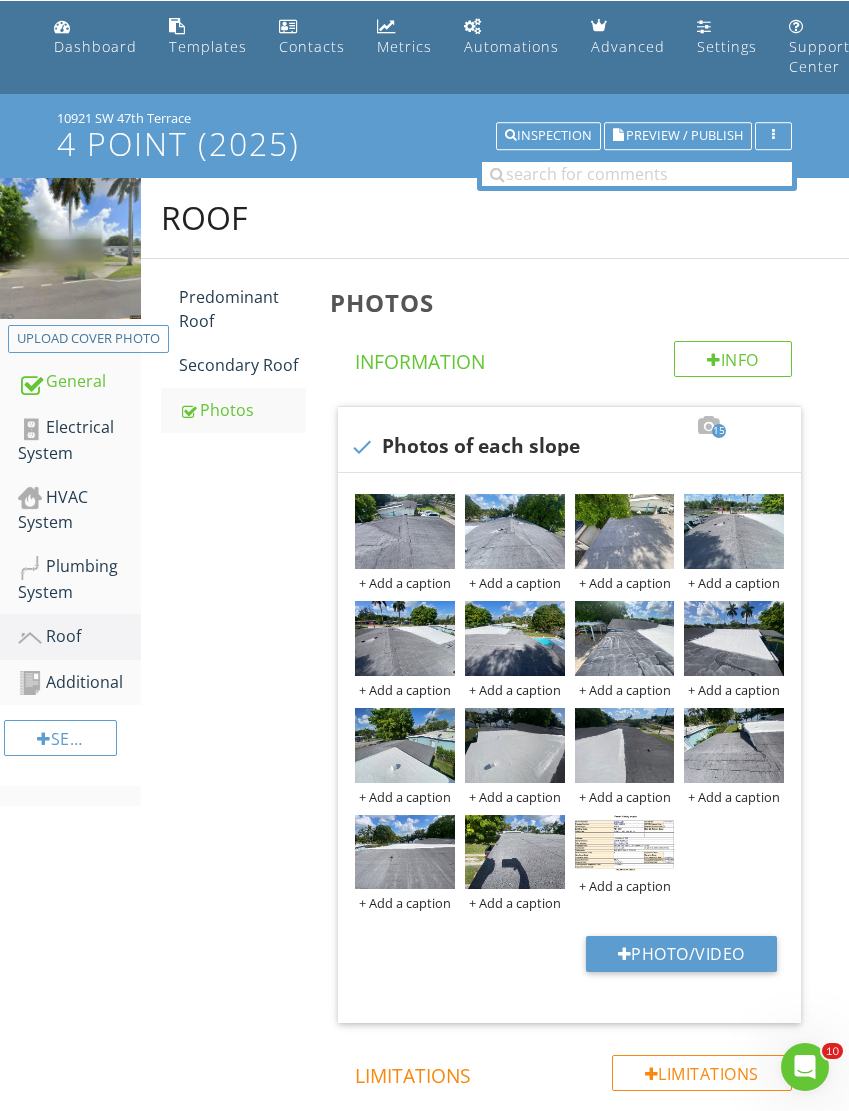 click on "Plumbing System" at bounding box center [79, 579] 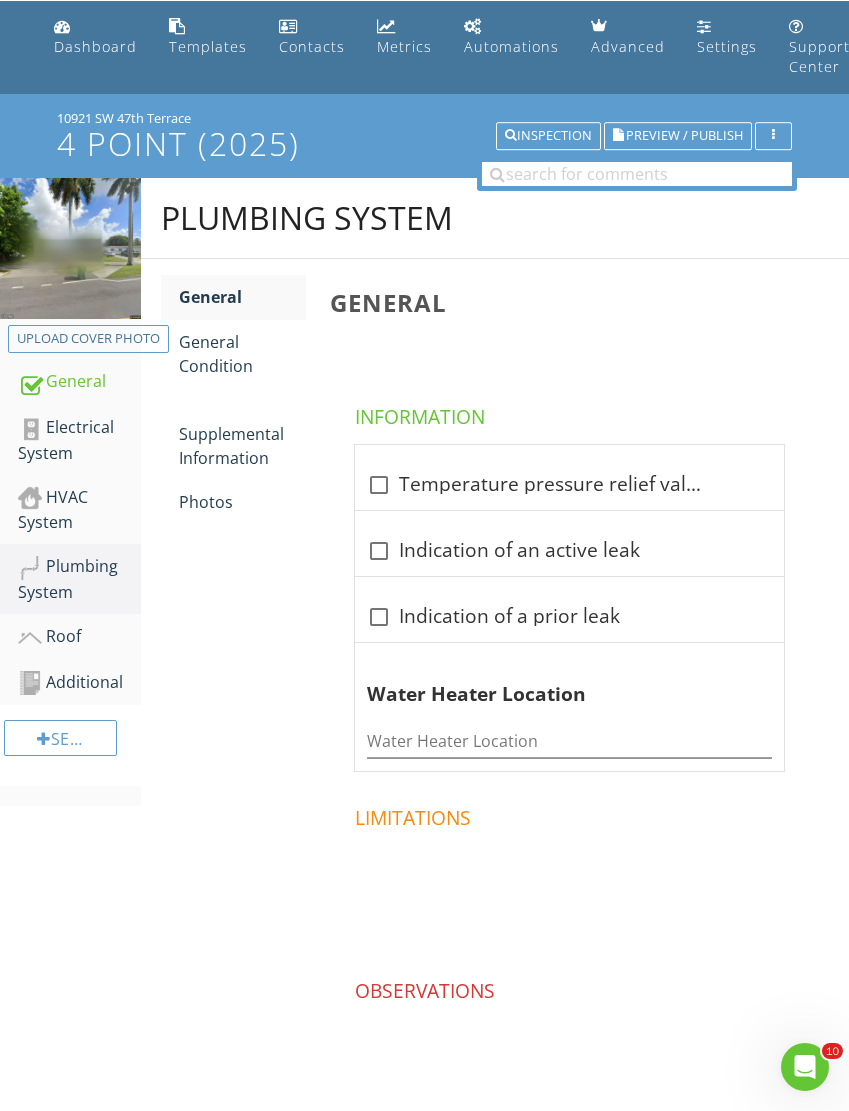 click on "Photos" at bounding box center (242, 502) 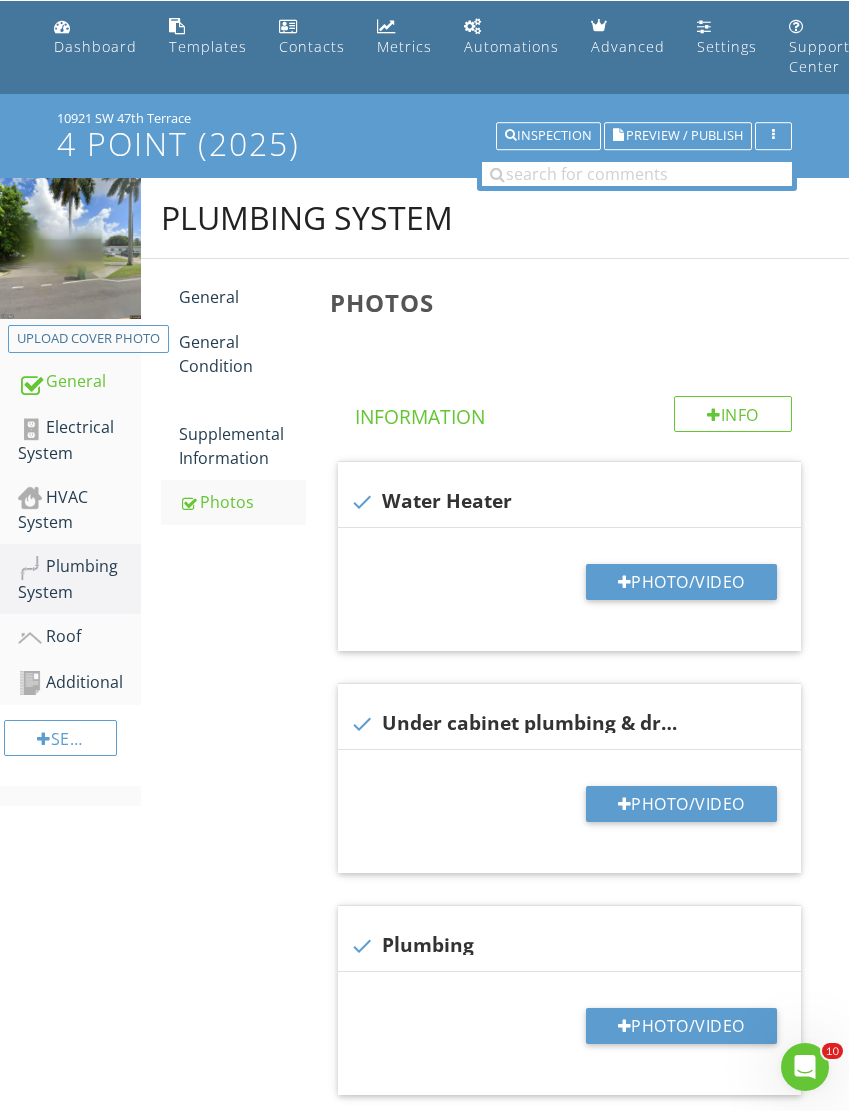 click on "Photo/Video" at bounding box center (681, 582) 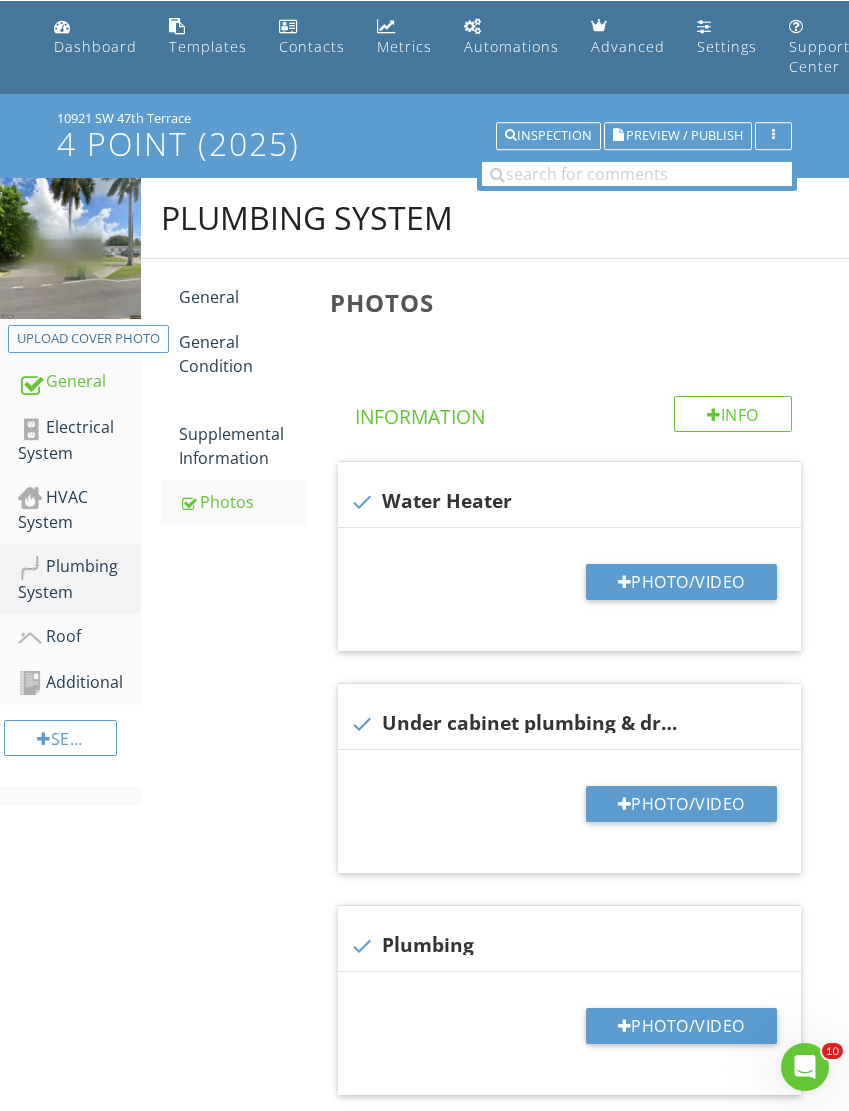 type on "C:\fakepath\IMG_4169.jpeg" 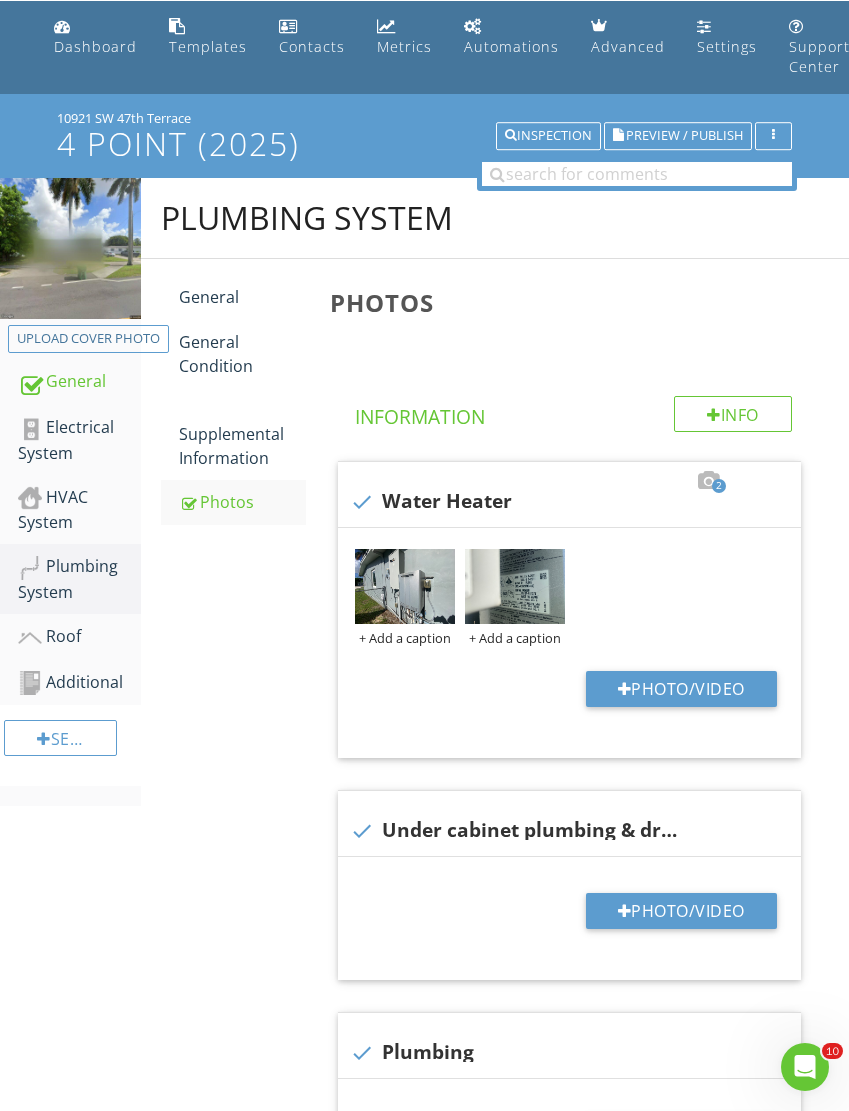 click at bounding box center (405, 586) 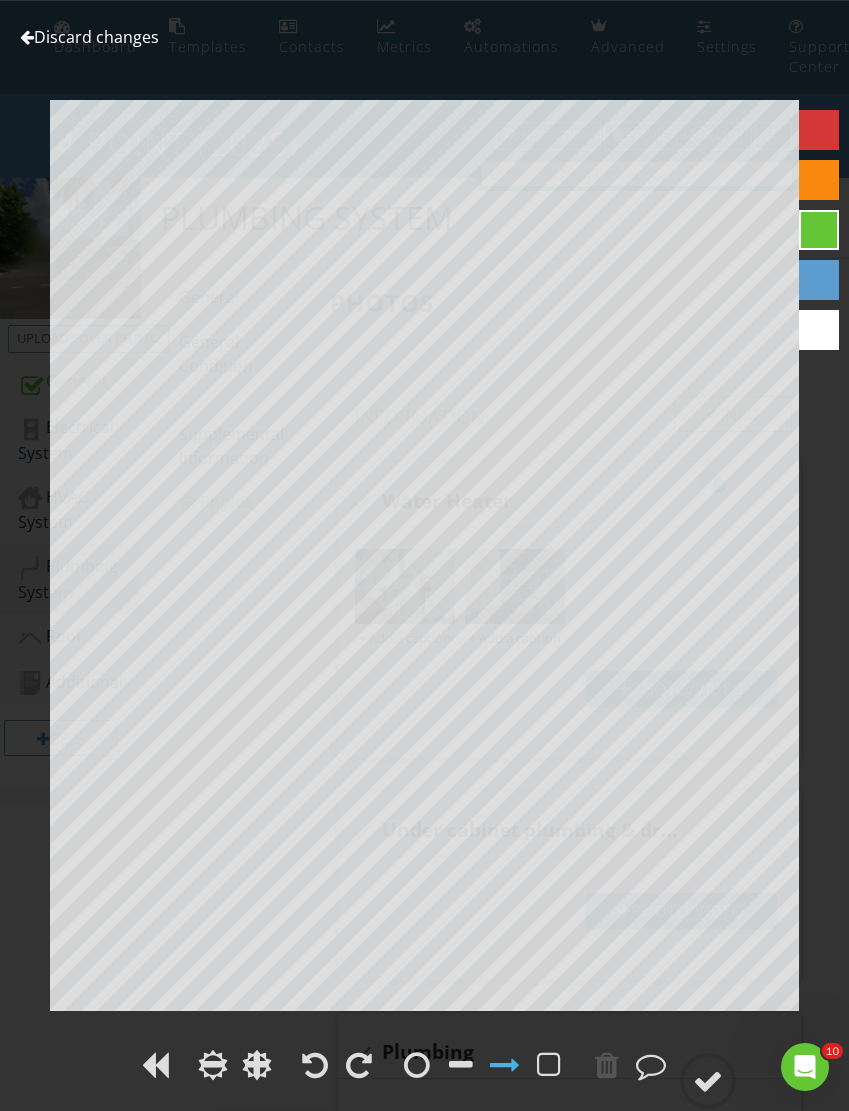 click on "Discard changes" at bounding box center [89, 37] 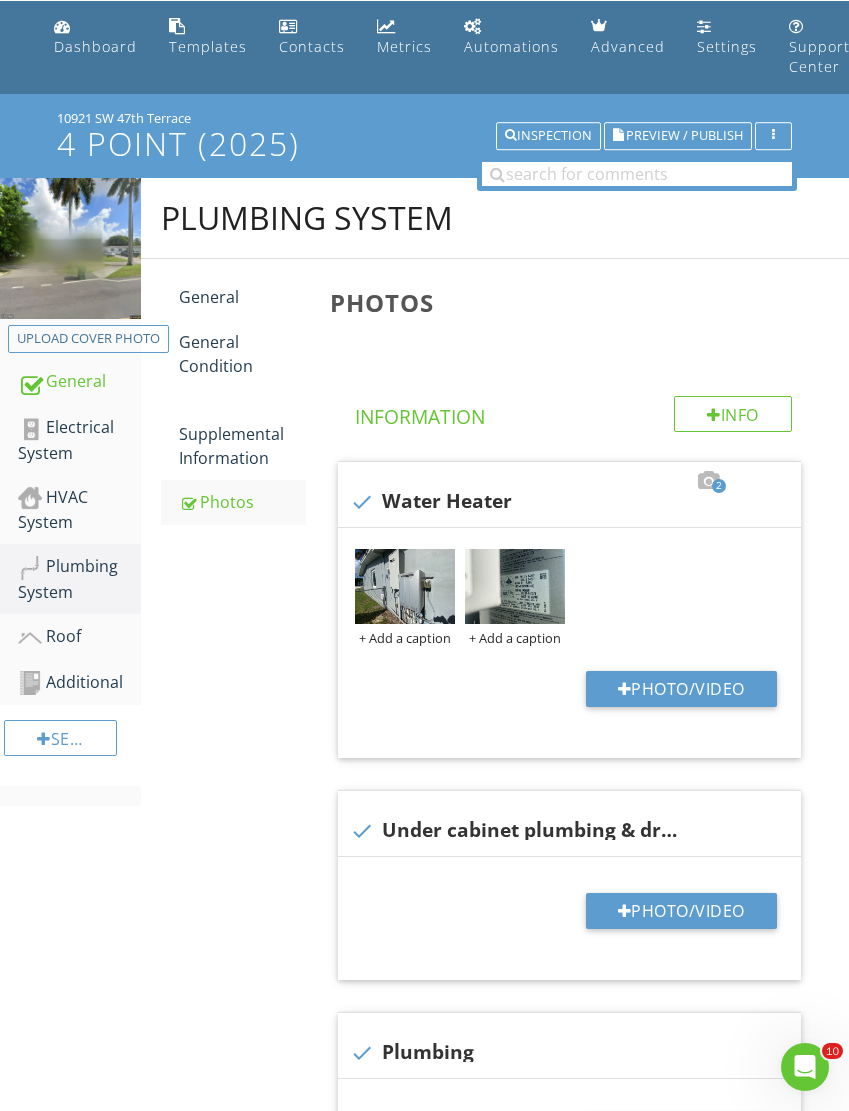 click at bounding box center [515, 586] 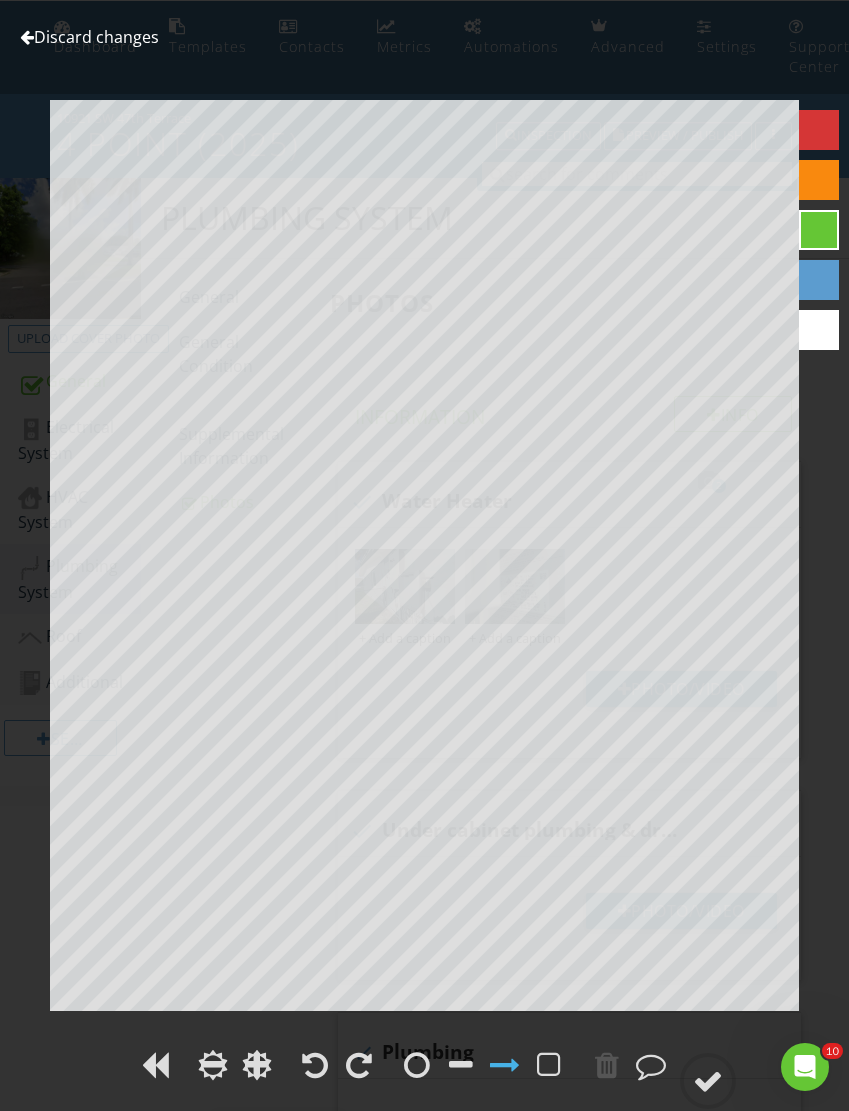 scroll, scrollTop: 0, scrollLeft: 0, axis: both 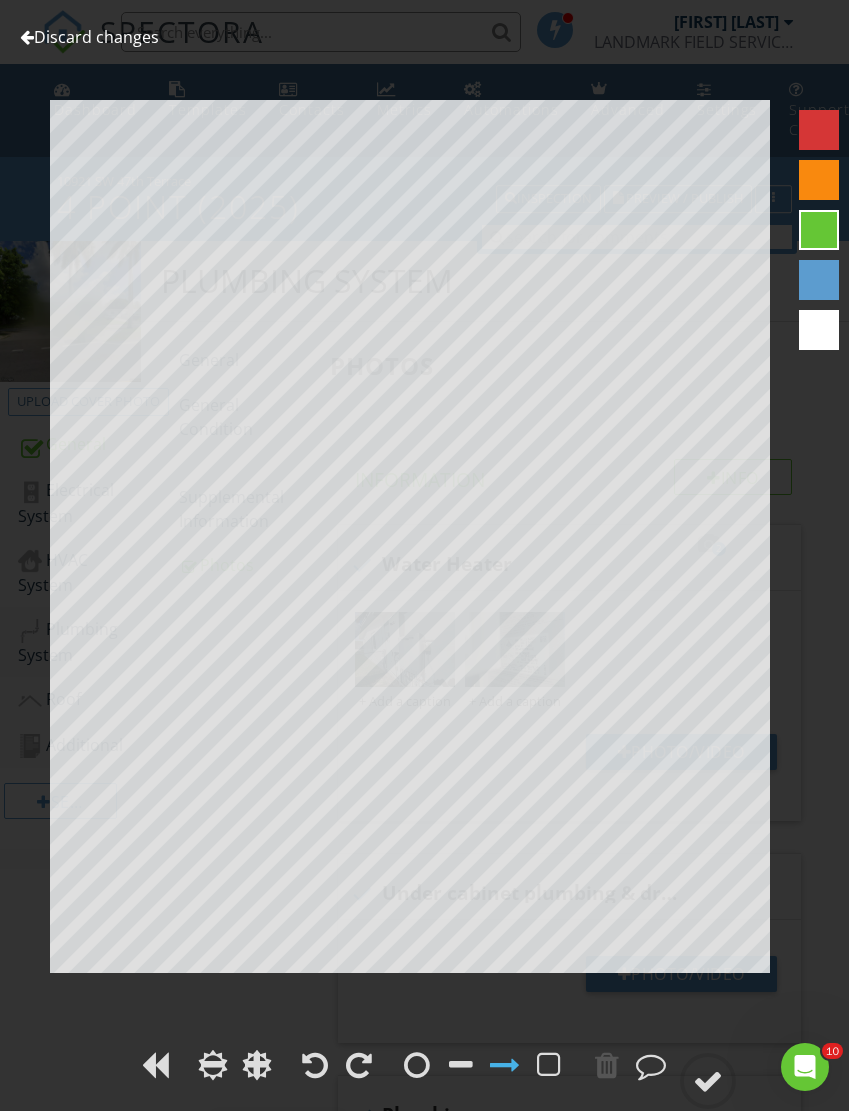 click on "Discard changes" at bounding box center (89, 37) 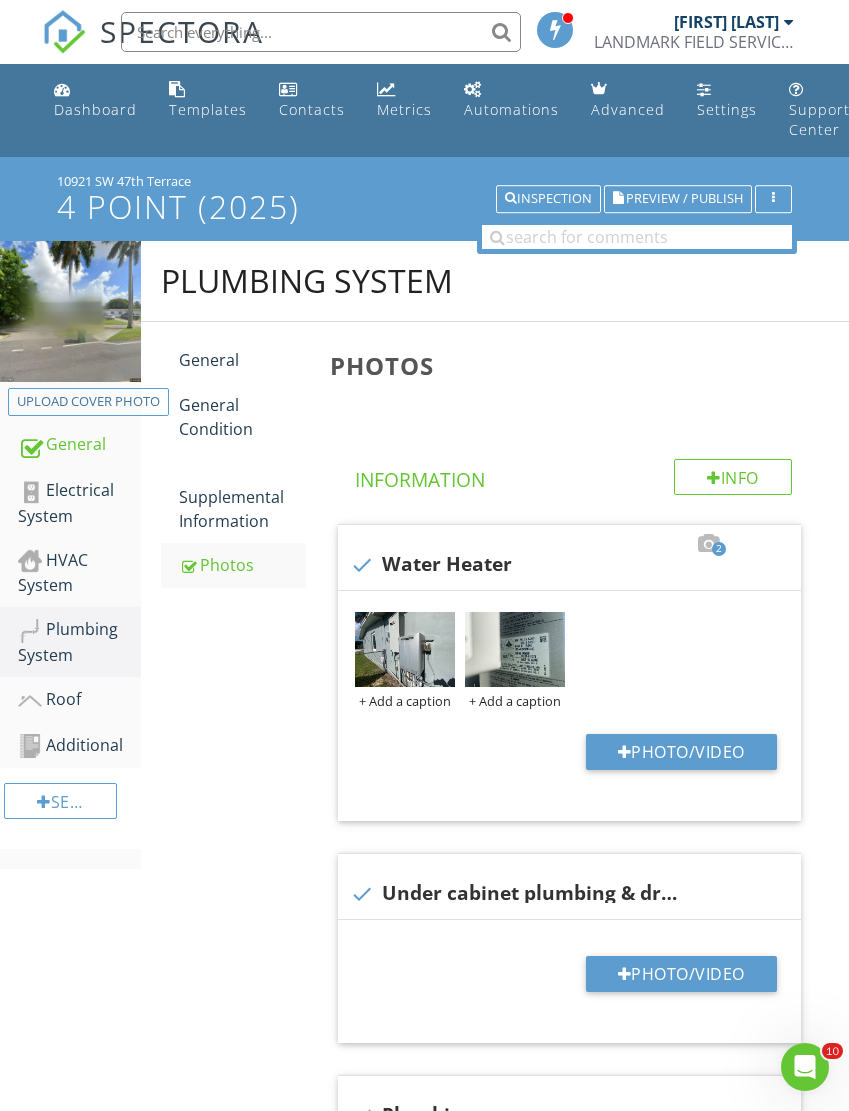 click on "Photo/Video" at bounding box center [681, 974] 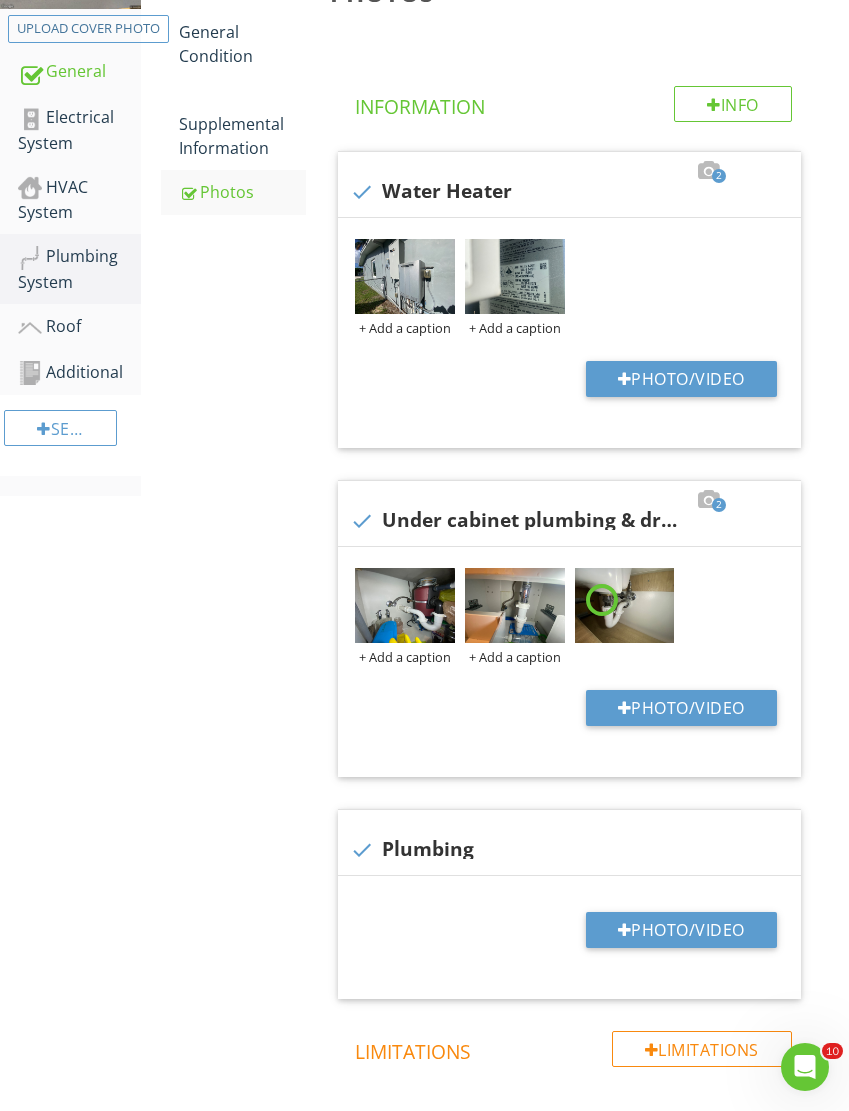 scroll, scrollTop: 372, scrollLeft: 0, axis: vertical 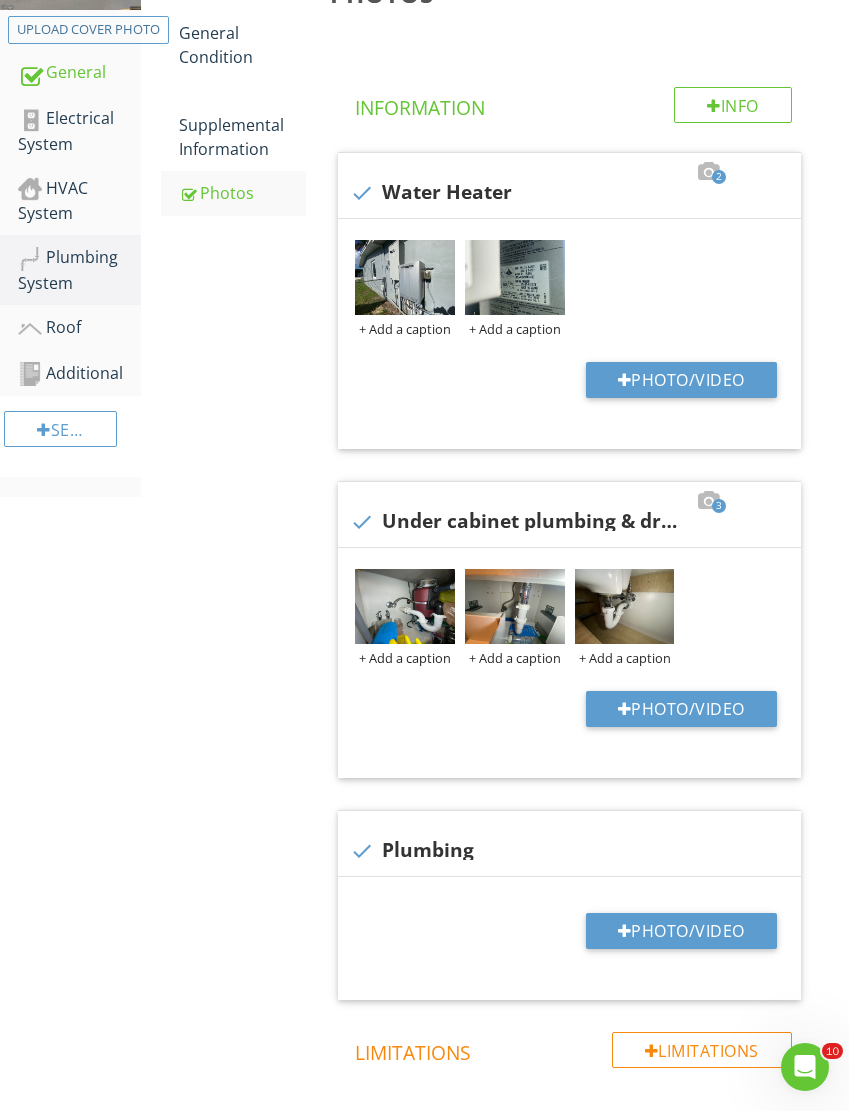 click on "Photo/Video" at bounding box center [681, 931] 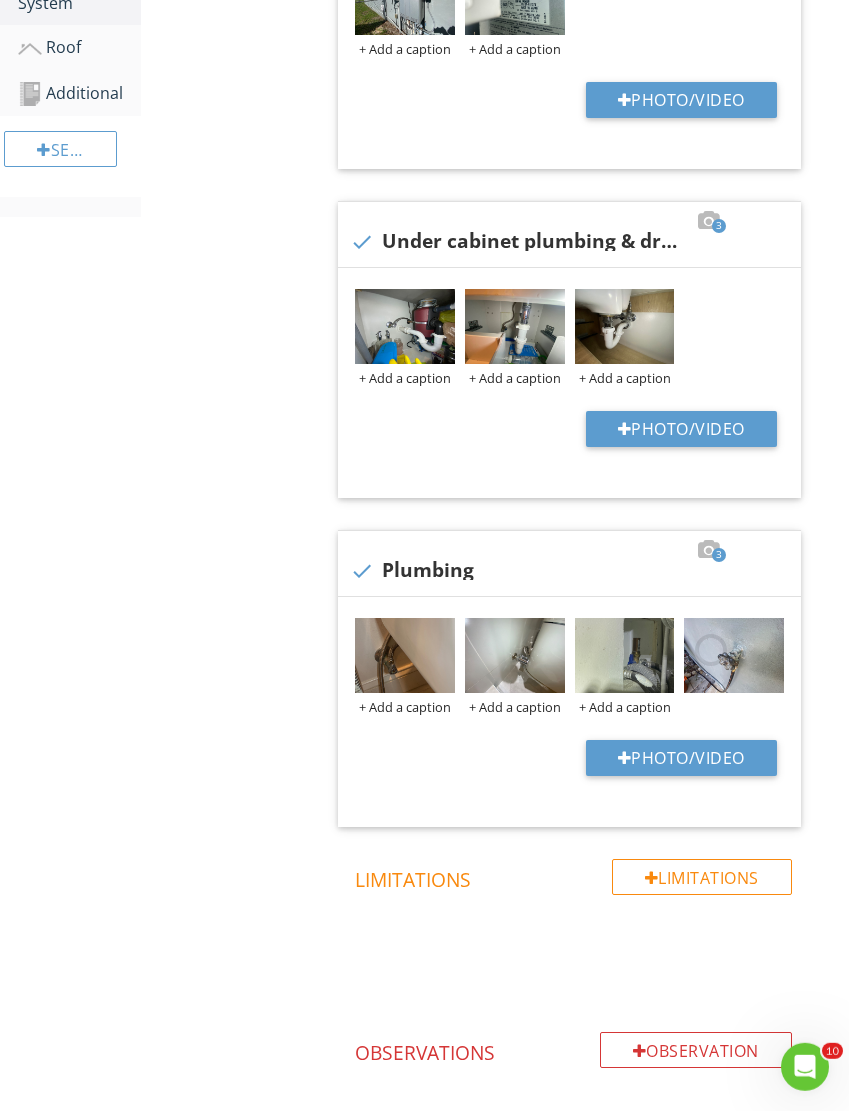 scroll, scrollTop: 664, scrollLeft: 0, axis: vertical 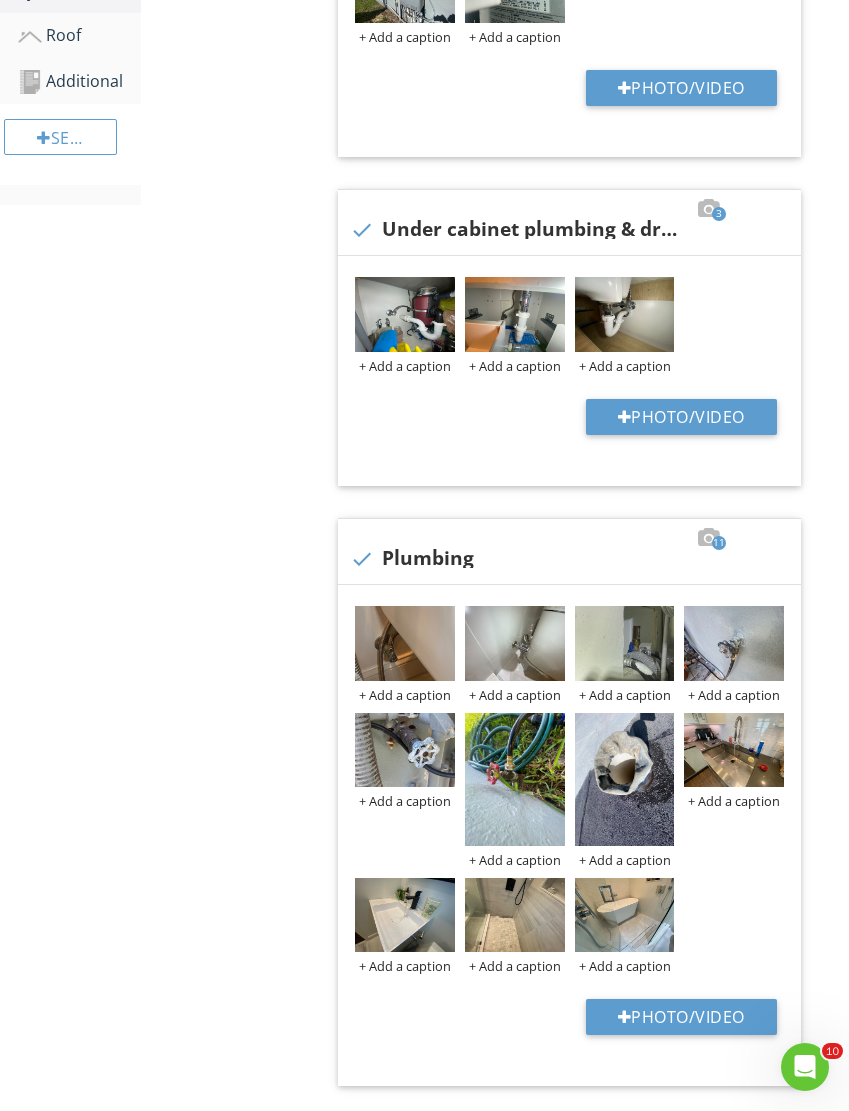 click at bounding box center [515, 779] 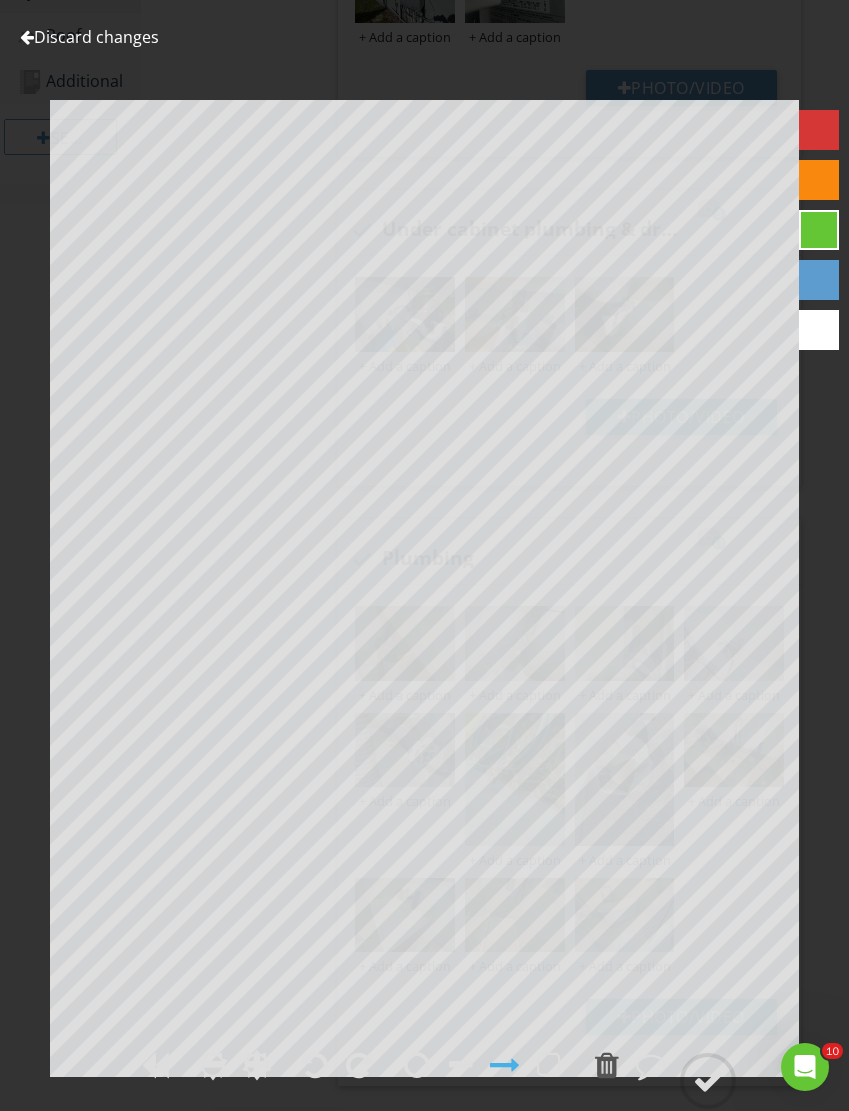 click at bounding box center [359, 1065] 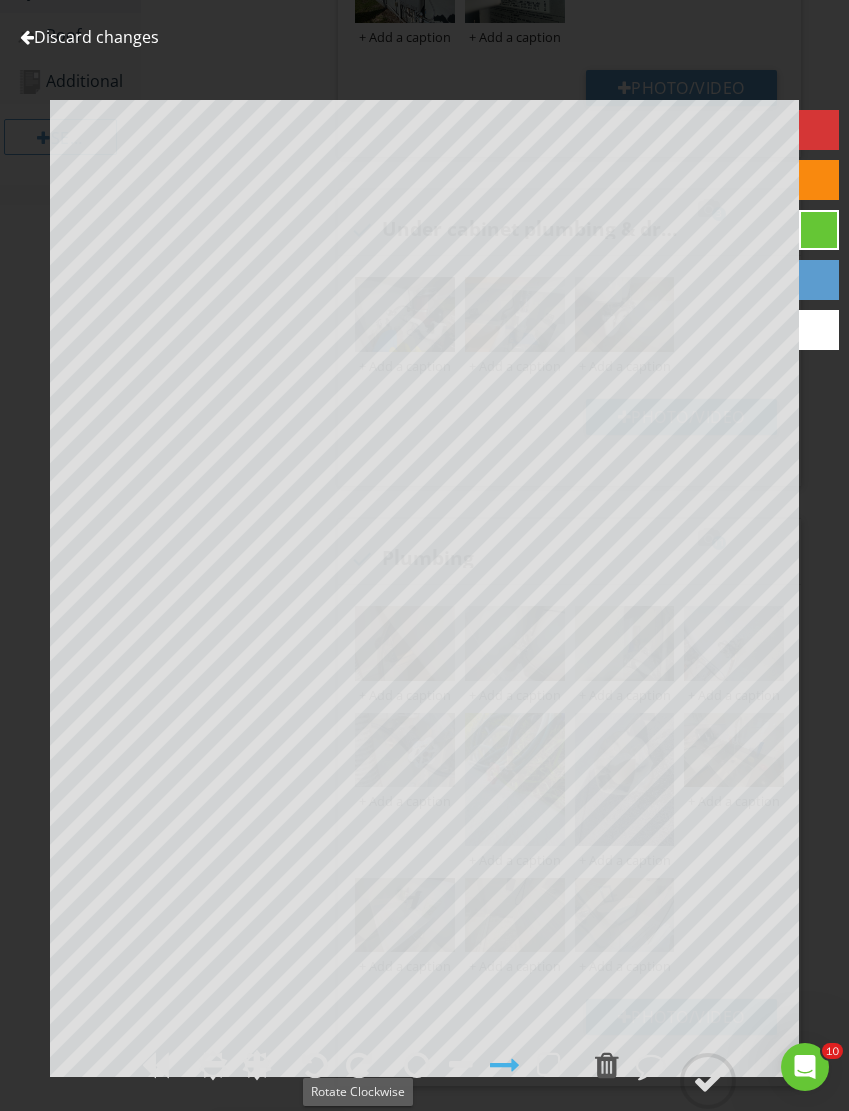 click at bounding box center (708, 1081) 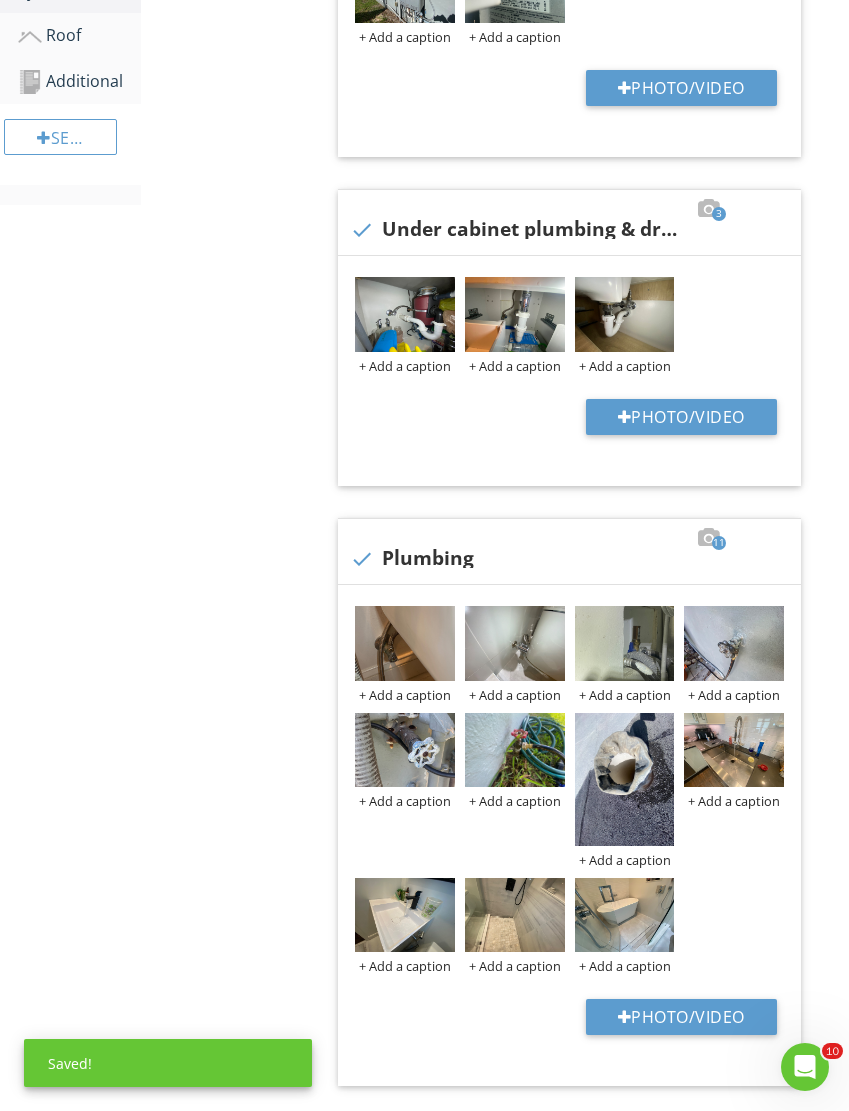 click at bounding box center (625, 779) 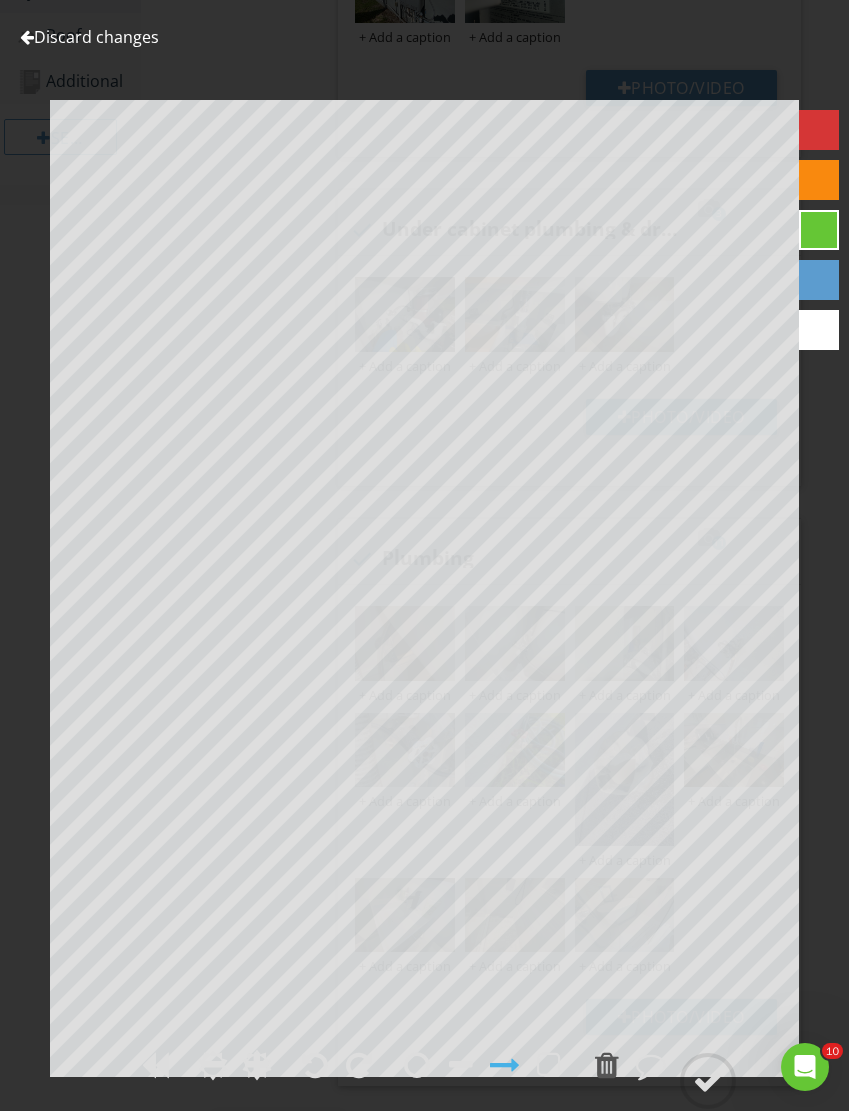 click at bounding box center (359, 1065) 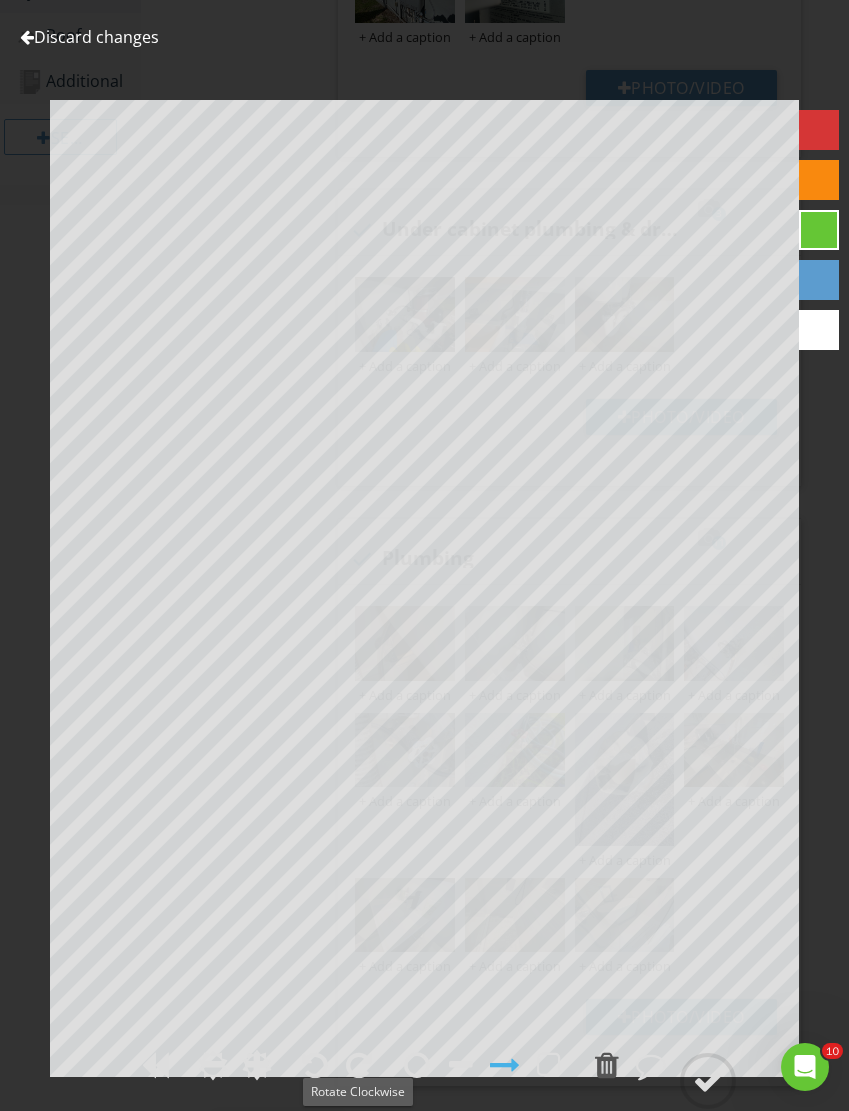 click at bounding box center [708, 1081] 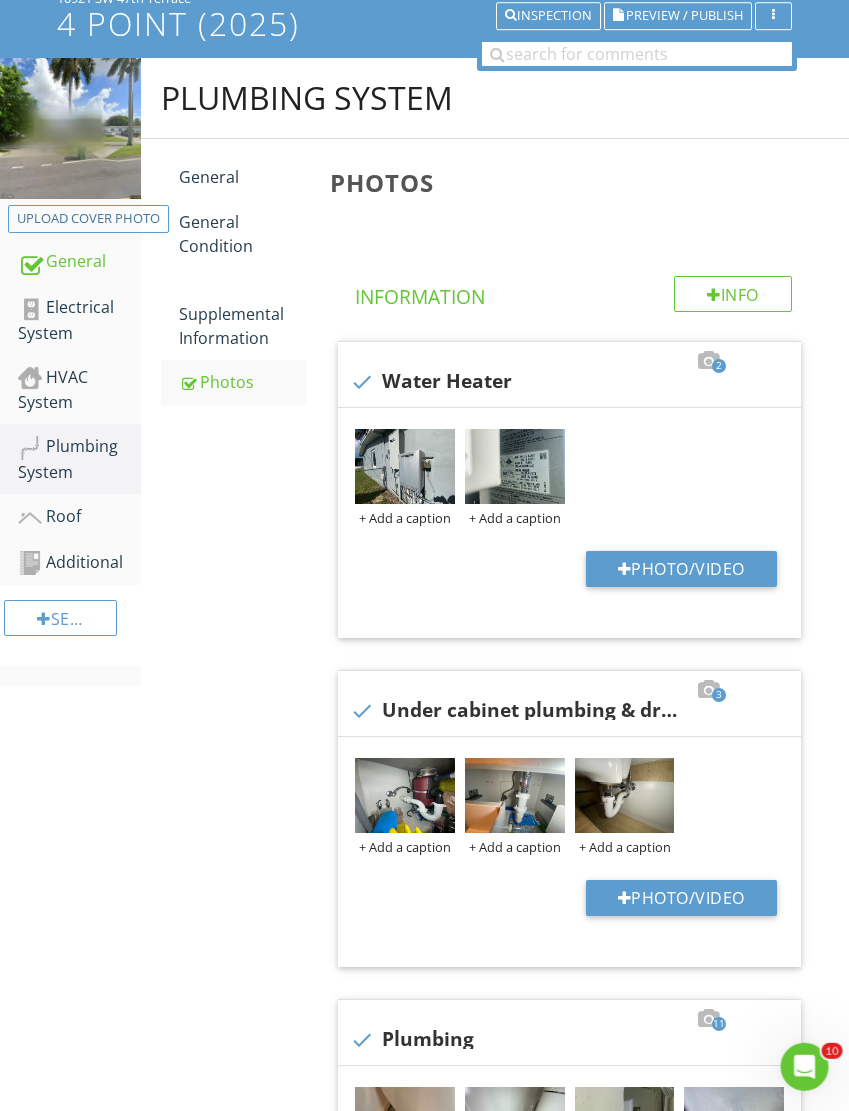 scroll, scrollTop: 184, scrollLeft: 1, axis: both 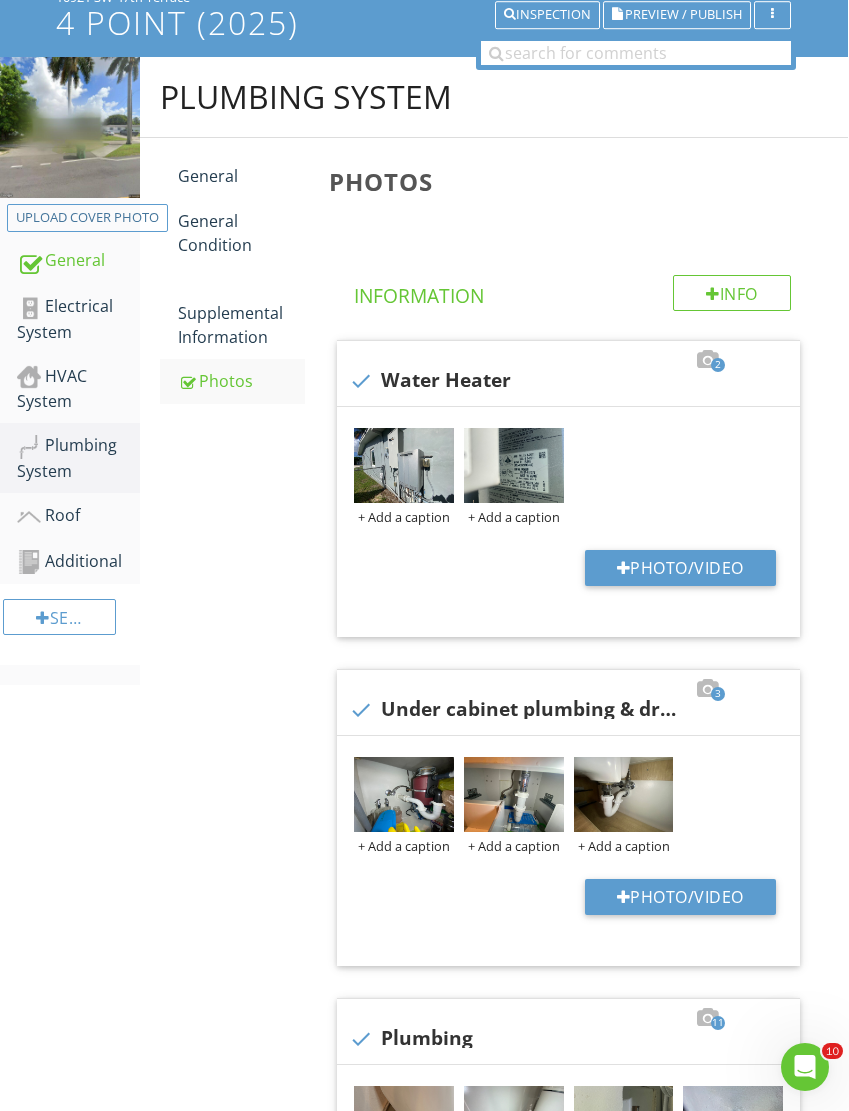 click on "Supplemental Information" at bounding box center (241, 313) 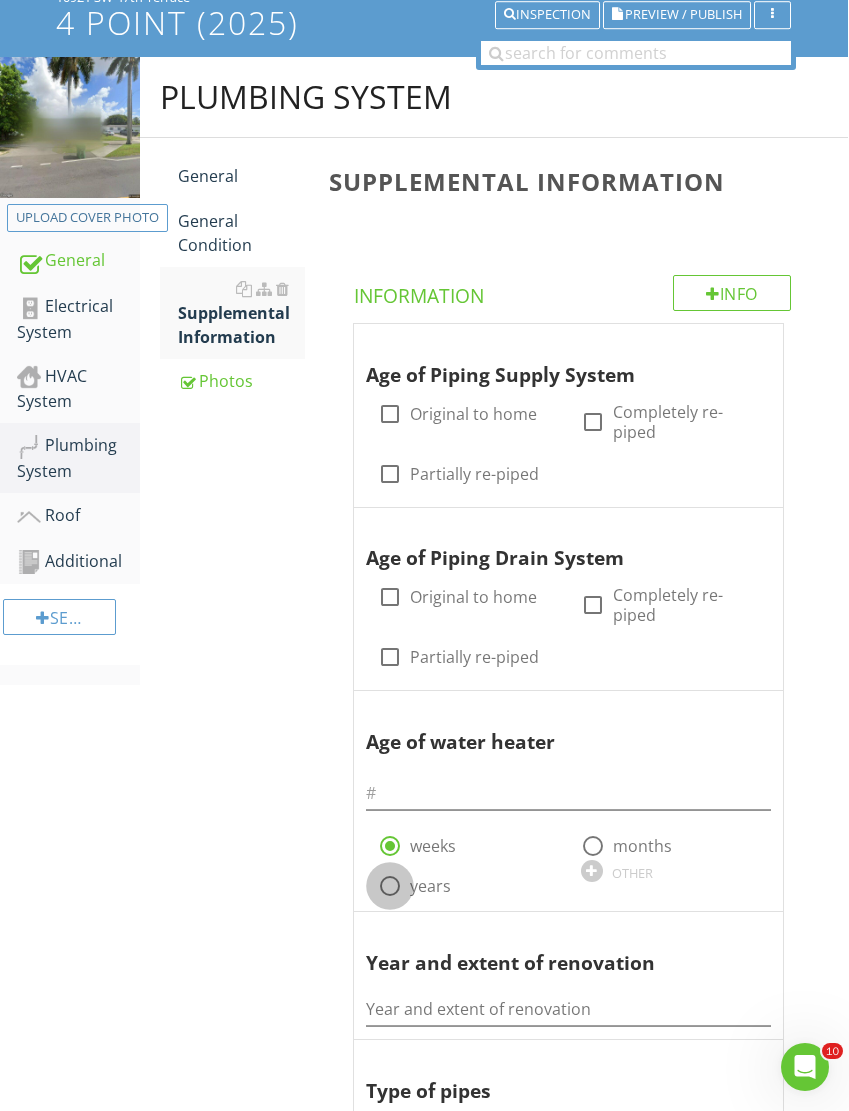 click at bounding box center (390, 886) 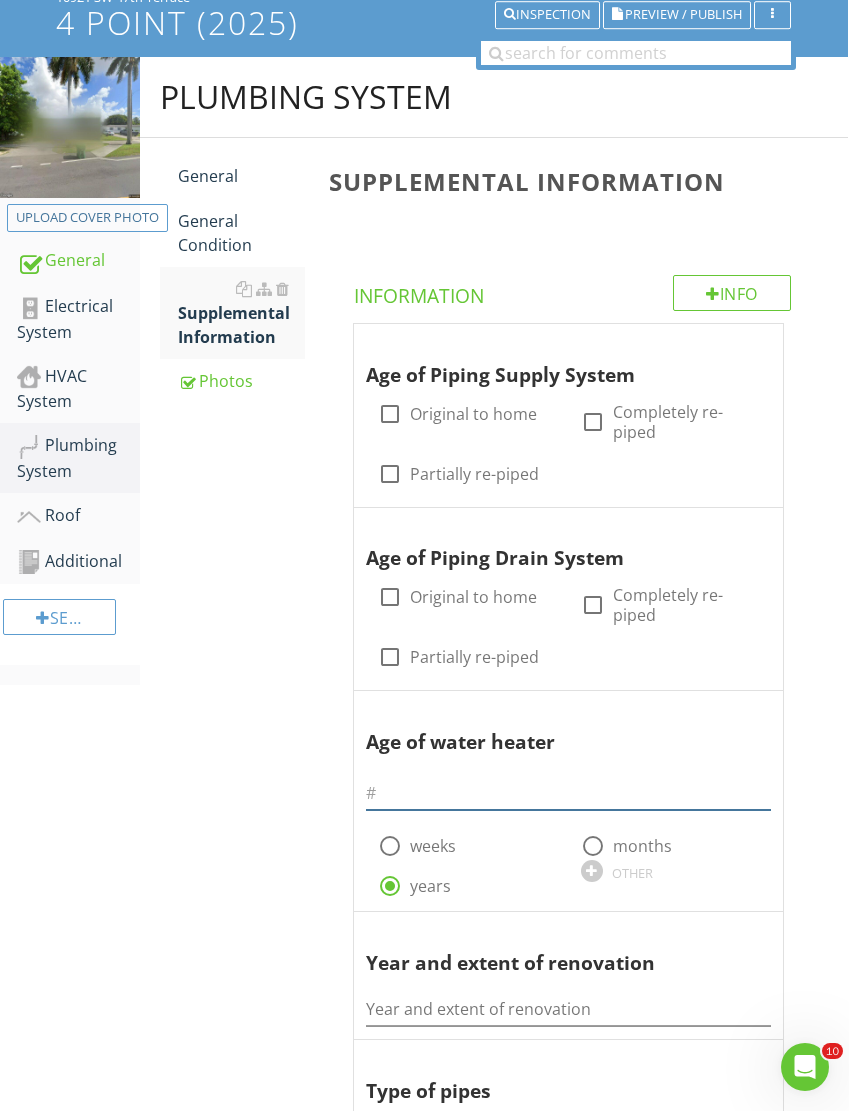 click at bounding box center (568, 793) 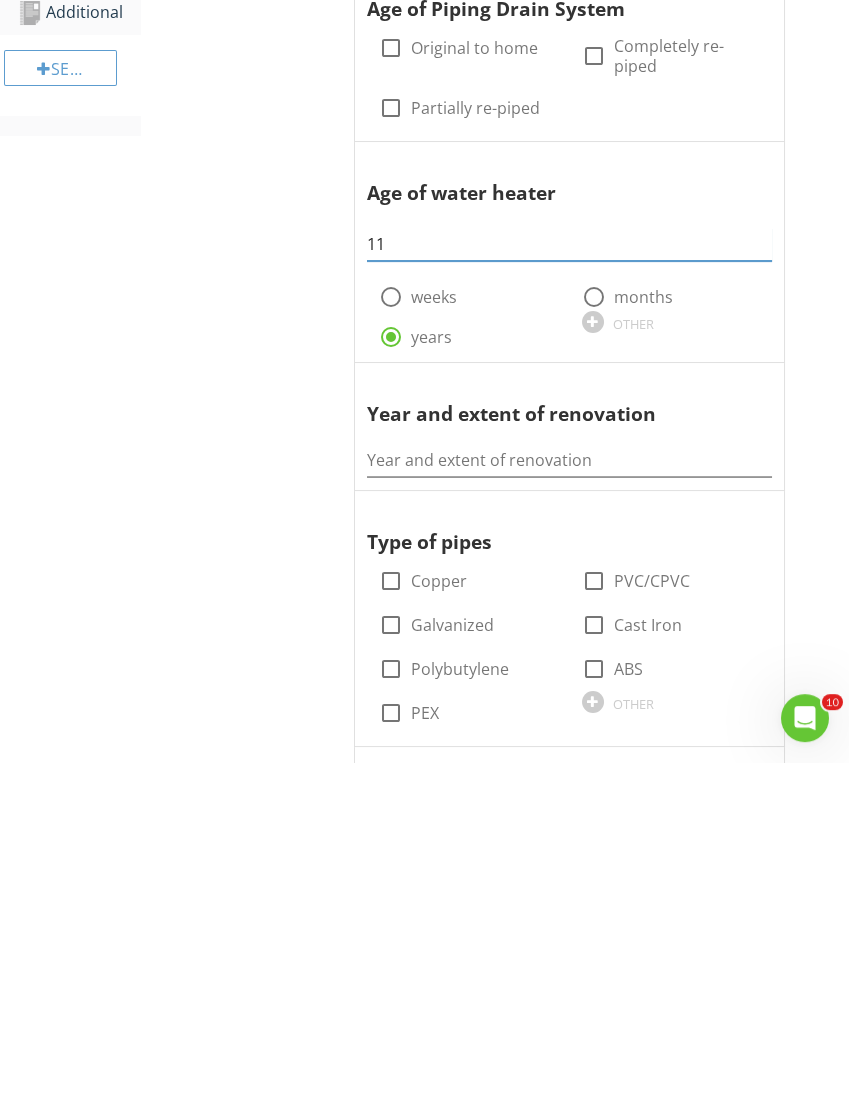 scroll, scrollTop: 395, scrollLeft: 0, axis: vertical 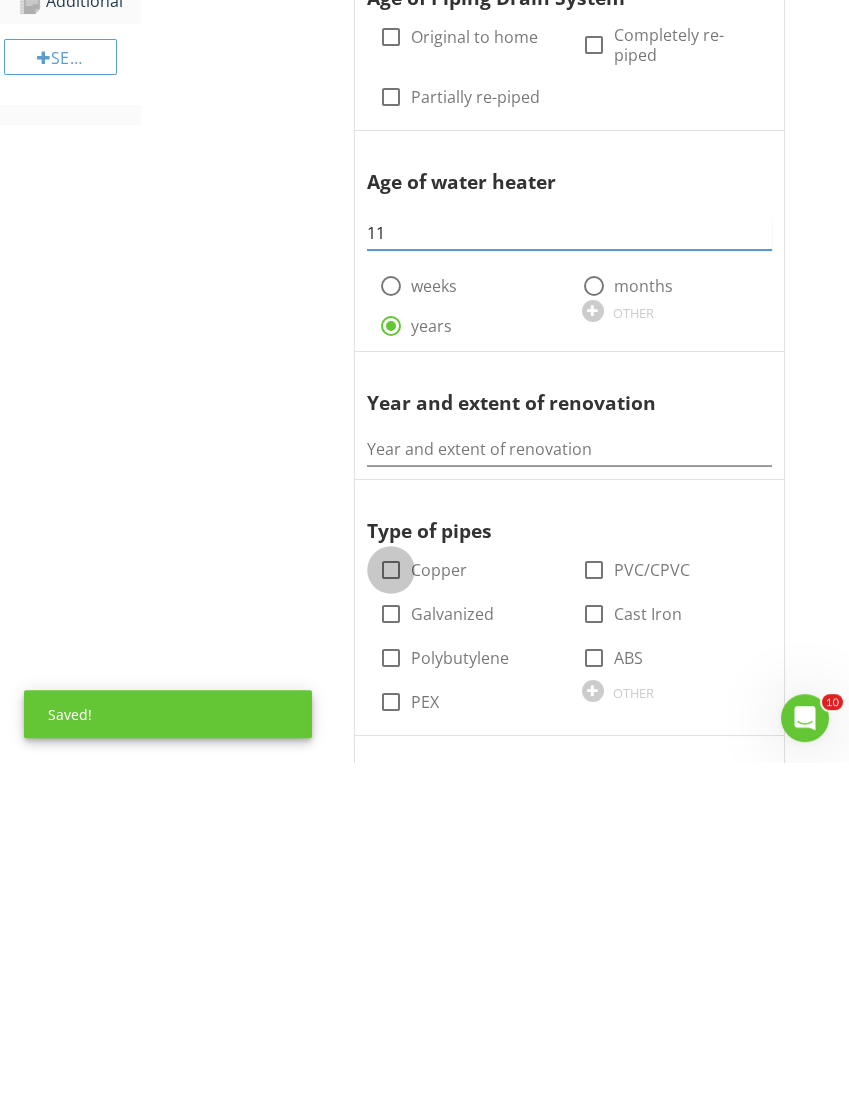 type on "11" 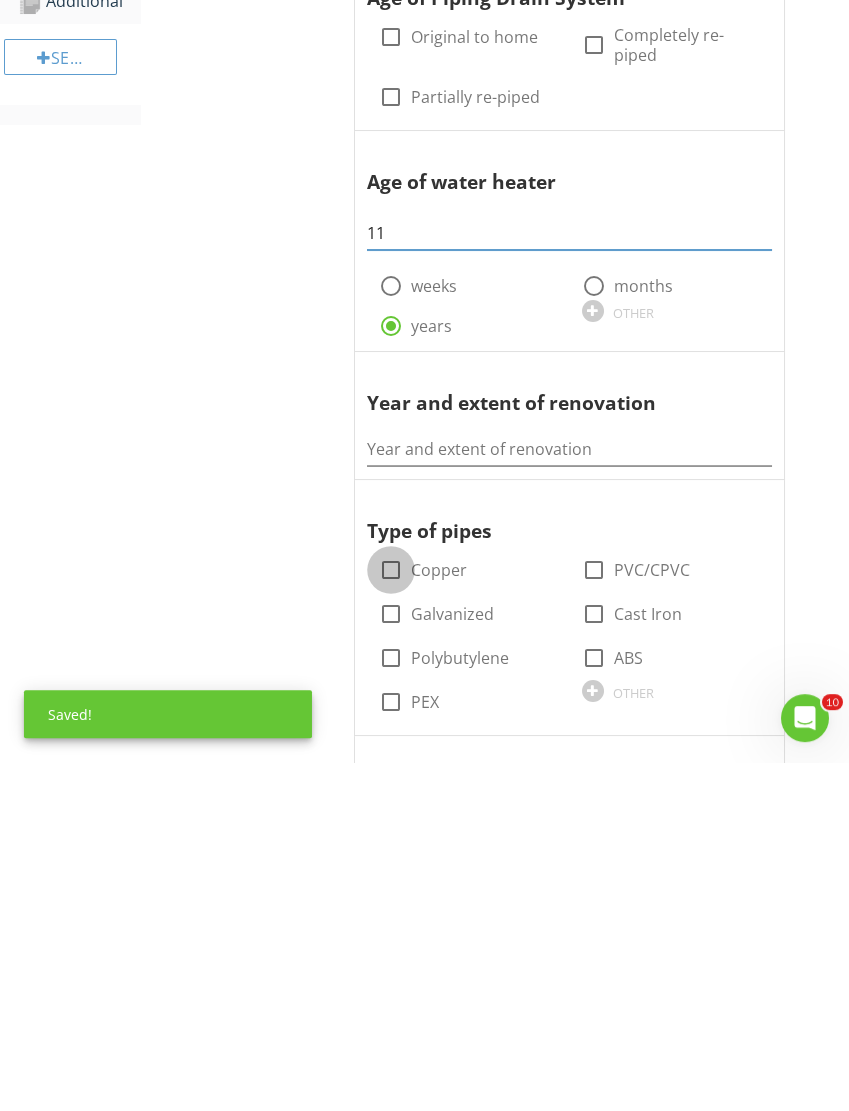 click at bounding box center [391, 919] 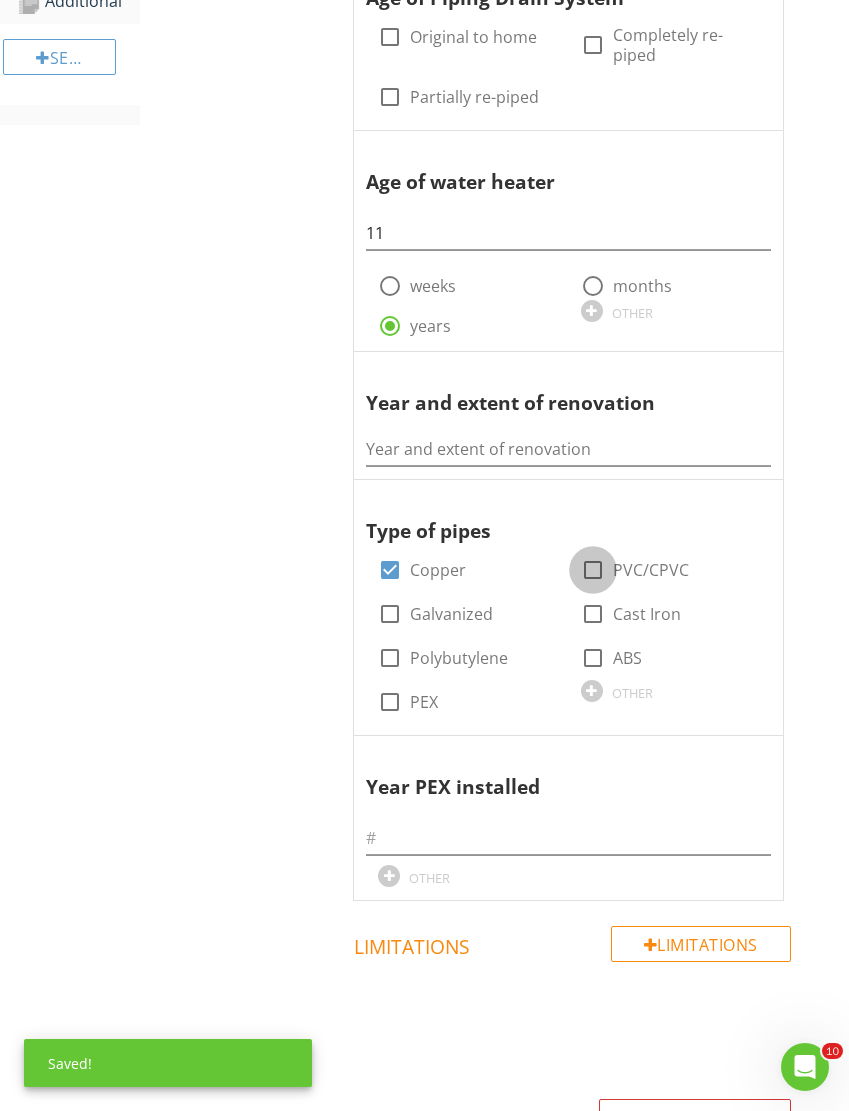 click at bounding box center [593, 570] 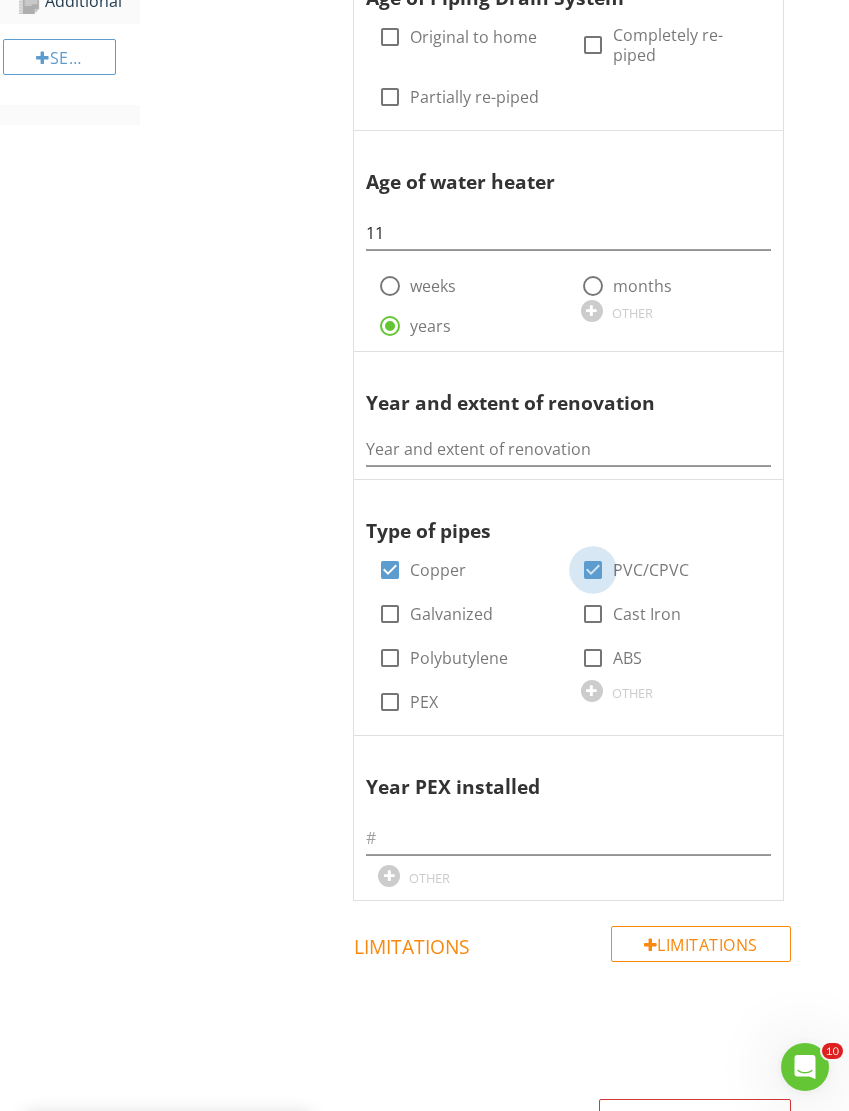 click at bounding box center (593, 570) 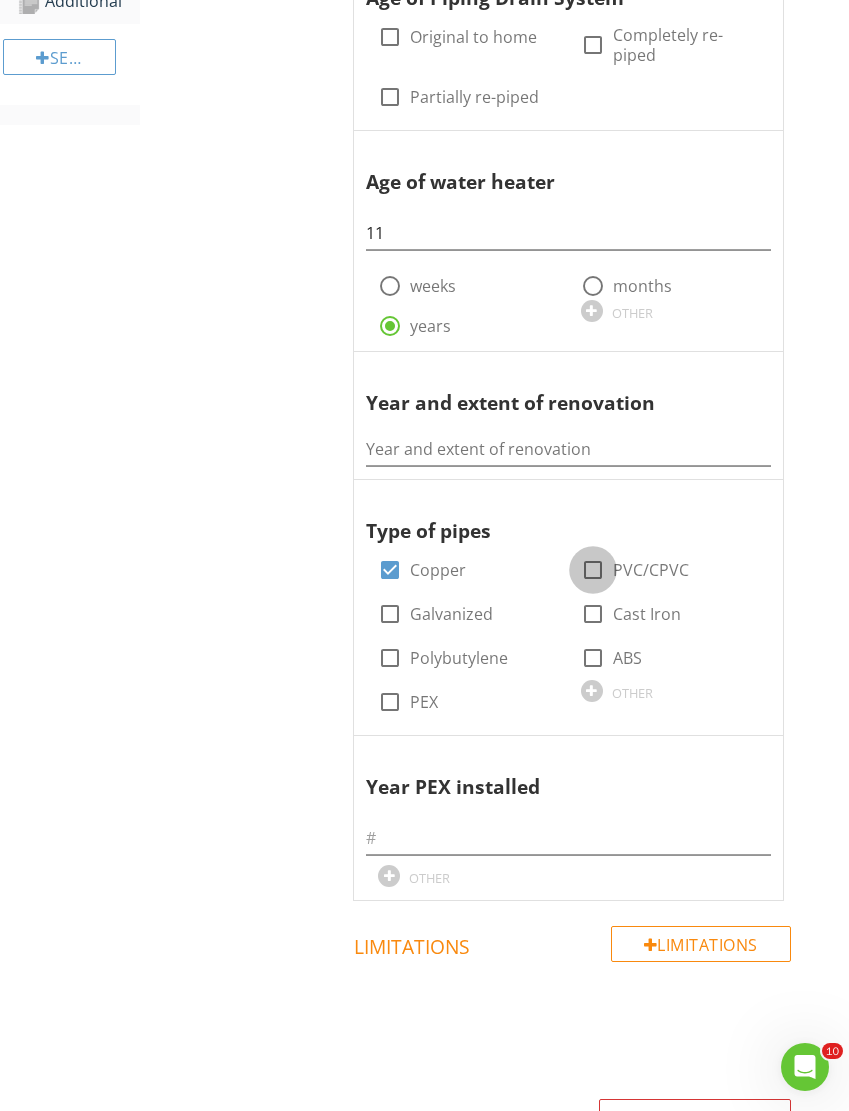 click at bounding box center [593, 570] 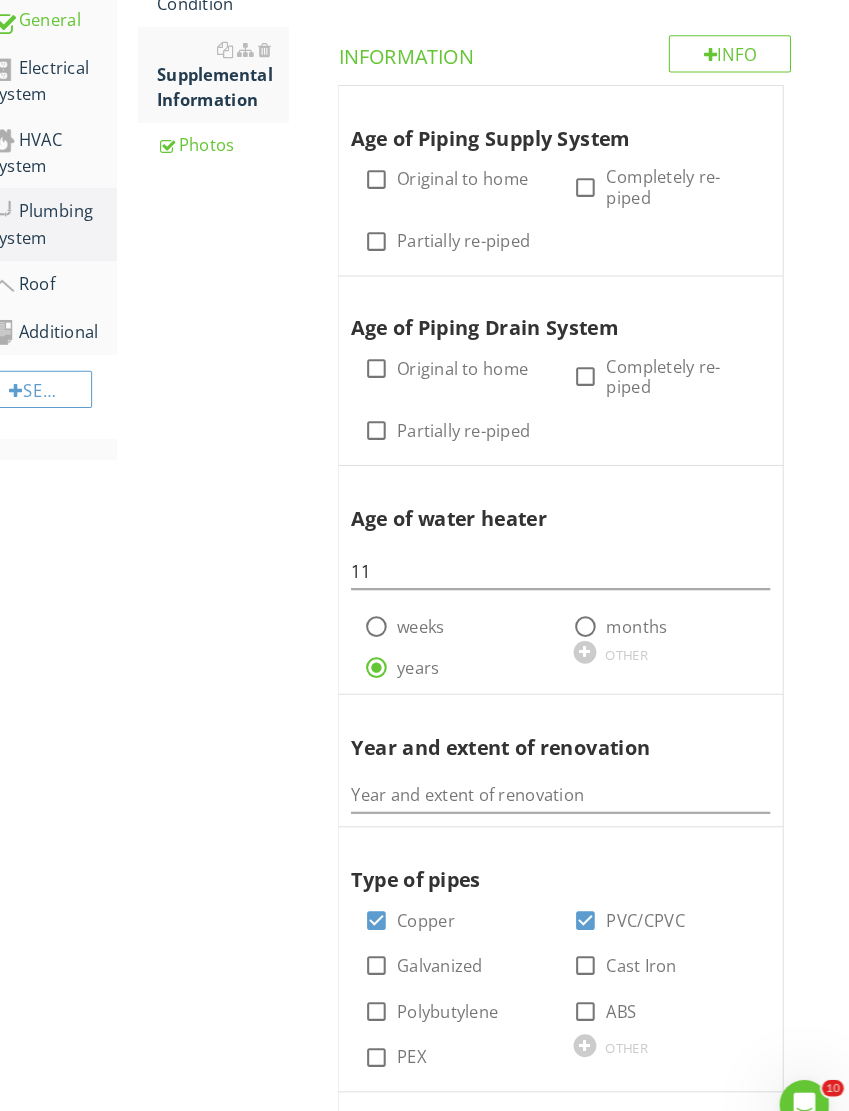 scroll, scrollTop: 399, scrollLeft: 0, axis: vertical 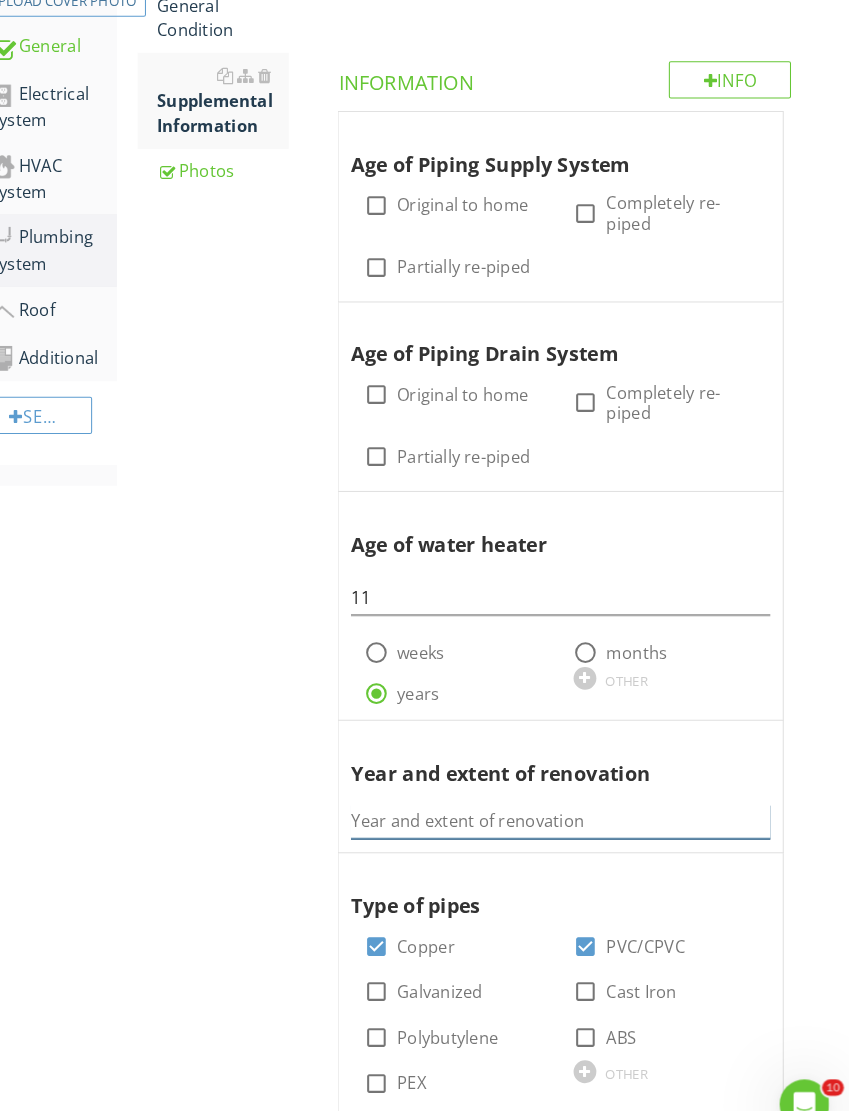 click at bounding box center [569, 794] 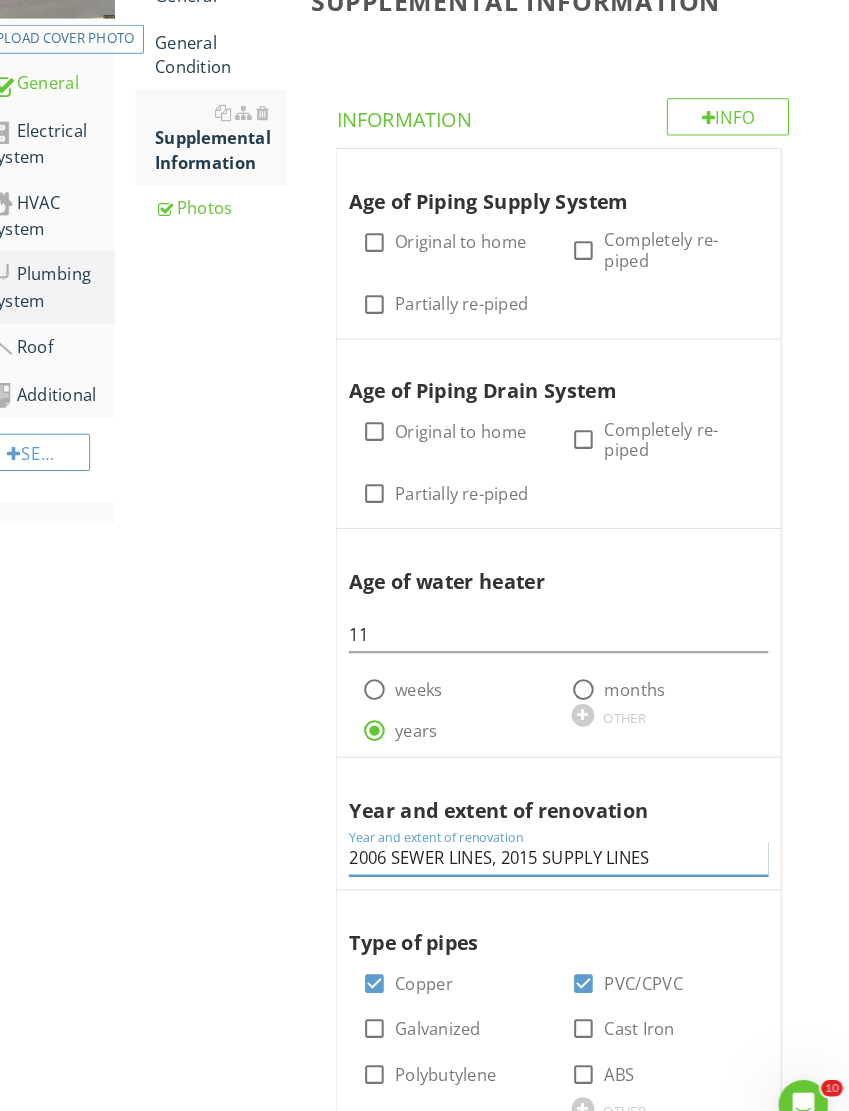 scroll, scrollTop: 357, scrollLeft: 1, axis: both 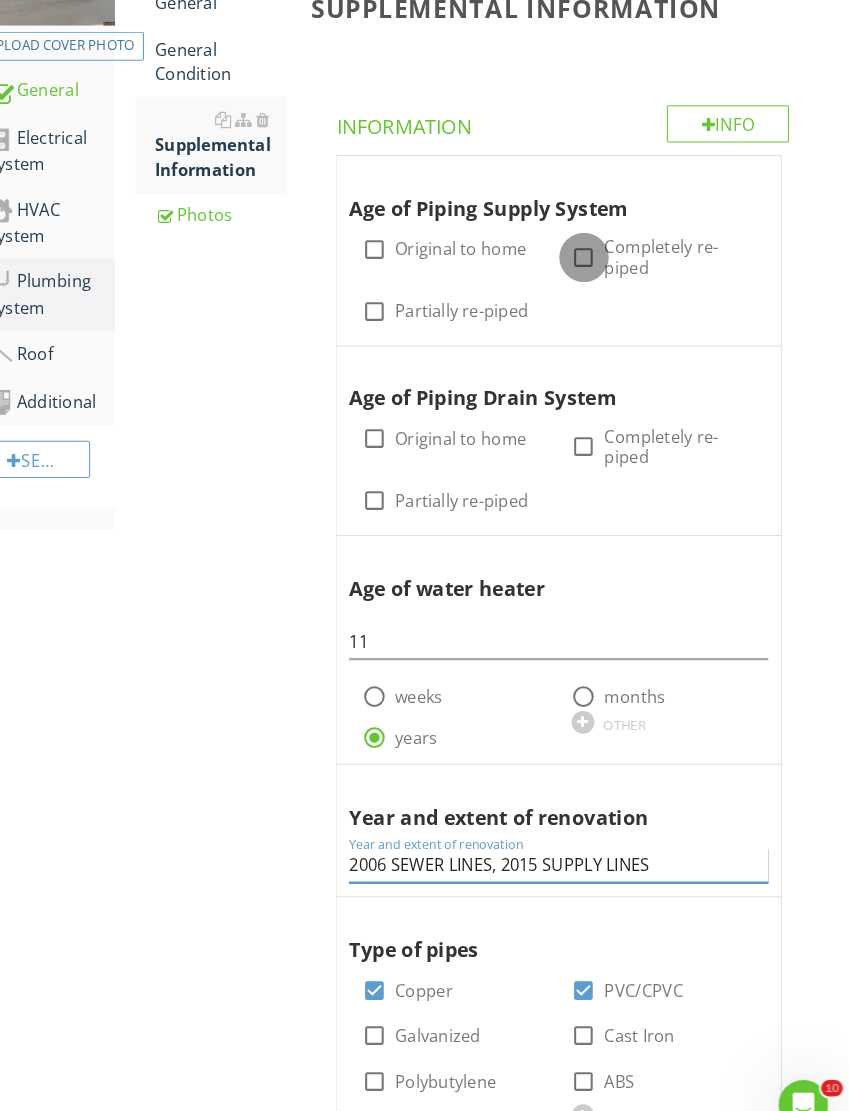 type on "2006 SEWER LINES, 2015 SUPPLY LINES" 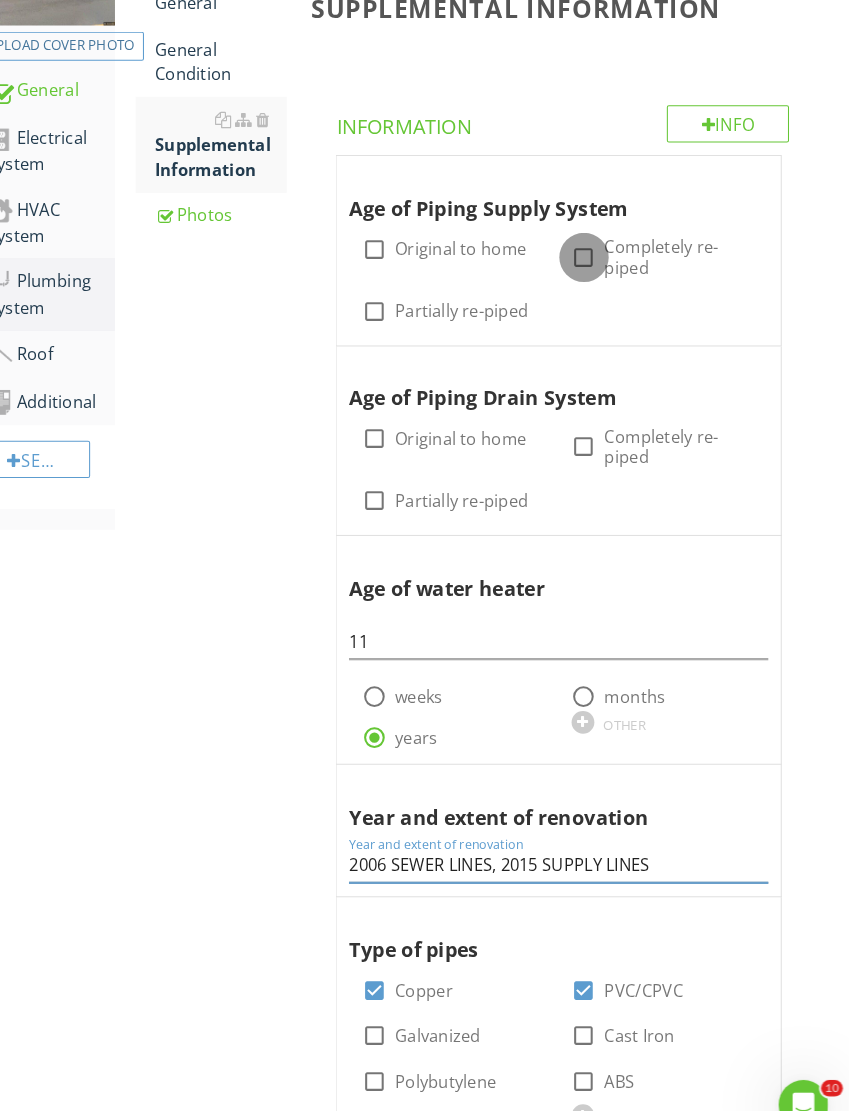 click at bounding box center [593, 249] 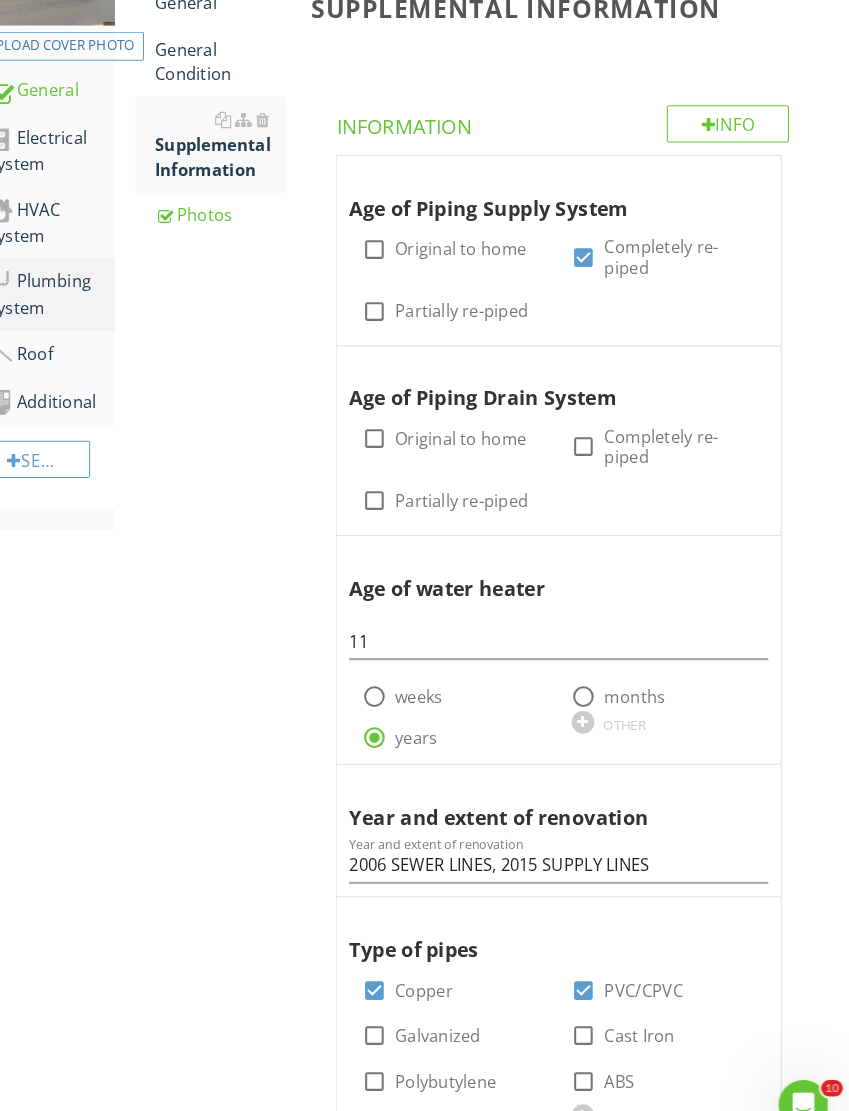 click at bounding box center (593, 432) 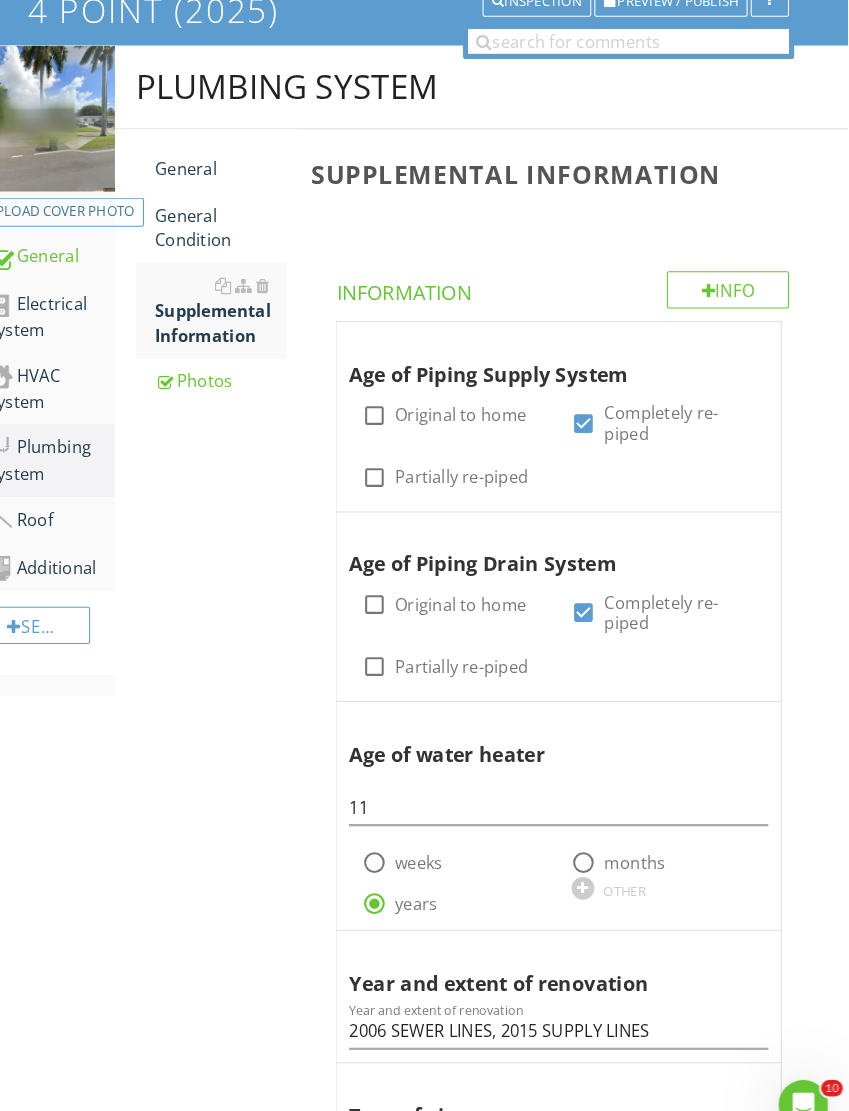 scroll, scrollTop: 188, scrollLeft: 1, axis: both 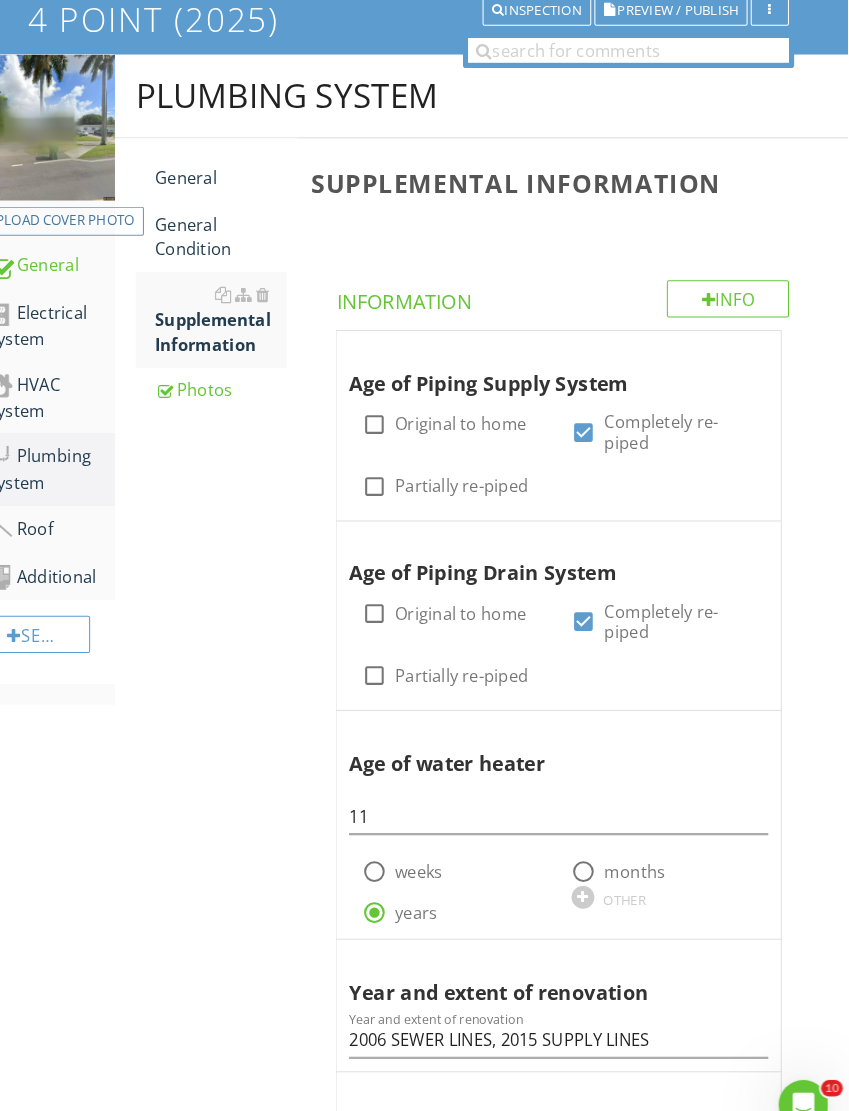 click on "General Condition" at bounding box center [241, 229] 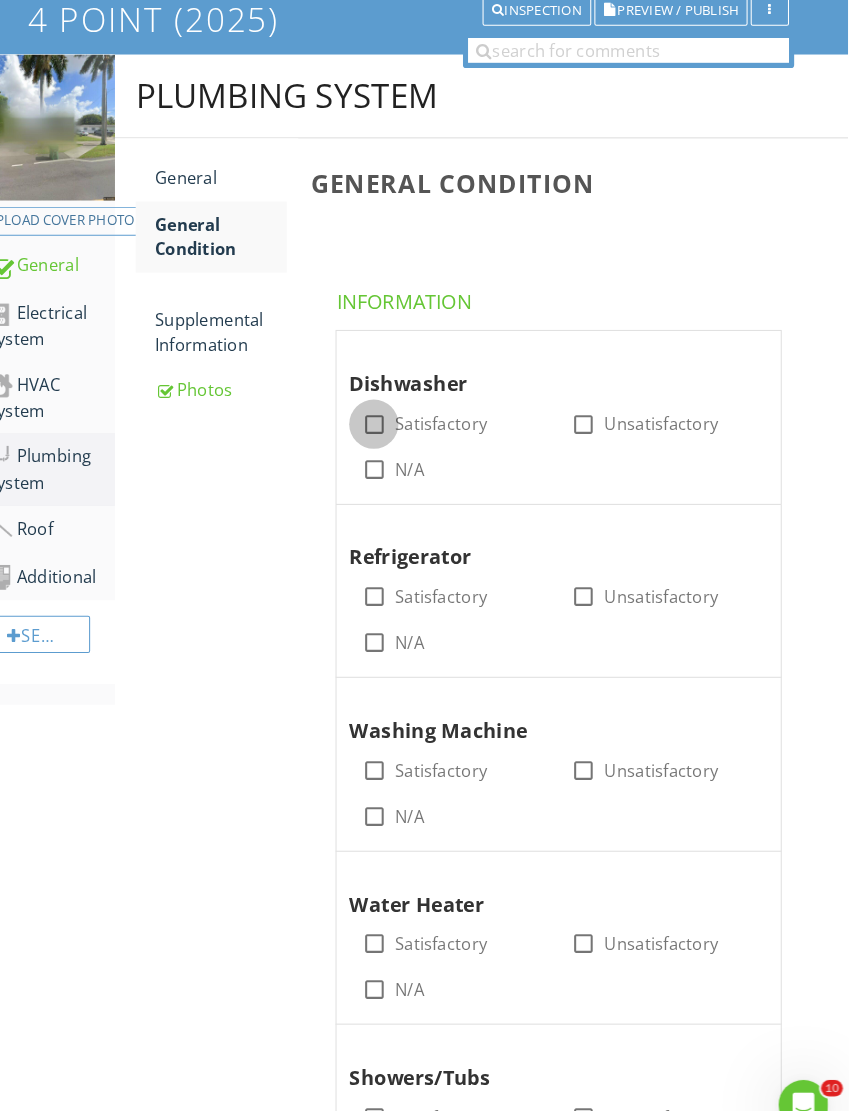 click at bounding box center [390, 410] 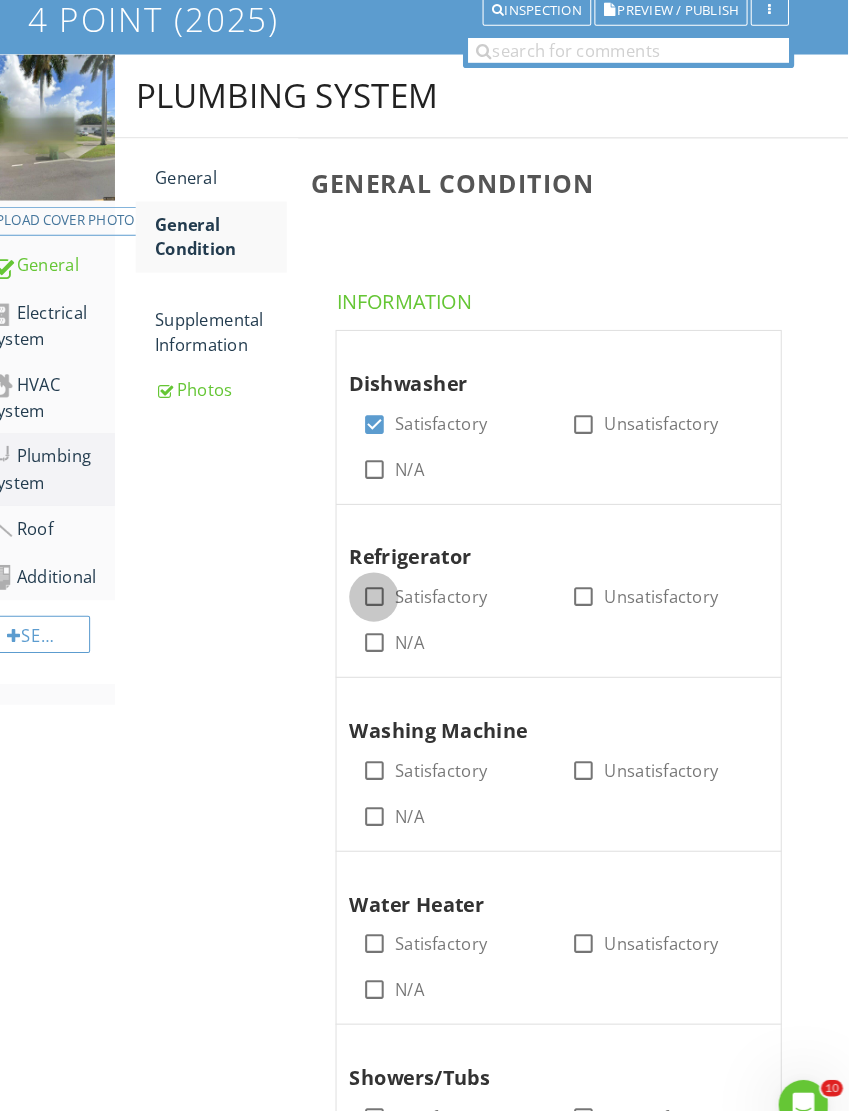 click at bounding box center (390, 577) 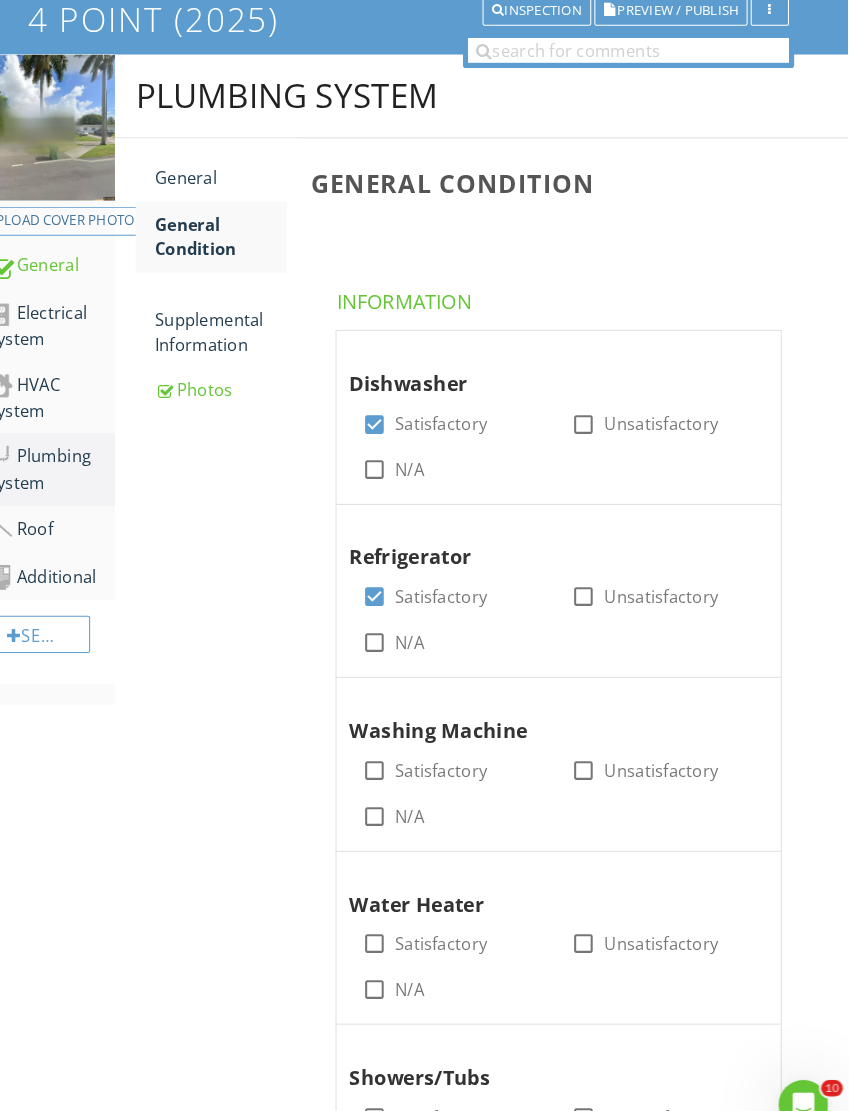 click at bounding box center (390, 745) 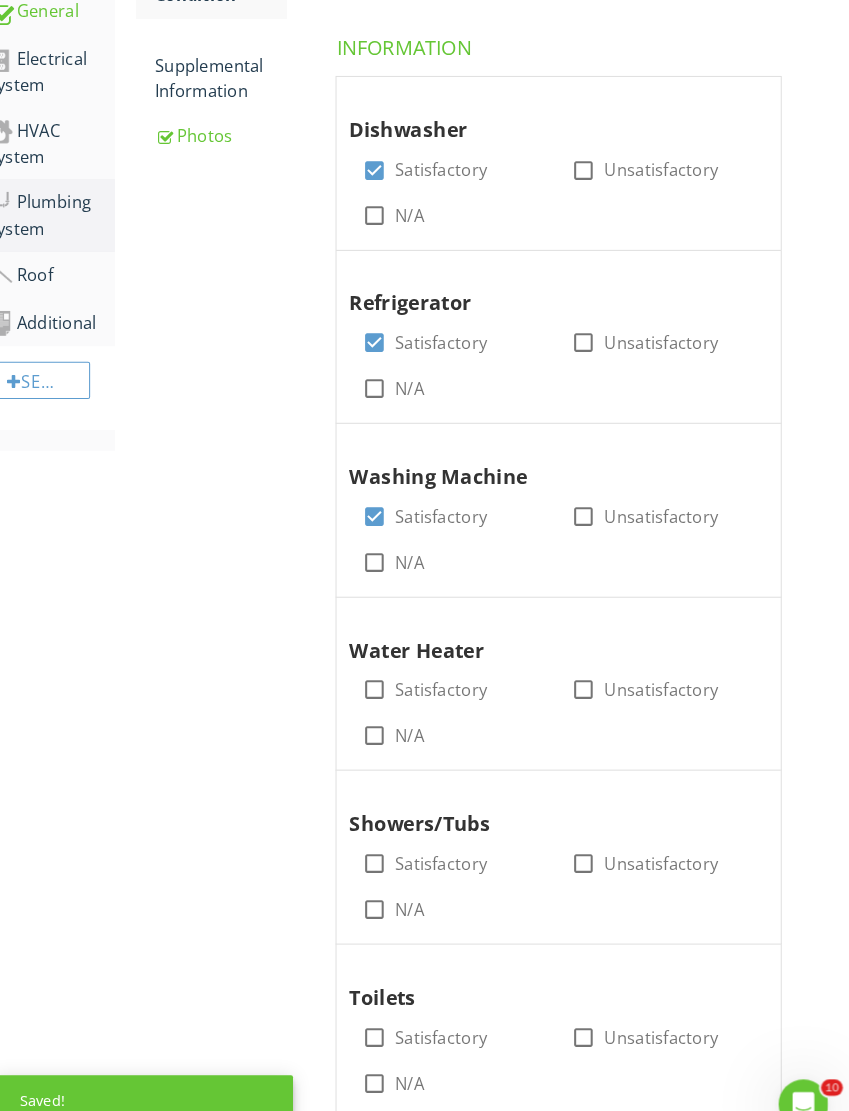 scroll, scrollTop: 452, scrollLeft: 1, axis: both 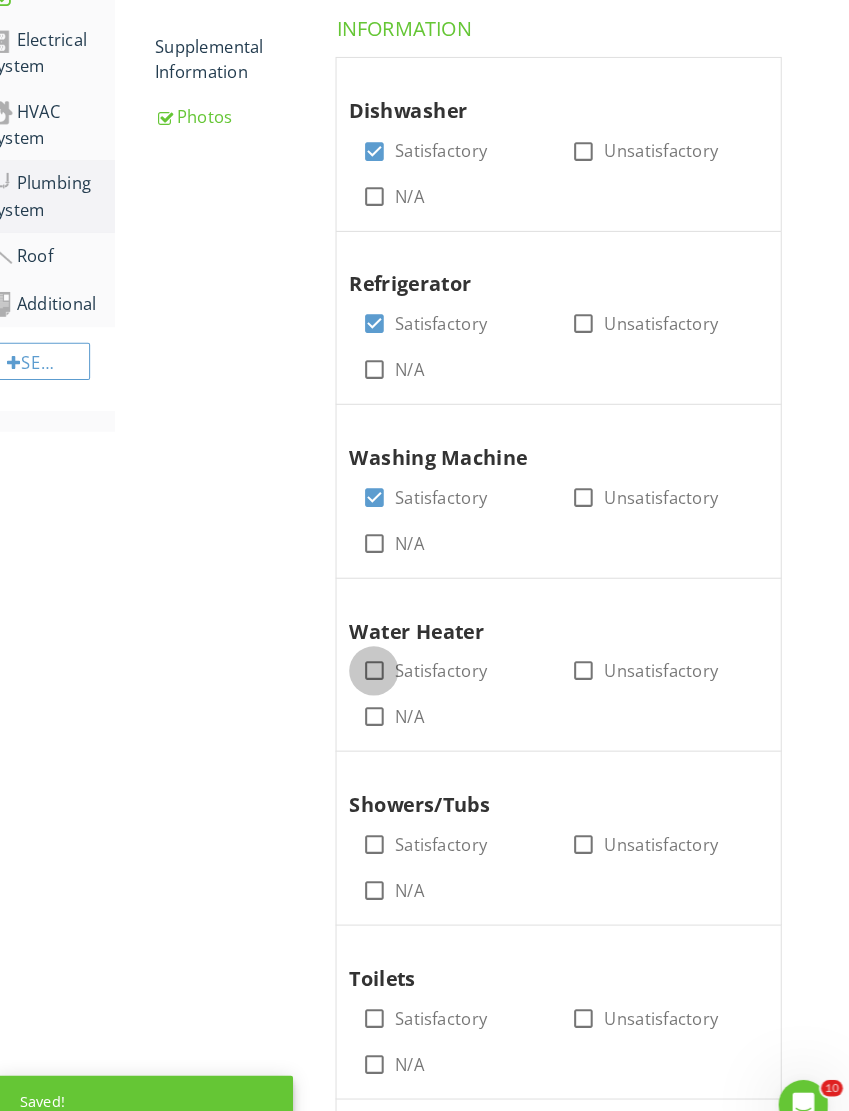 click at bounding box center (390, 648) 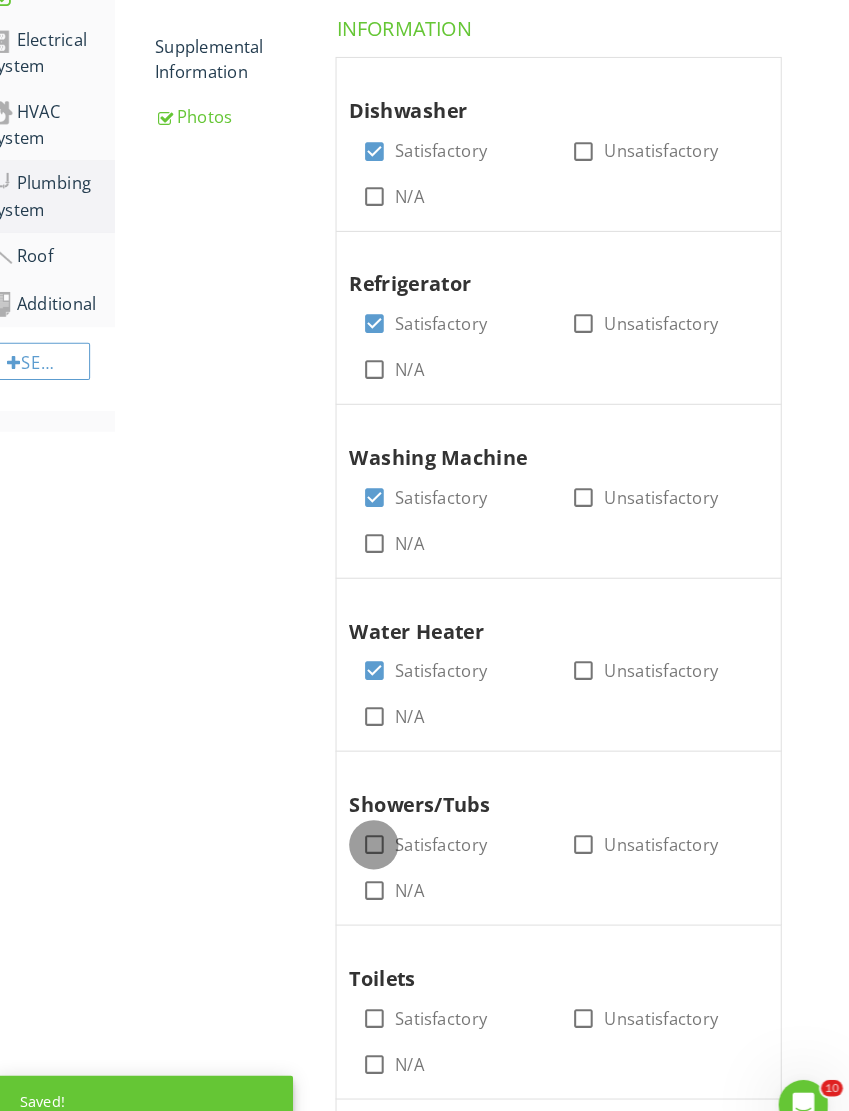 click at bounding box center (390, 816) 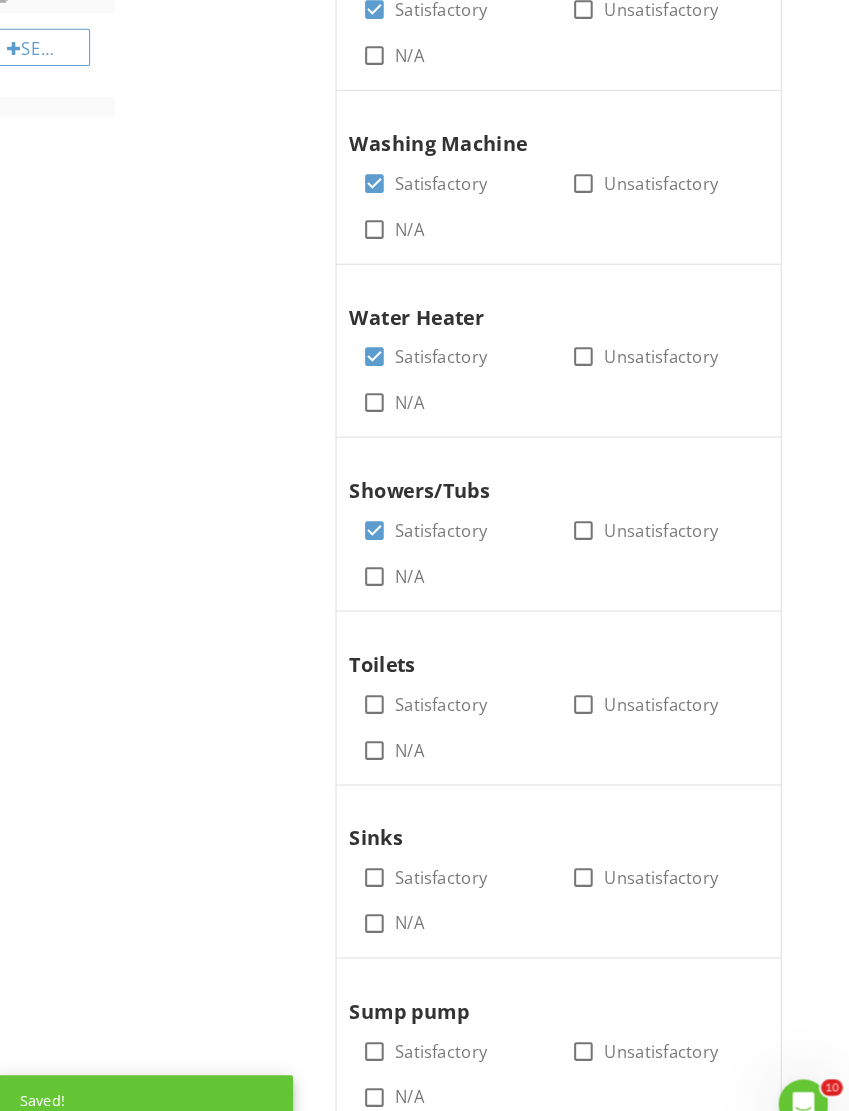 scroll, scrollTop: 756, scrollLeft: 1, axis: both 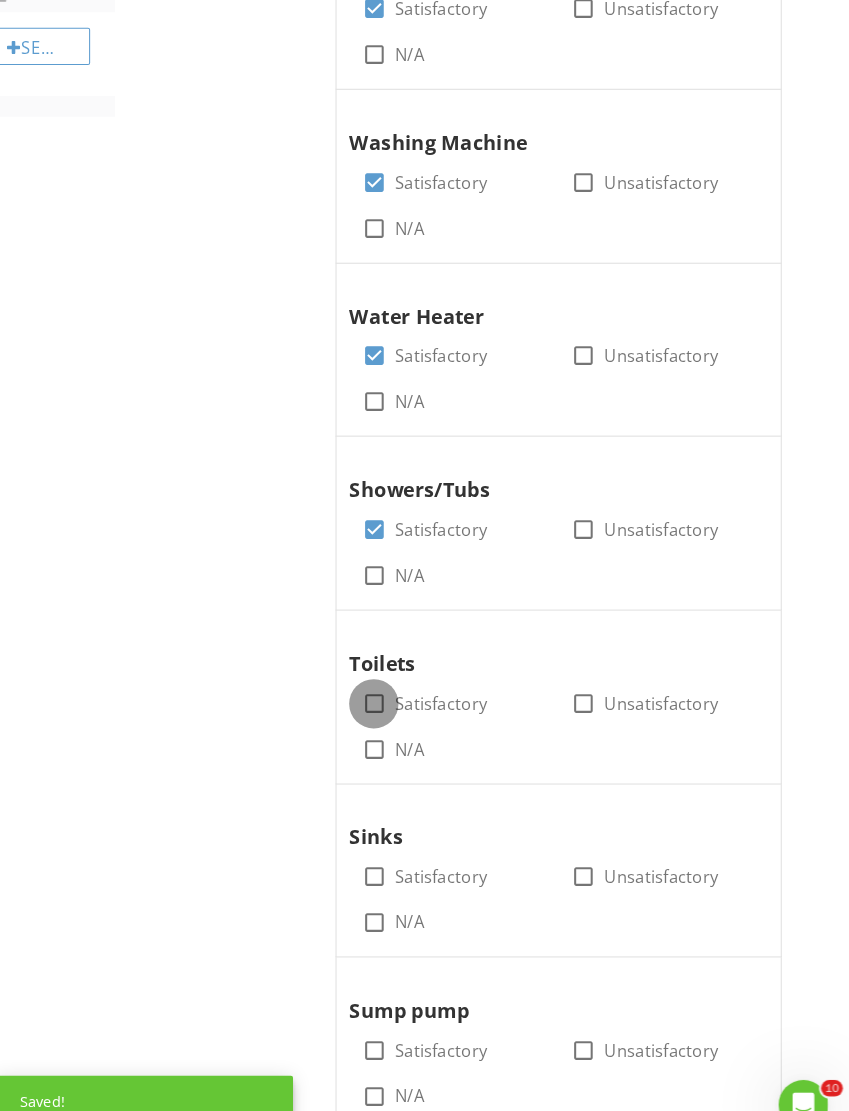 click at bounding box center [390, 680] 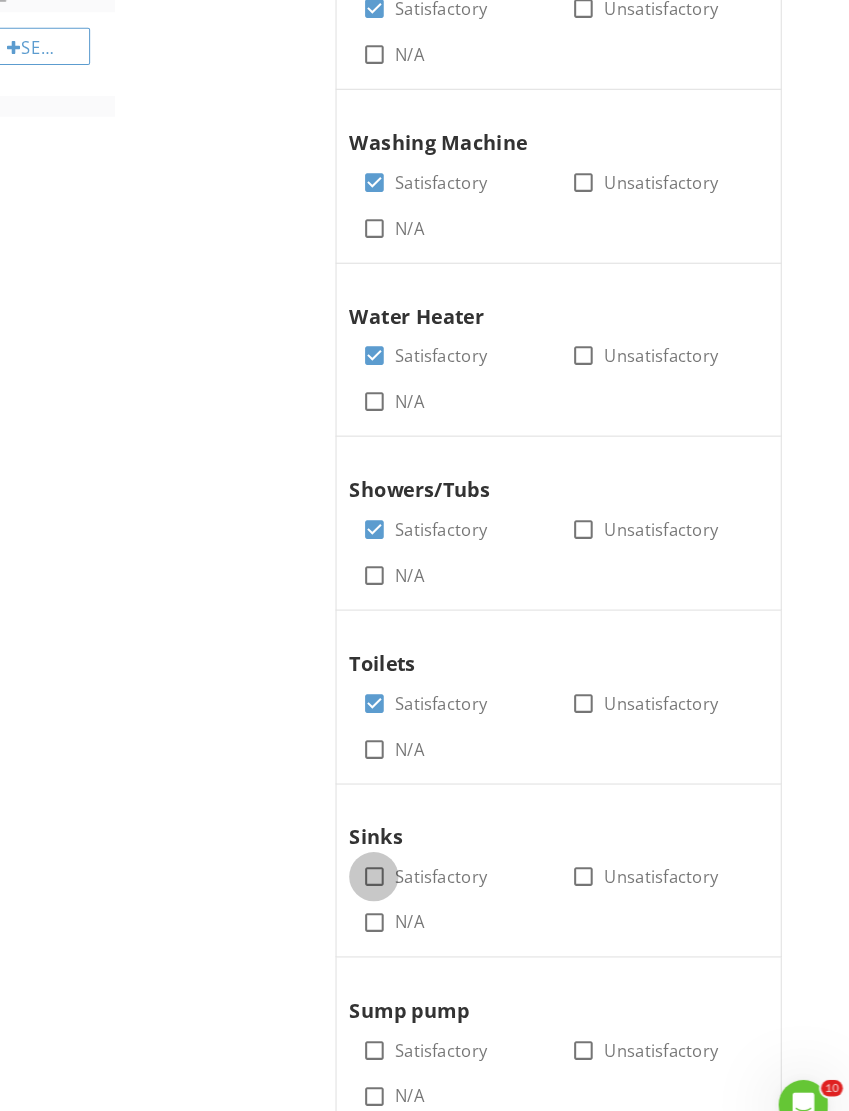 click at bounding box center (390, 847) 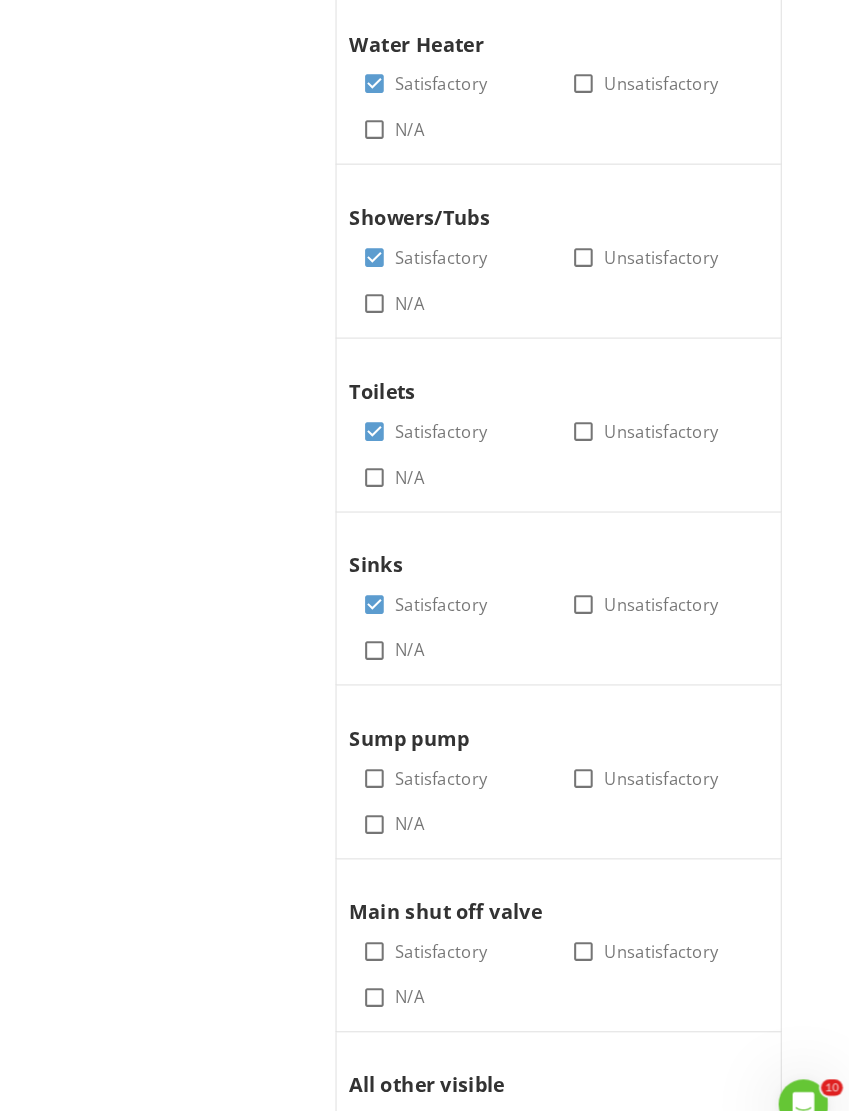 scroll, scrollTop: 1020, scrollLeft: 1, axis: both 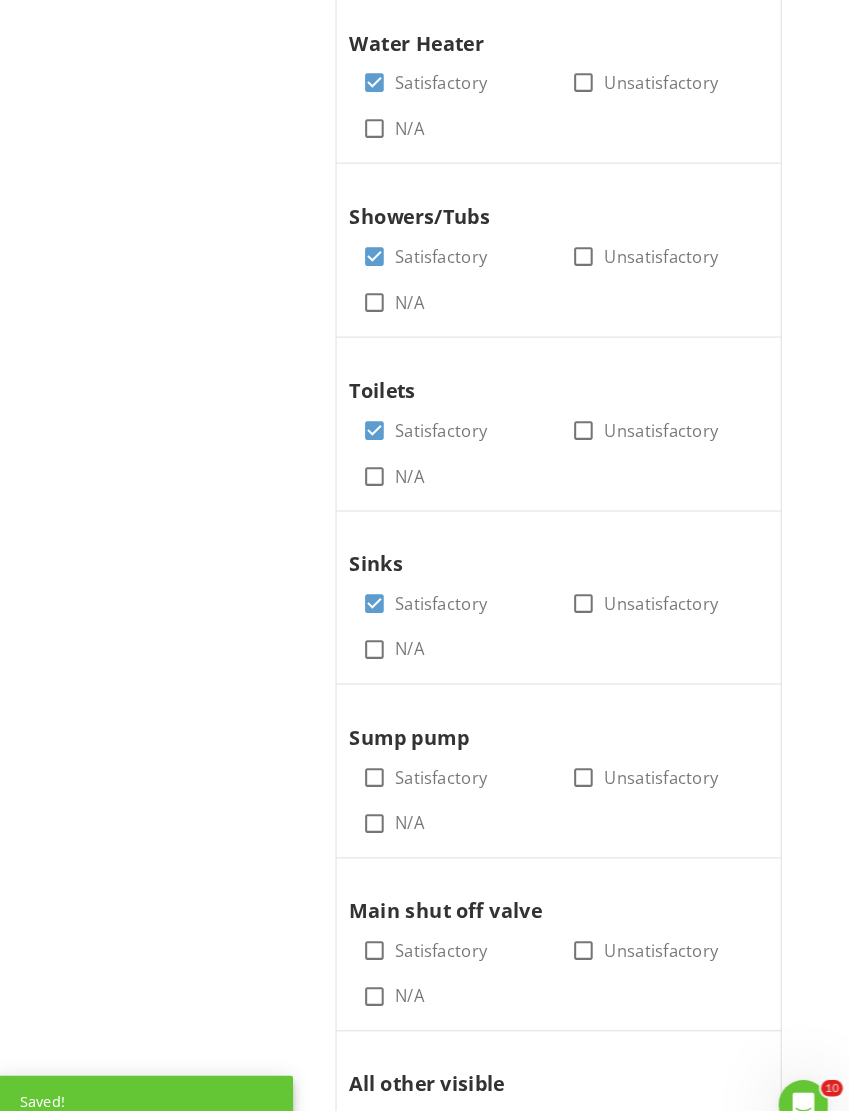 click at bounding box center (390, 795) 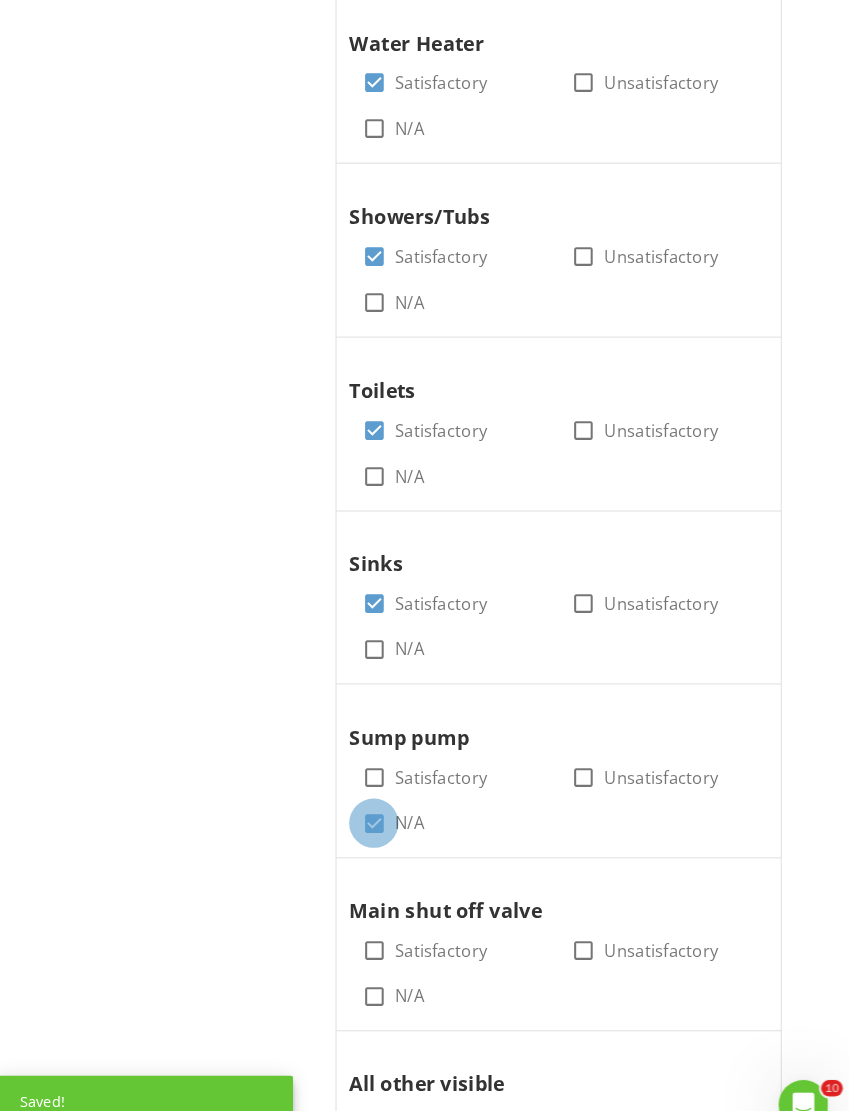 checkbox on "true" 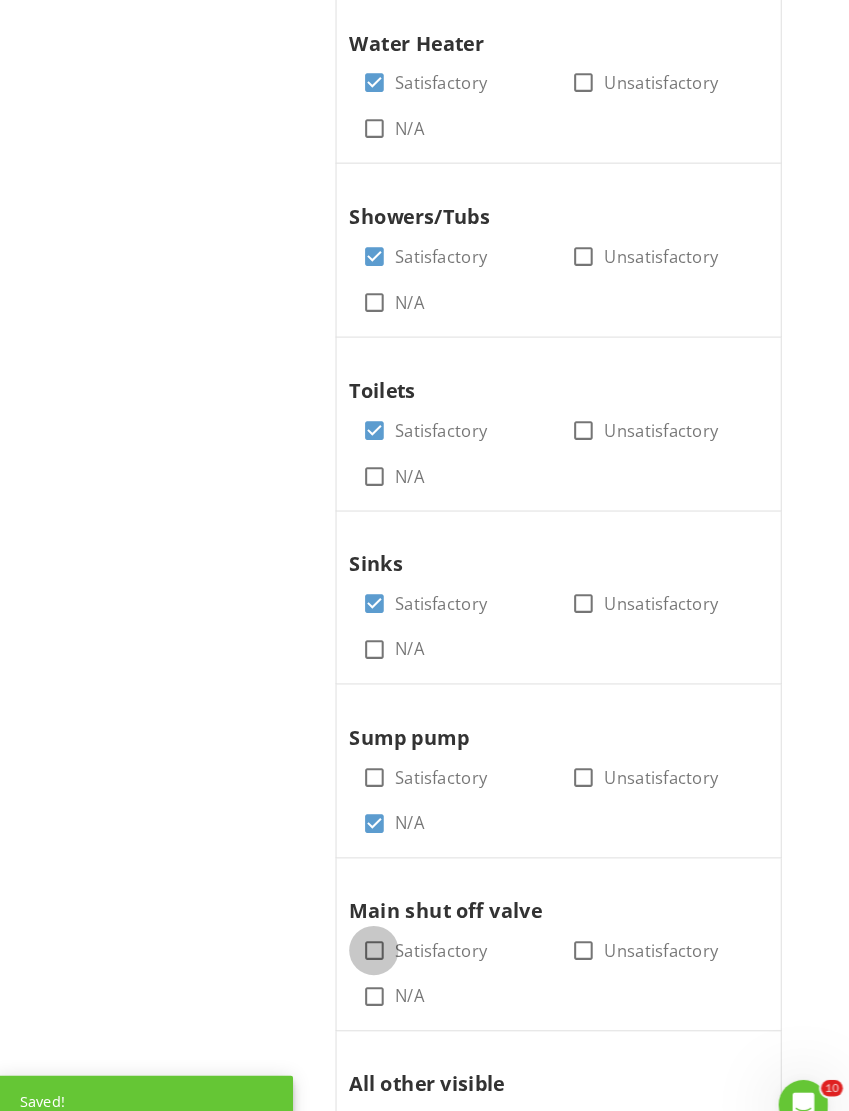 click at bounding box center (390, 918) 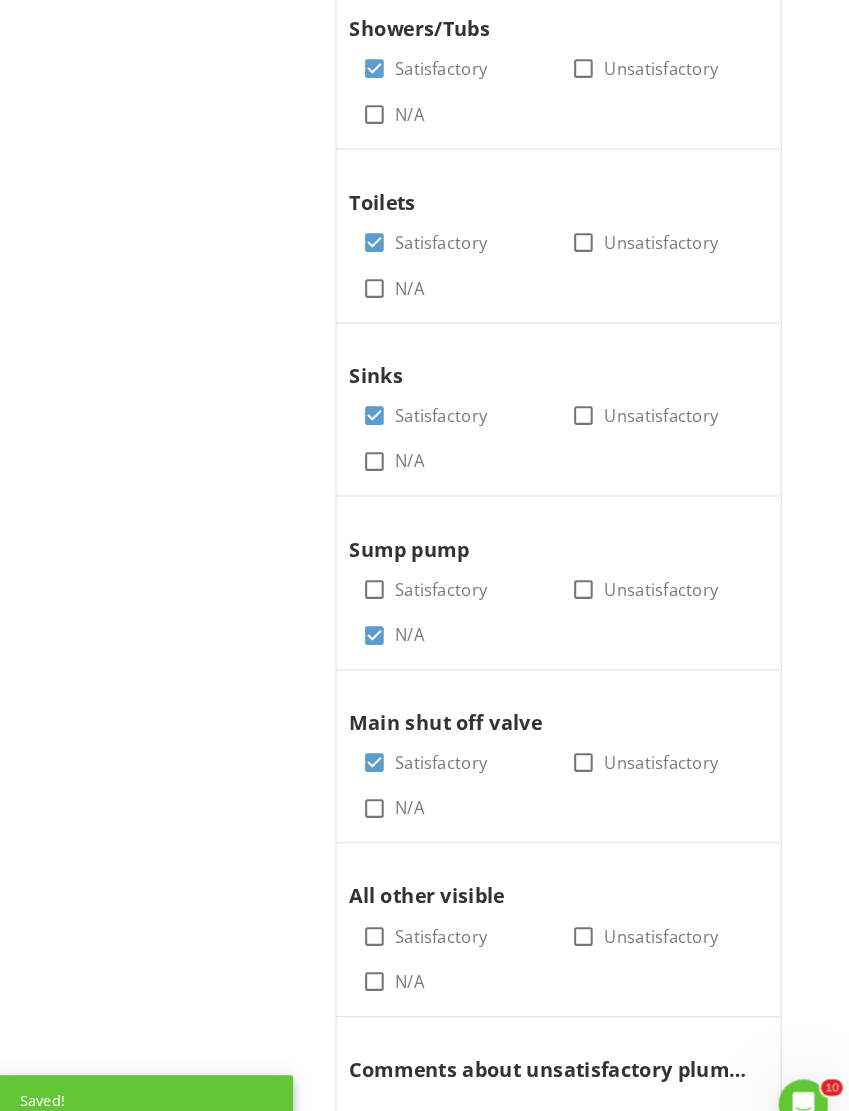 scroll, scrollTop: 1202, scrollLeft: 1, axis: both 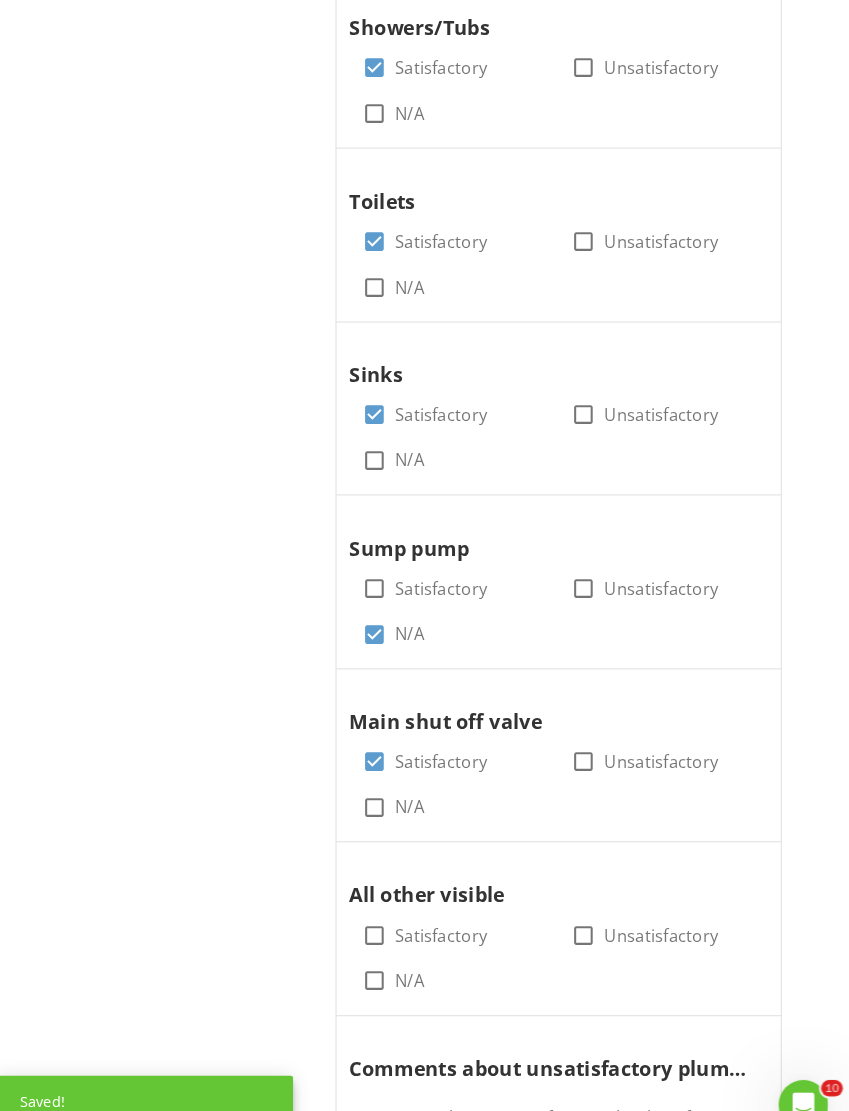 click at bounding box center [390, 904] 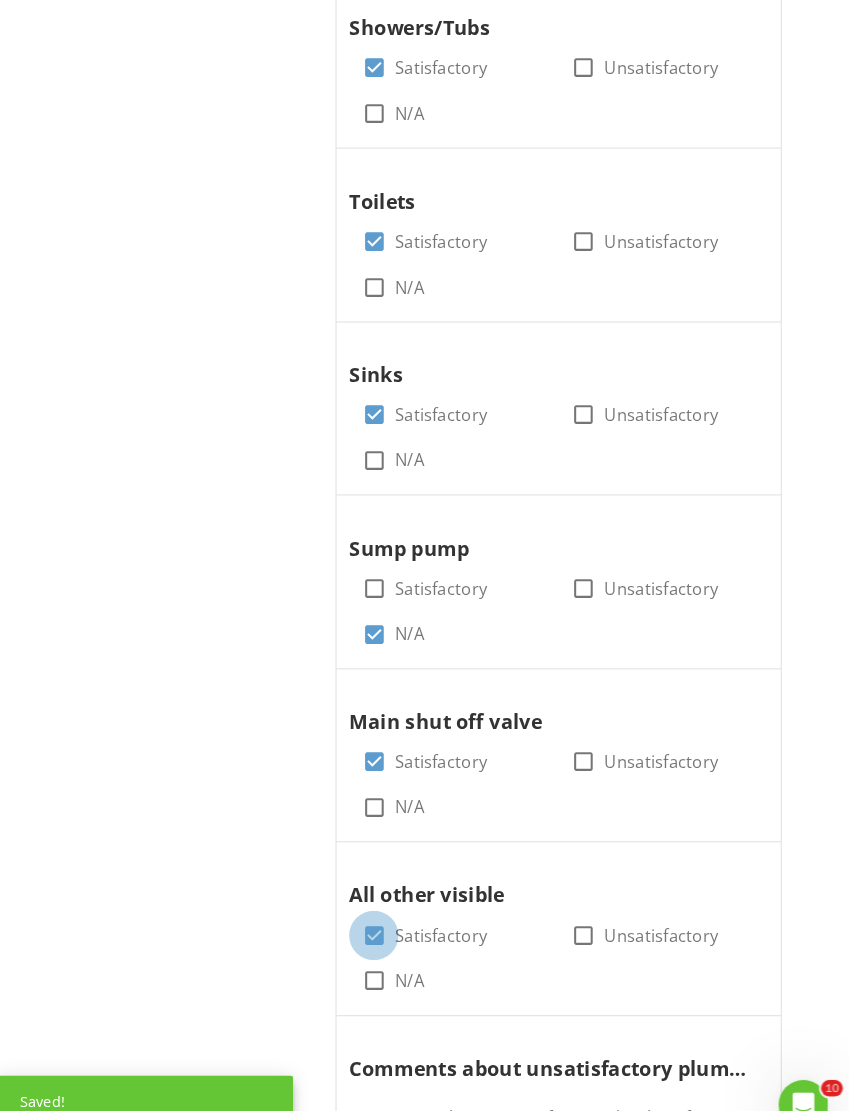 checkbox on "true" 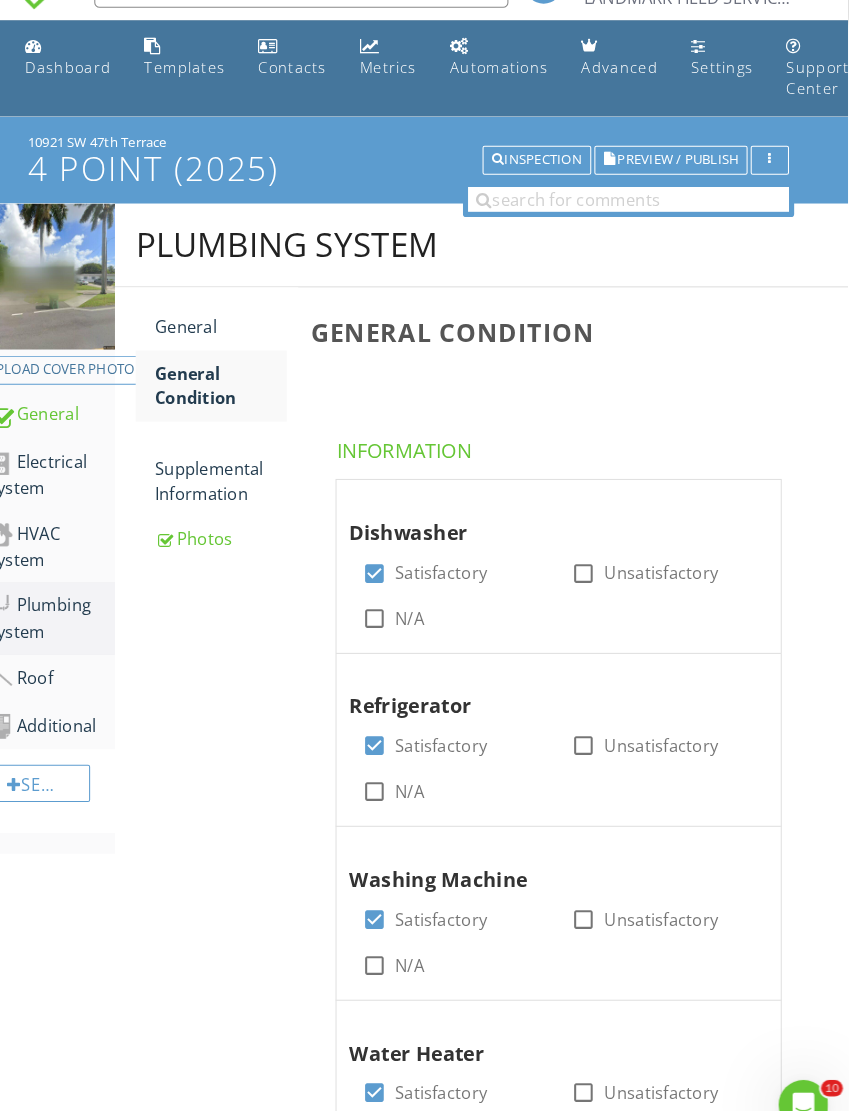 scroll, scrollTop: 0, scrollLeft: 1, axis: horizontal 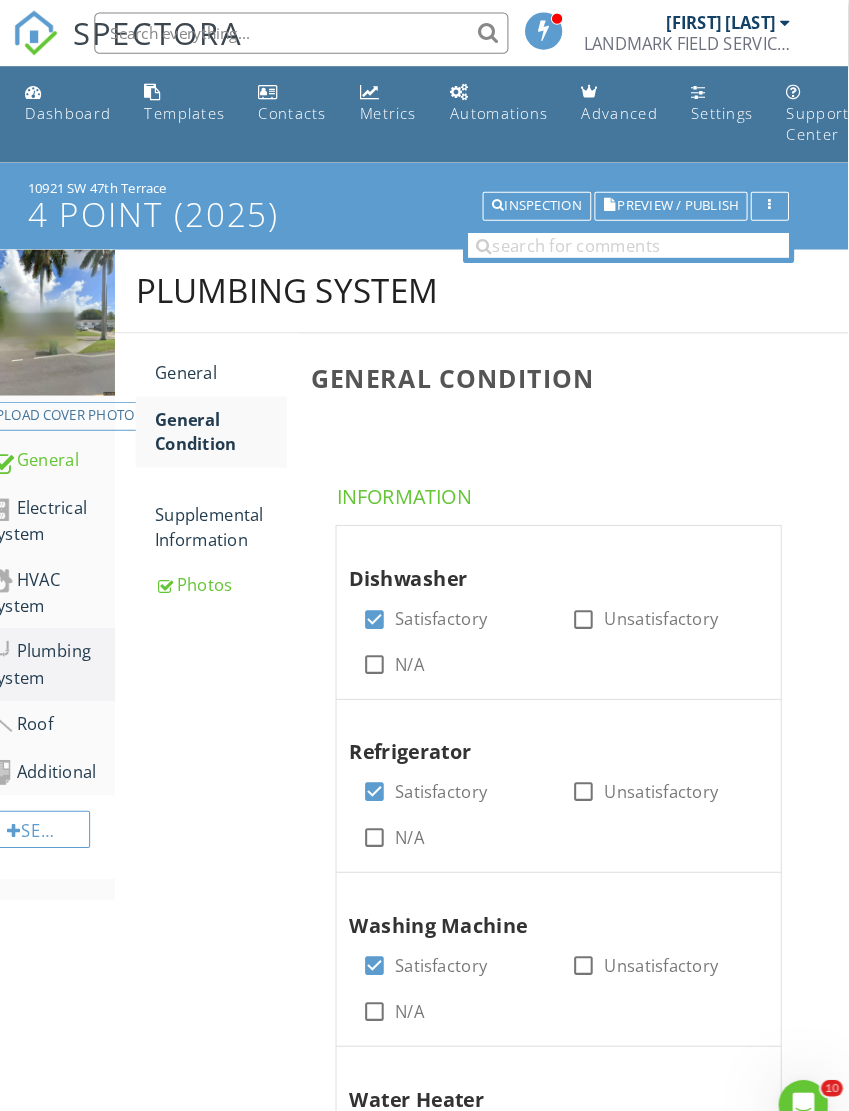 click on "Supplemental Information" at bounding box center [241, 497] 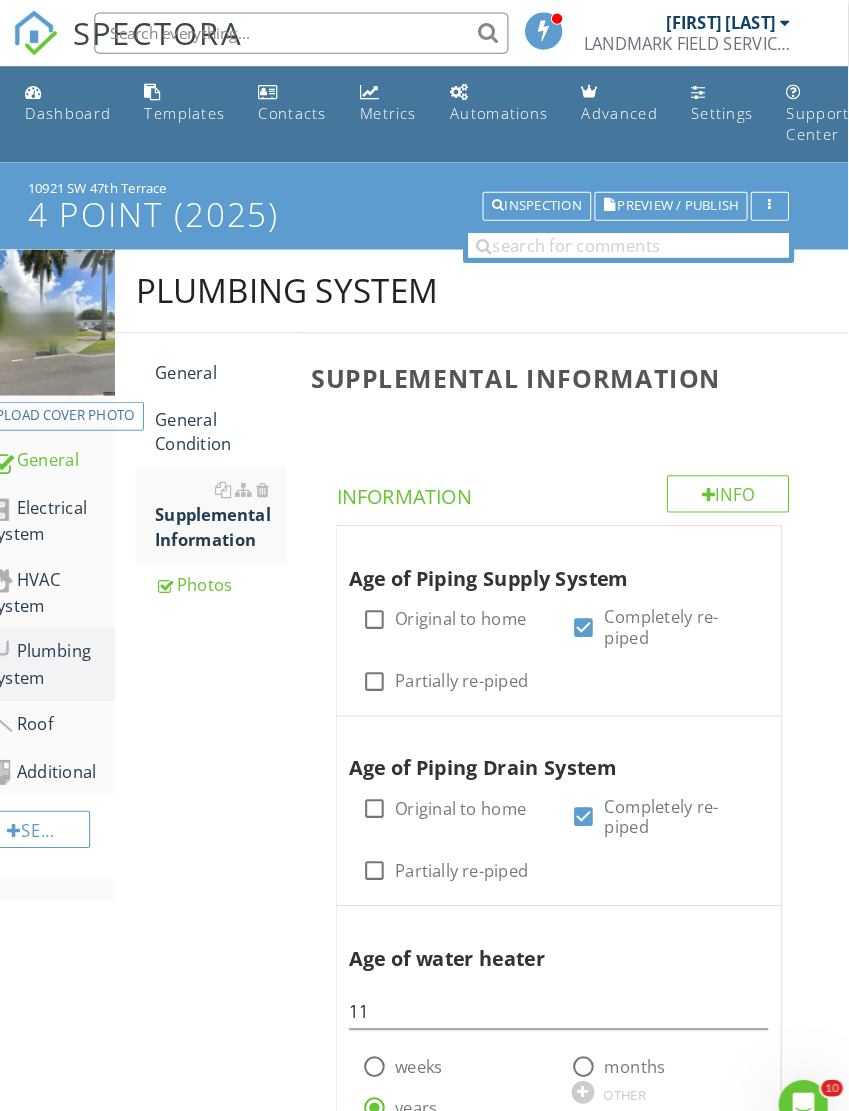 click on "General" at bounding box center [241, 360] 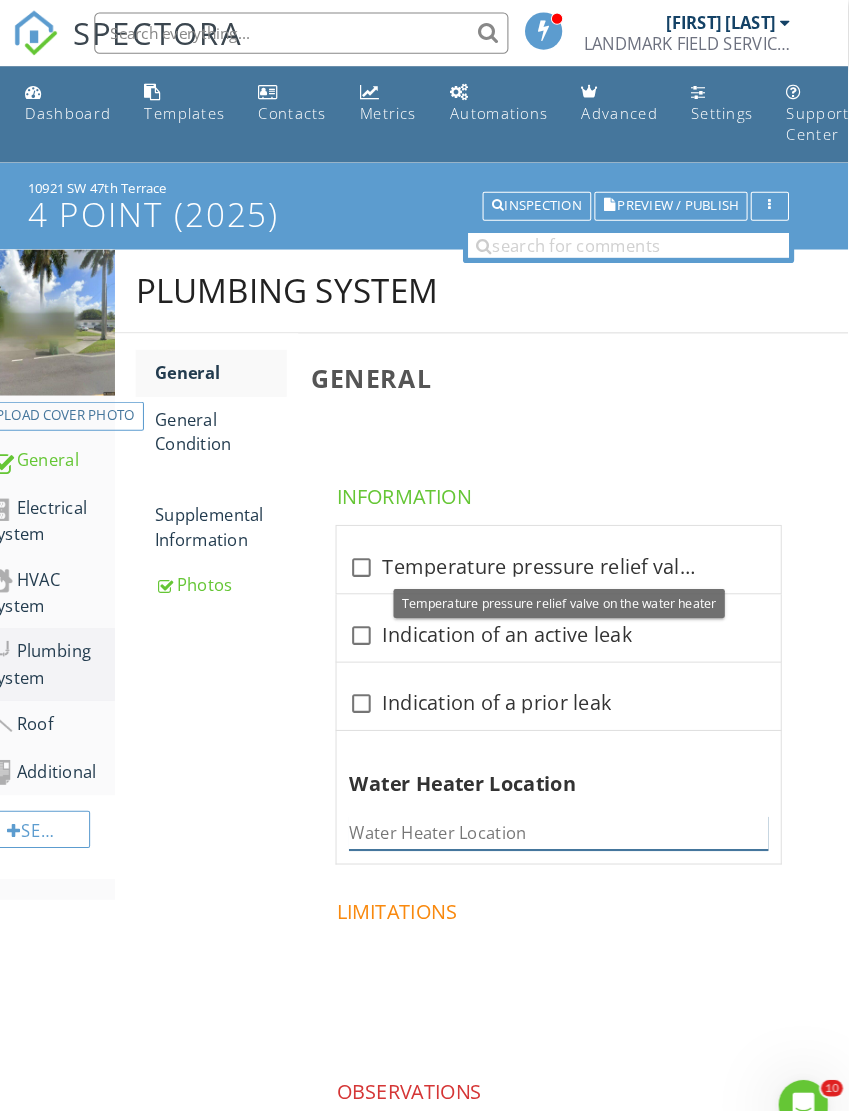 click at bounding box center [568, 804] 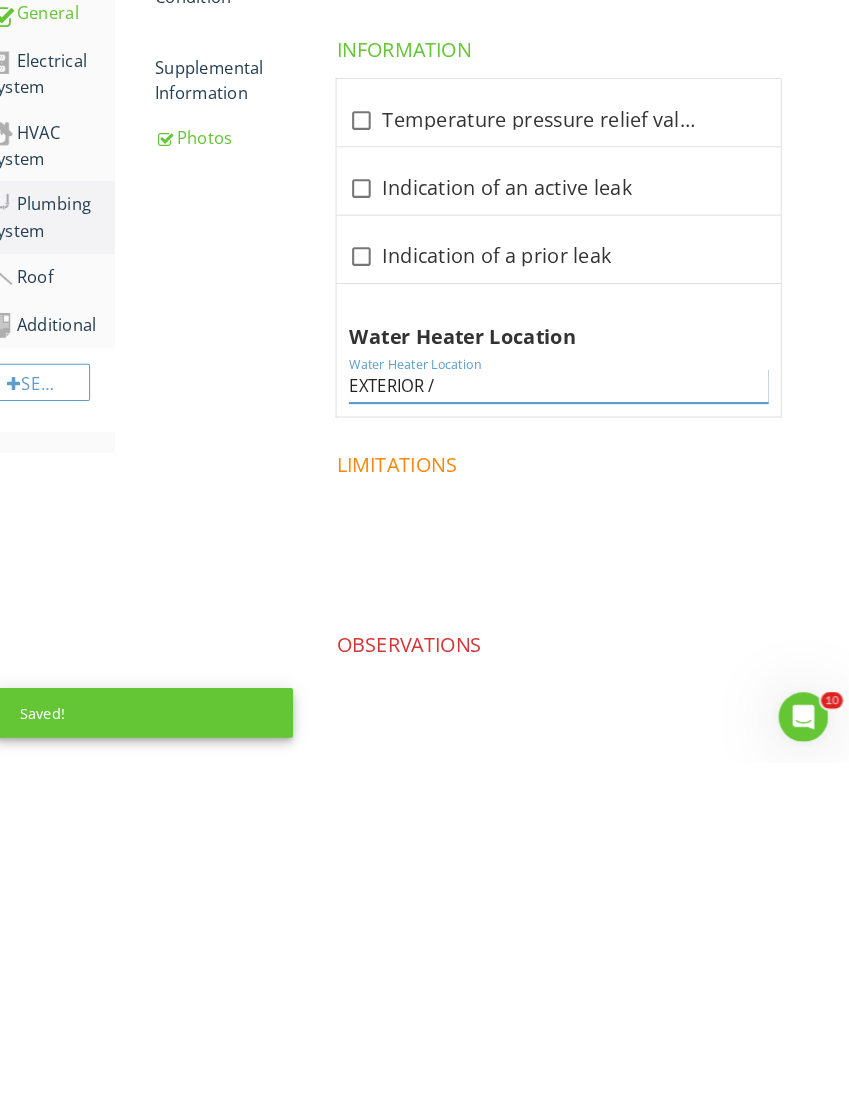 type on "EXTERIOR /" 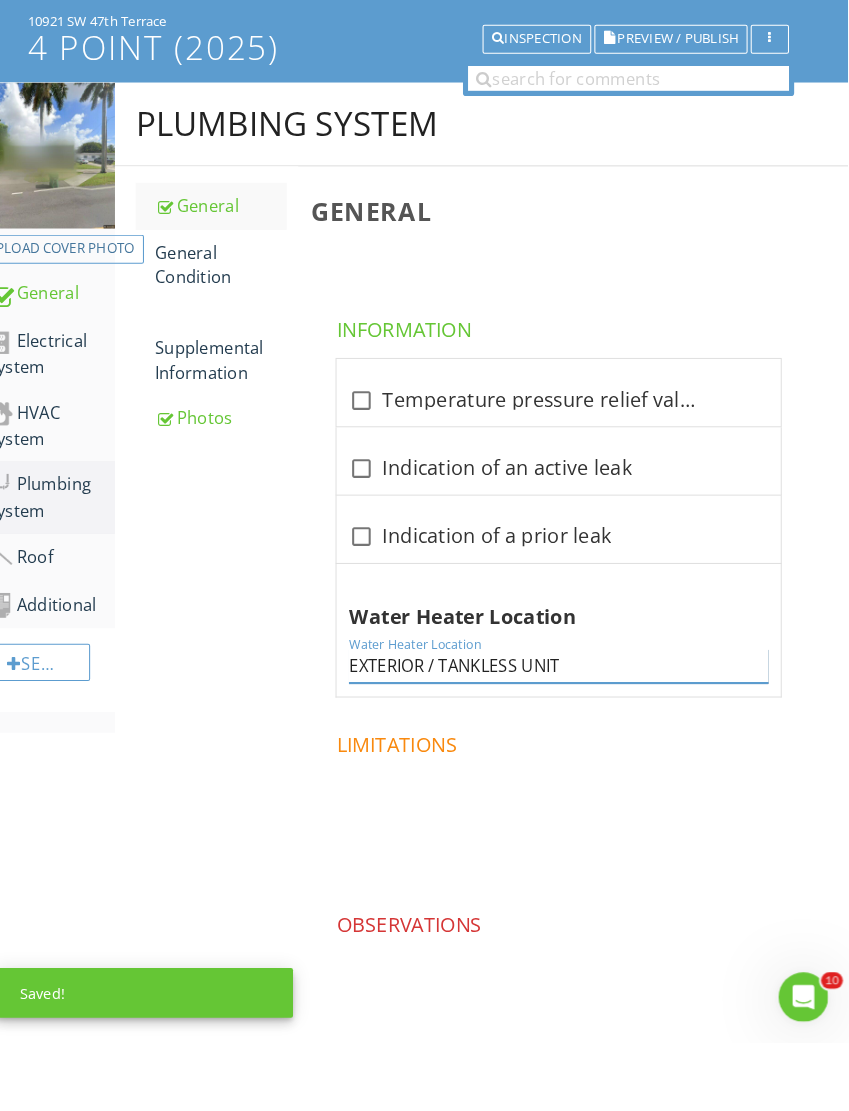 type on "EXTERIOR / TANKLESS UNIT" 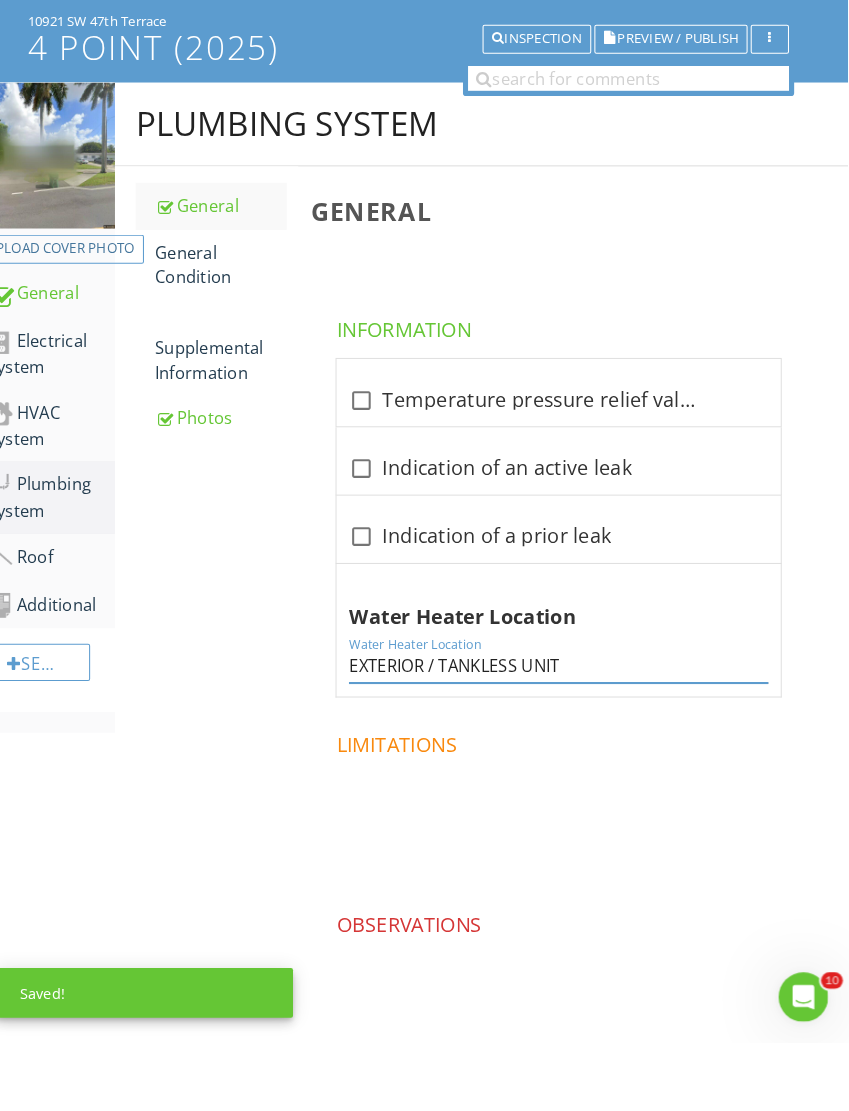 click on "Supplemental Information" at bounding box center (241, 440) 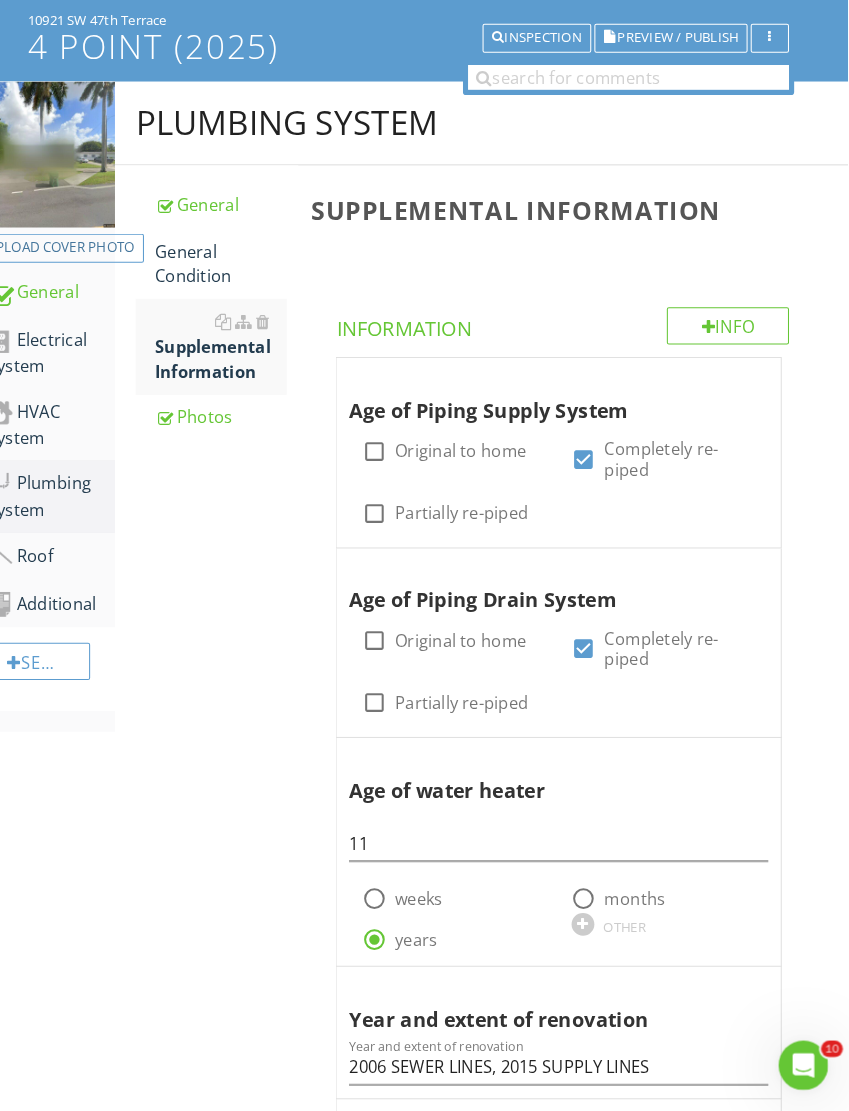 scroll, scrollTop: 123, scrollLeft: 1, axis: both 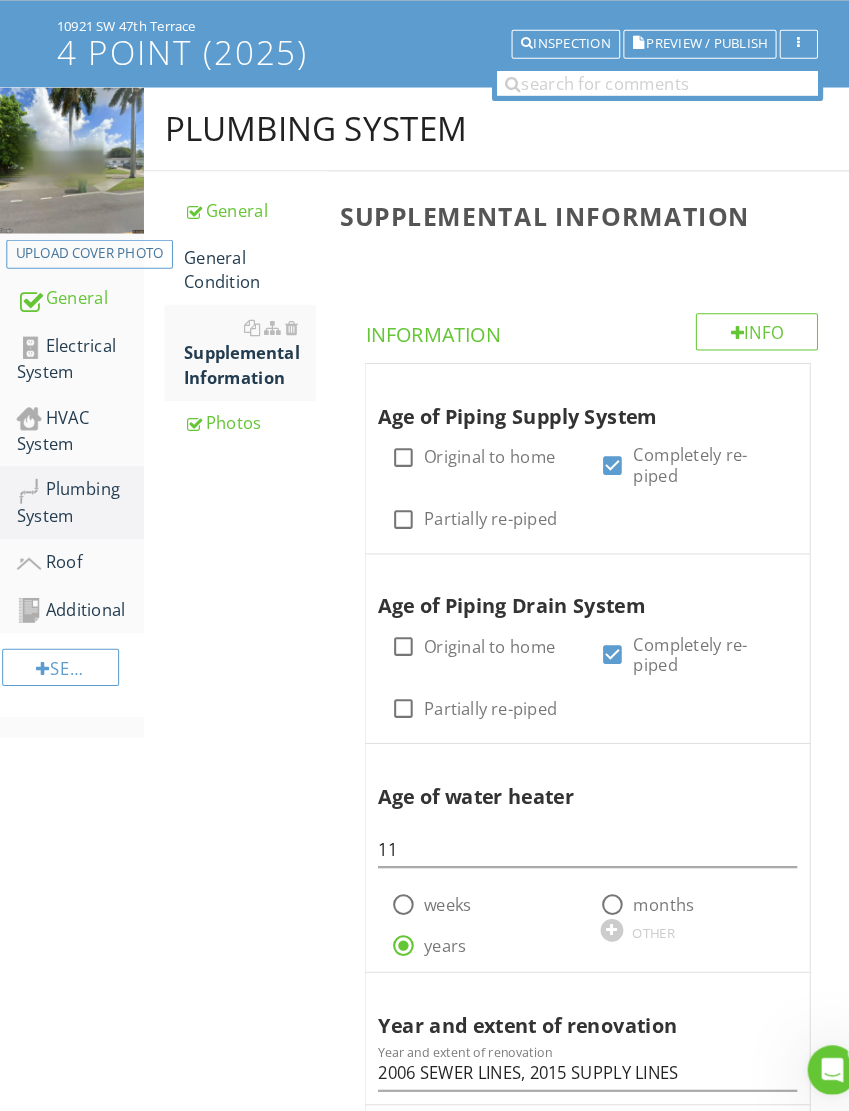 click on "HVAC System" at bounding box center (78, 450) 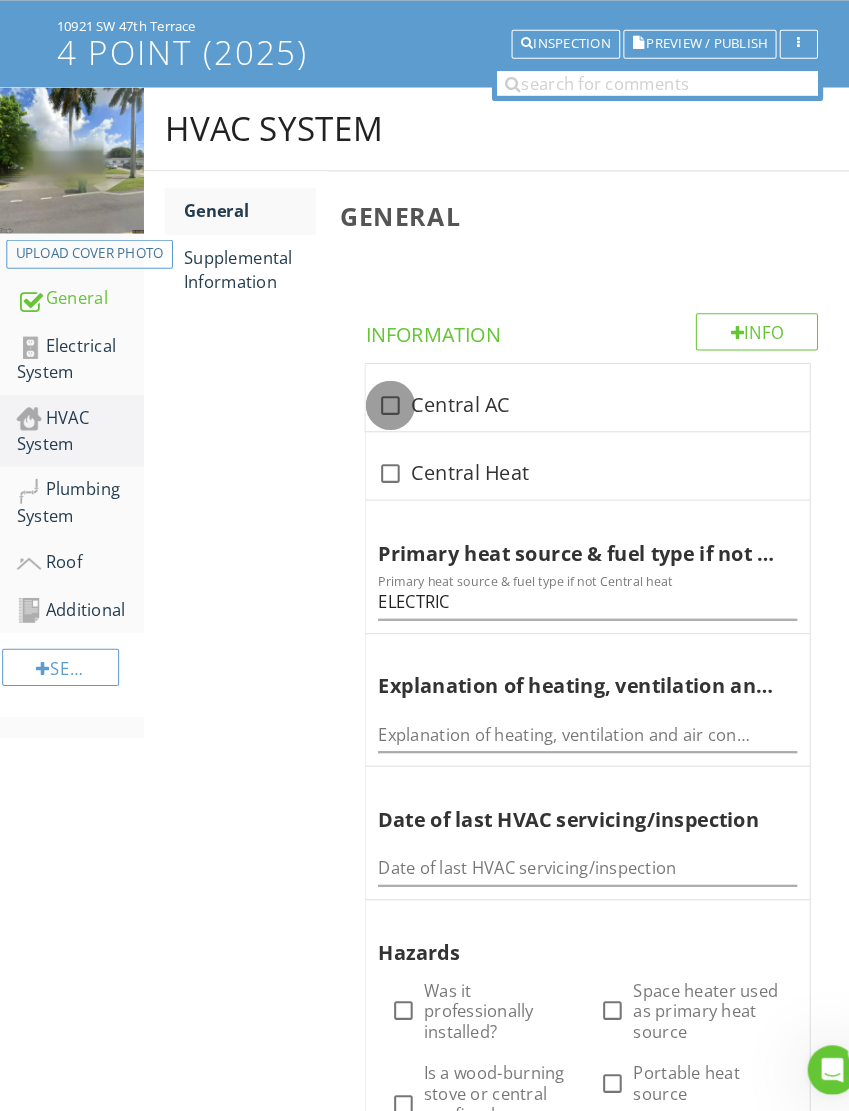click at bounding box center (378, 425) 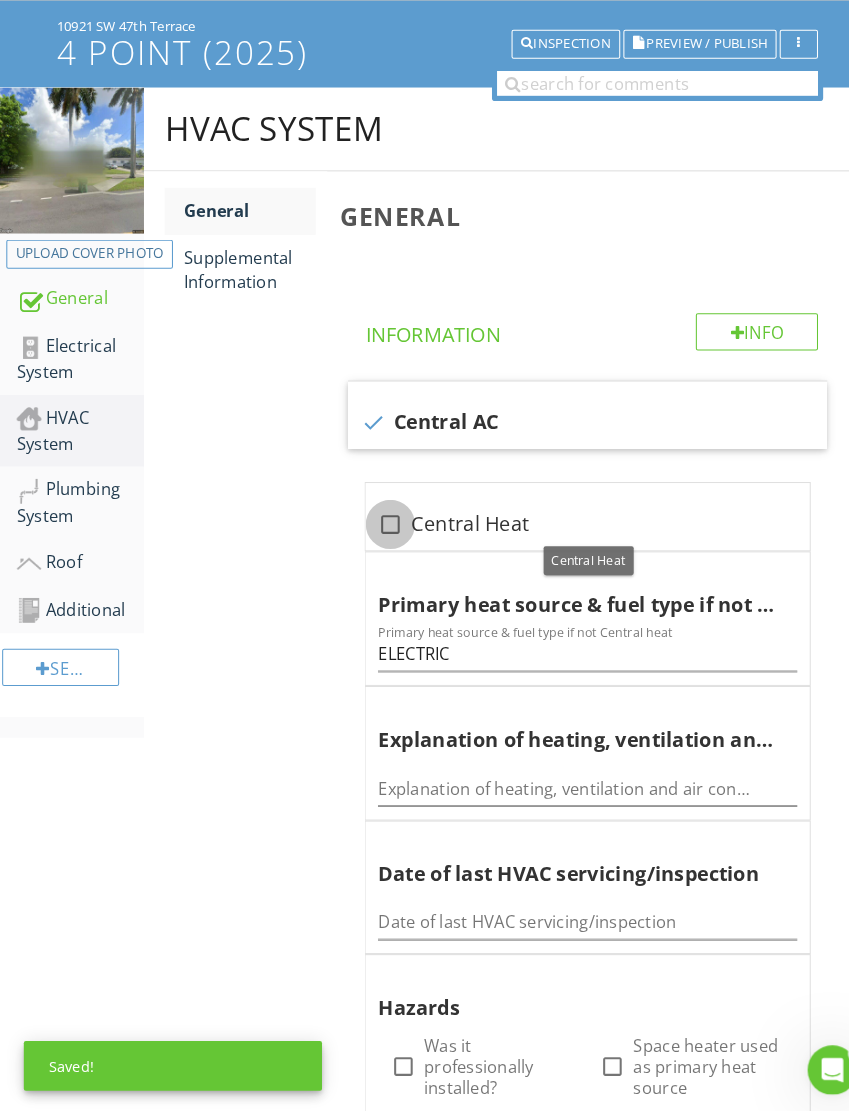 click at bounding box center [378, 540] 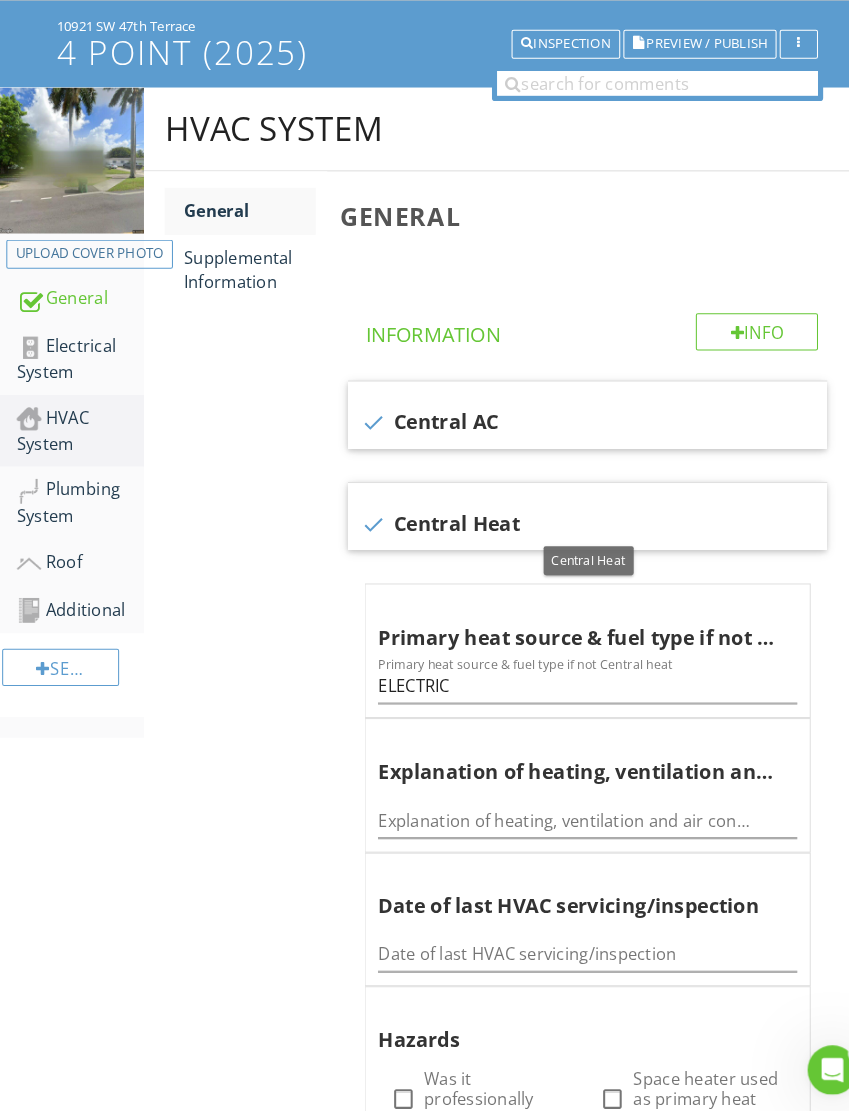 click on "Supplemental Information" at bounding box center [241, 294] 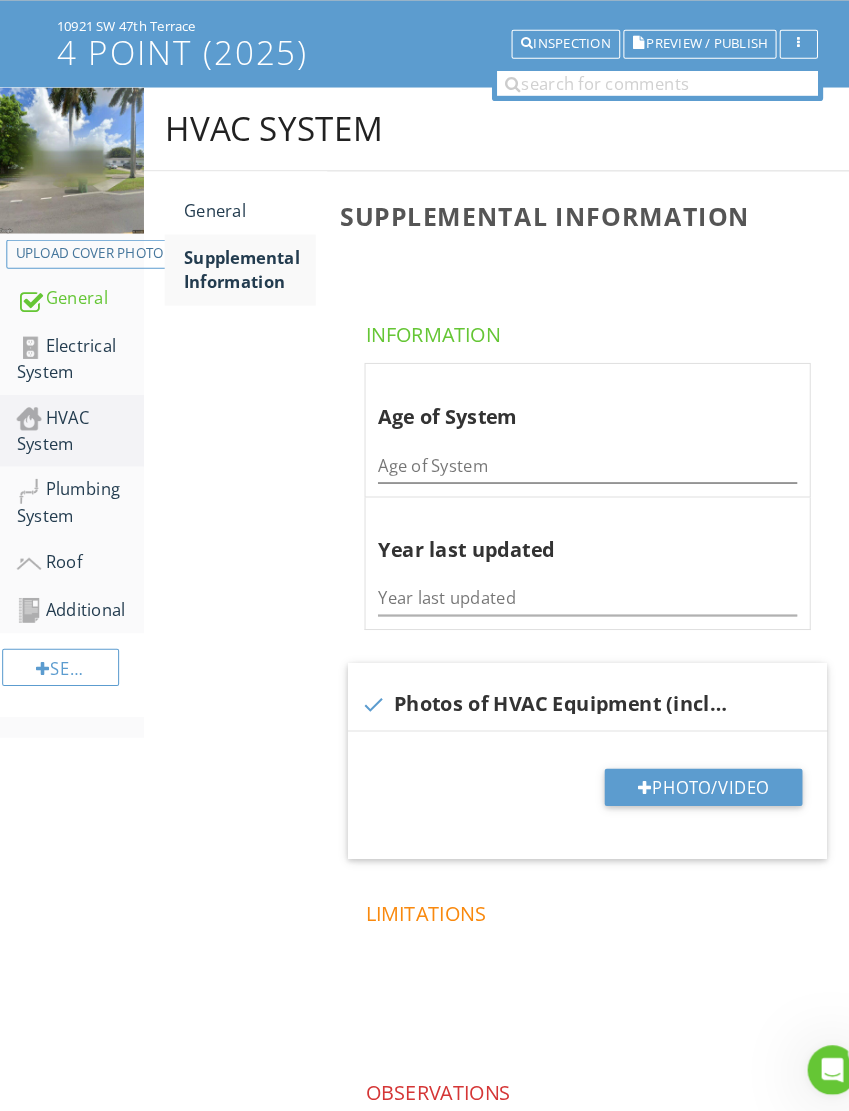 click on "Photo/Video" at bounding box center (680, 794) 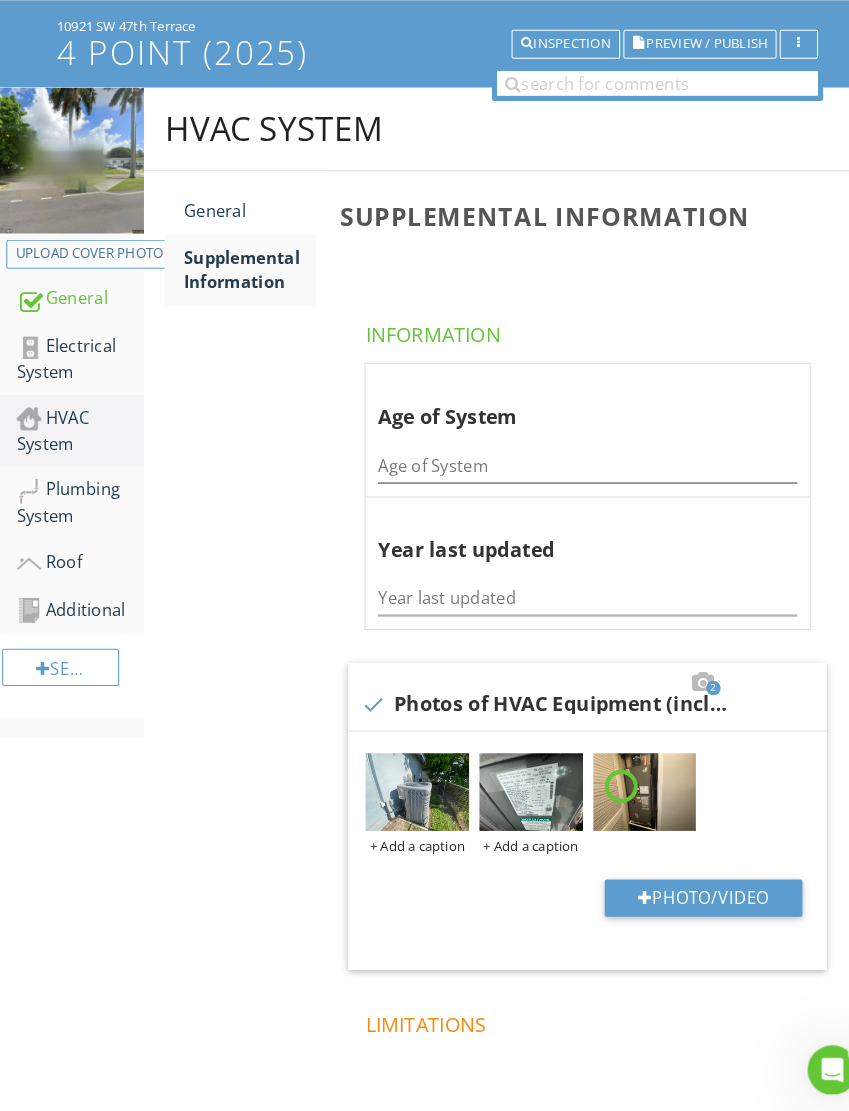 click at bounding box center (514, 798) 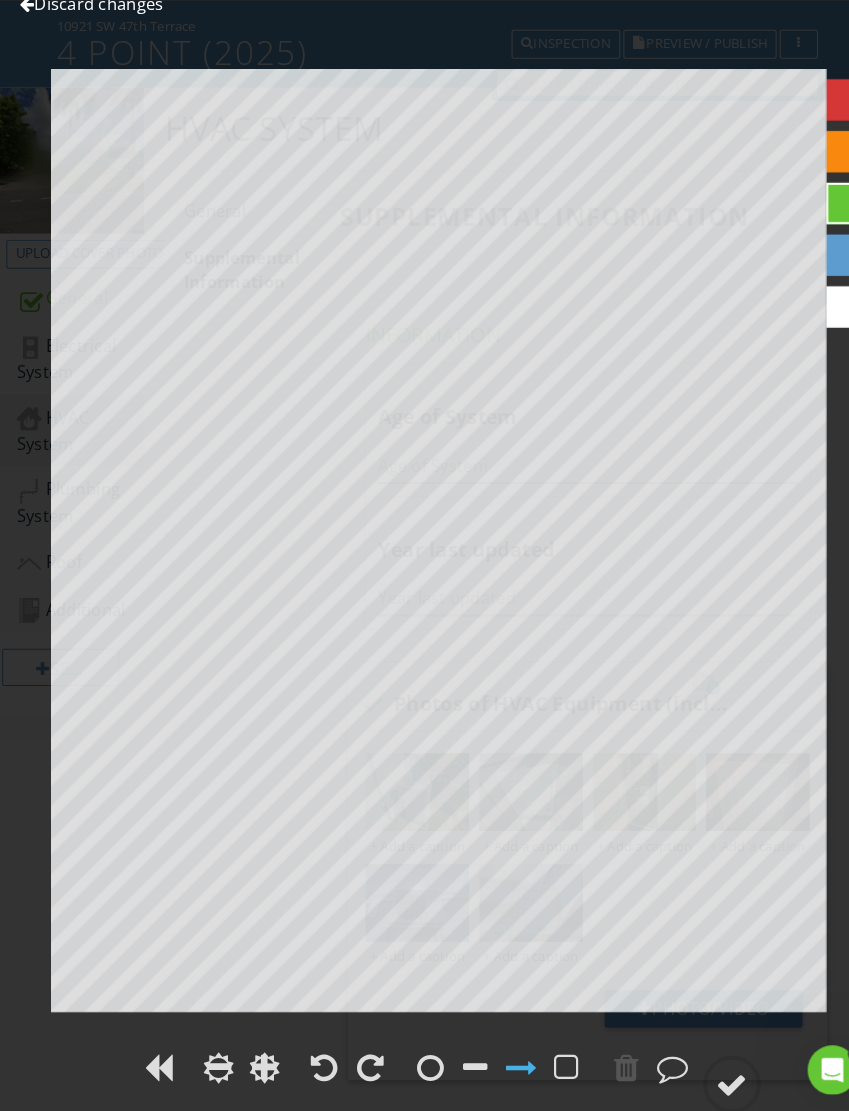 click on "Discard changes" at bounding box center [89, 37] 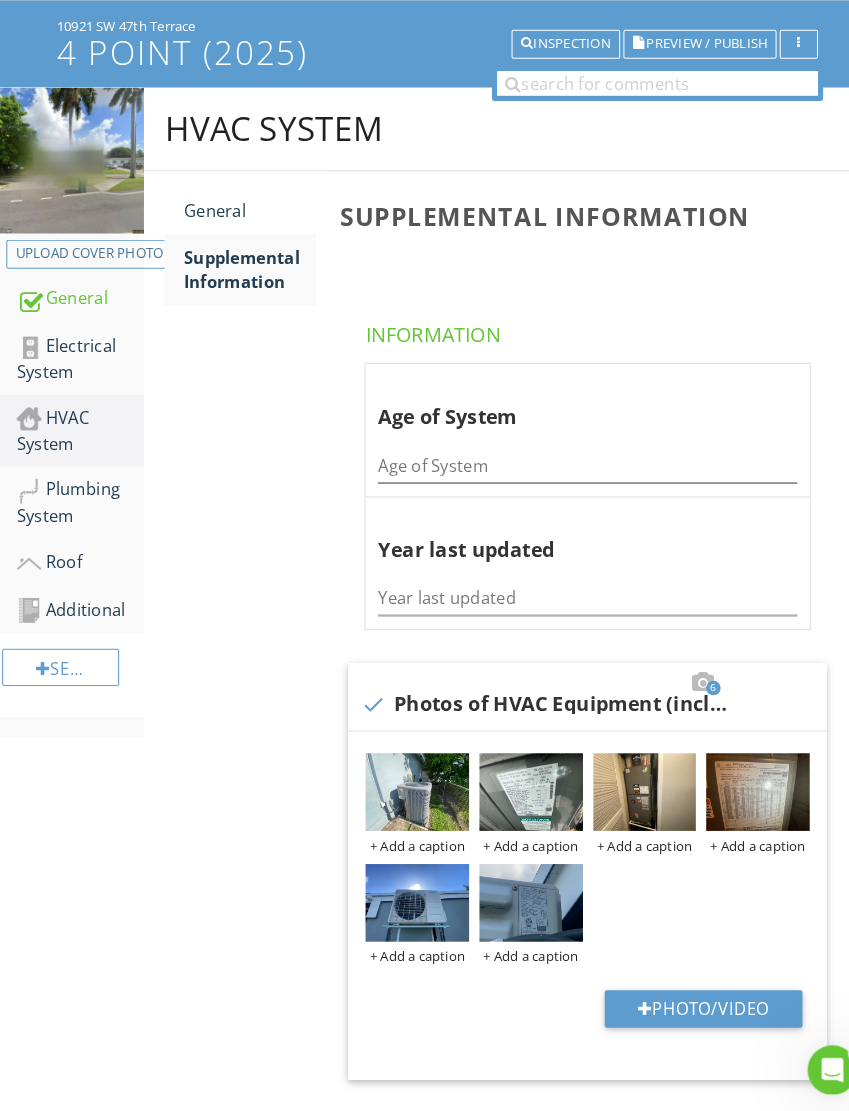 click at bounding box center [733, 798] 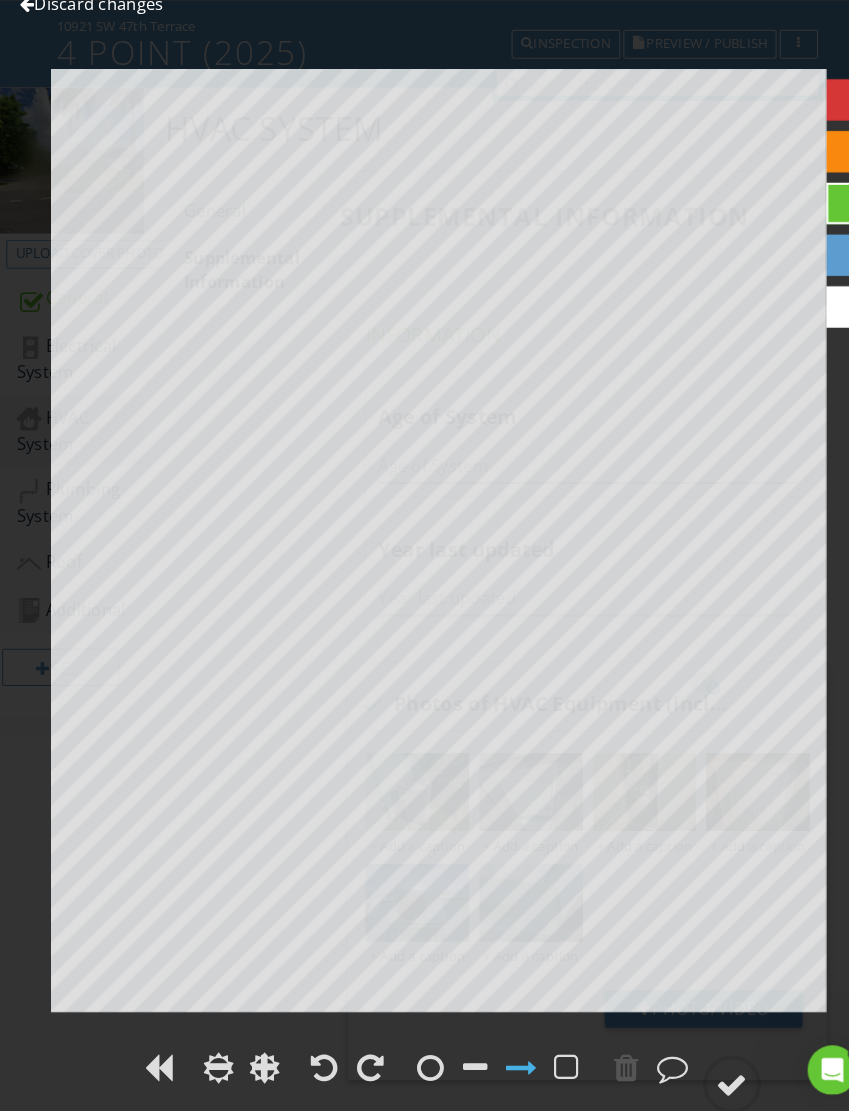 click at bounding box center (27, 37) 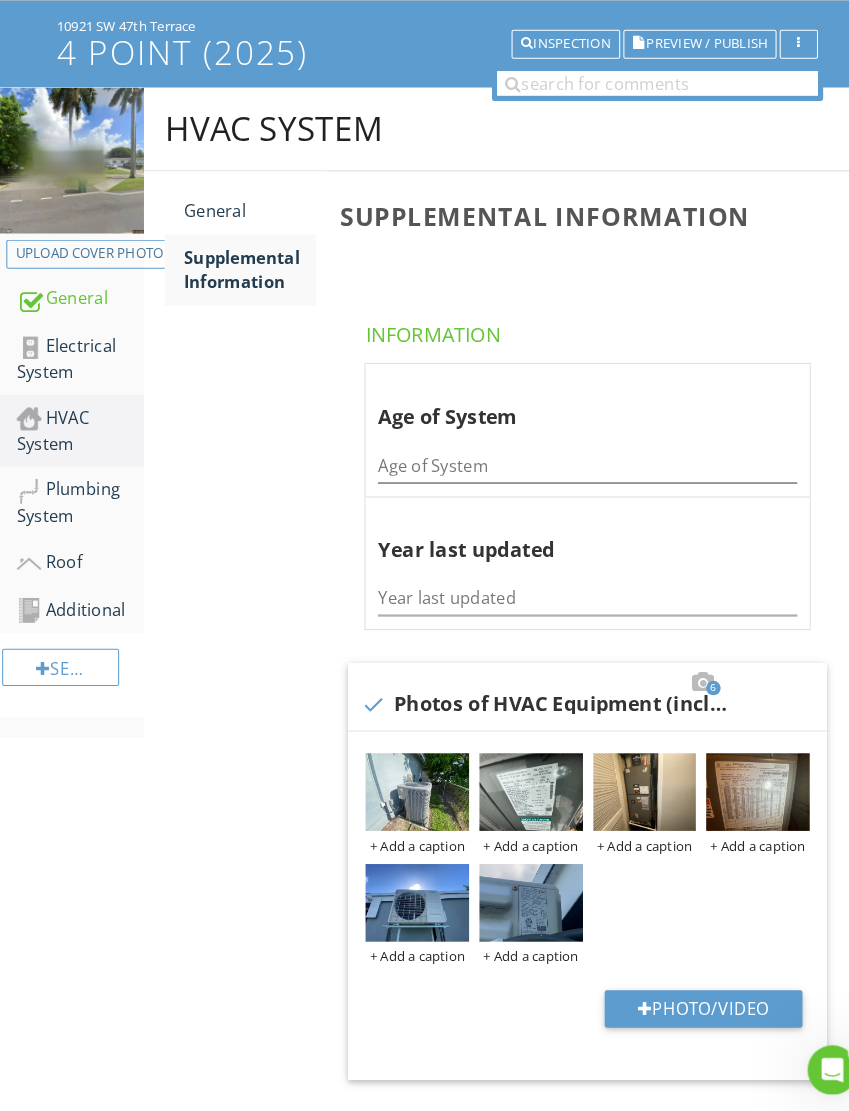 click at bounding box center (514, 905) 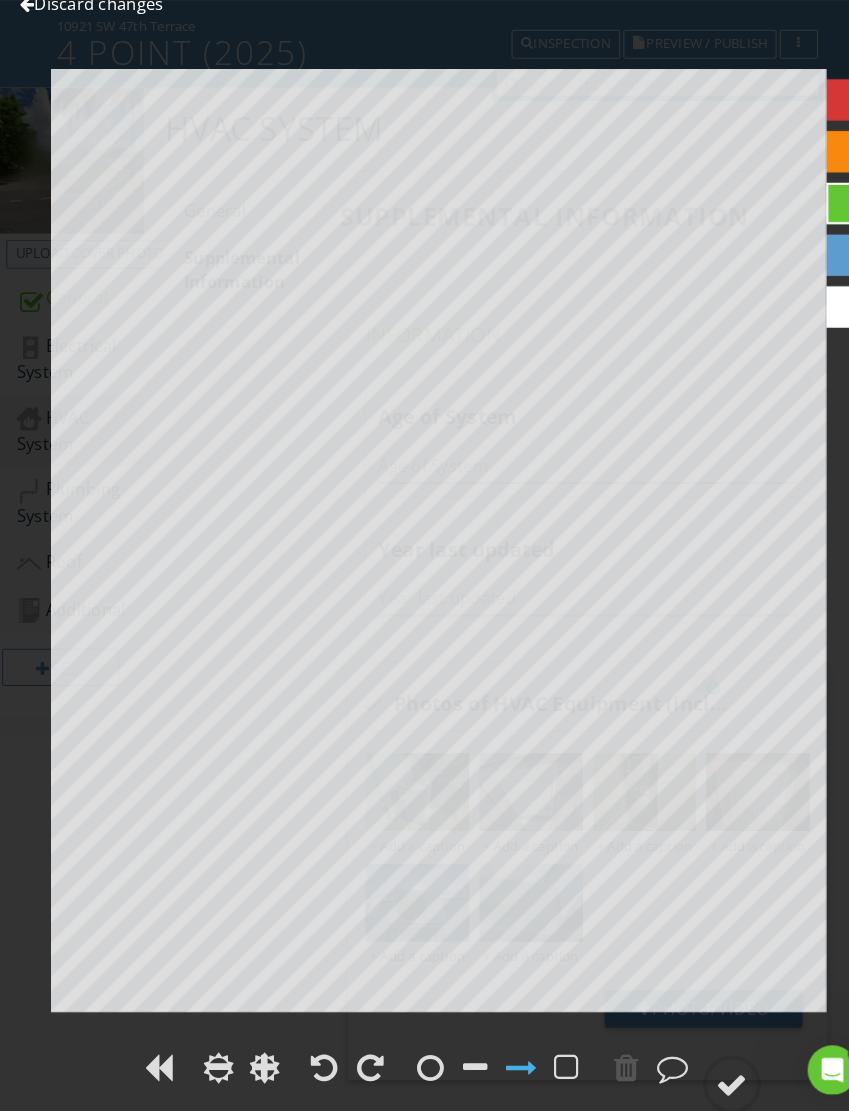 scroll, scrollTop: 0, scrollLeft: 0, axis: both 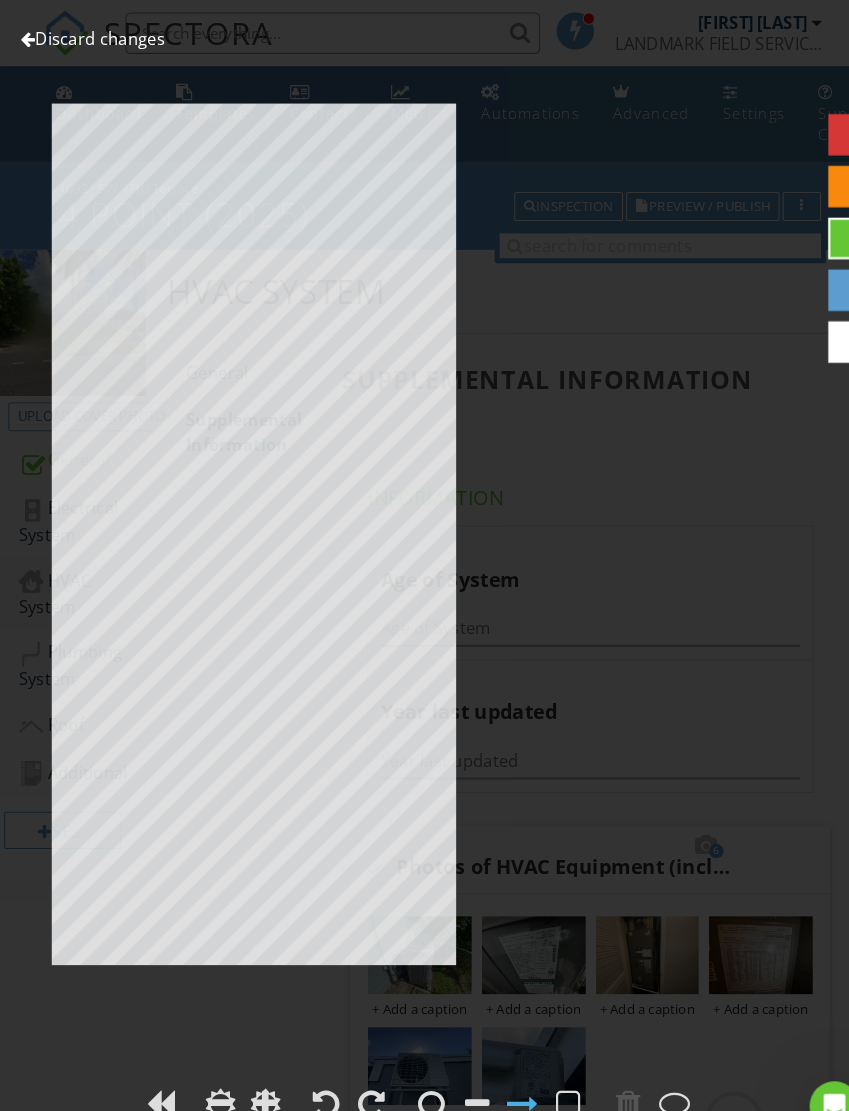 click on "Discard changes" at bounding box center (89, 37) 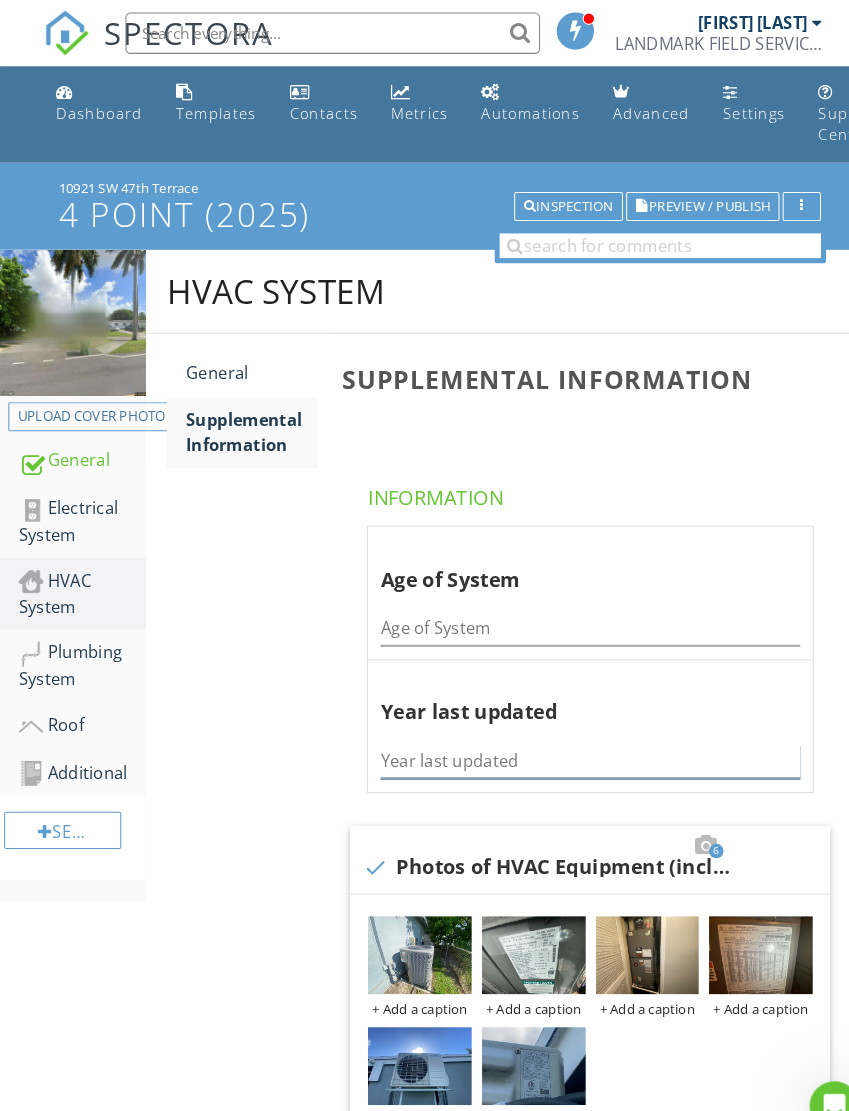 click at bounding box center [569, 734] 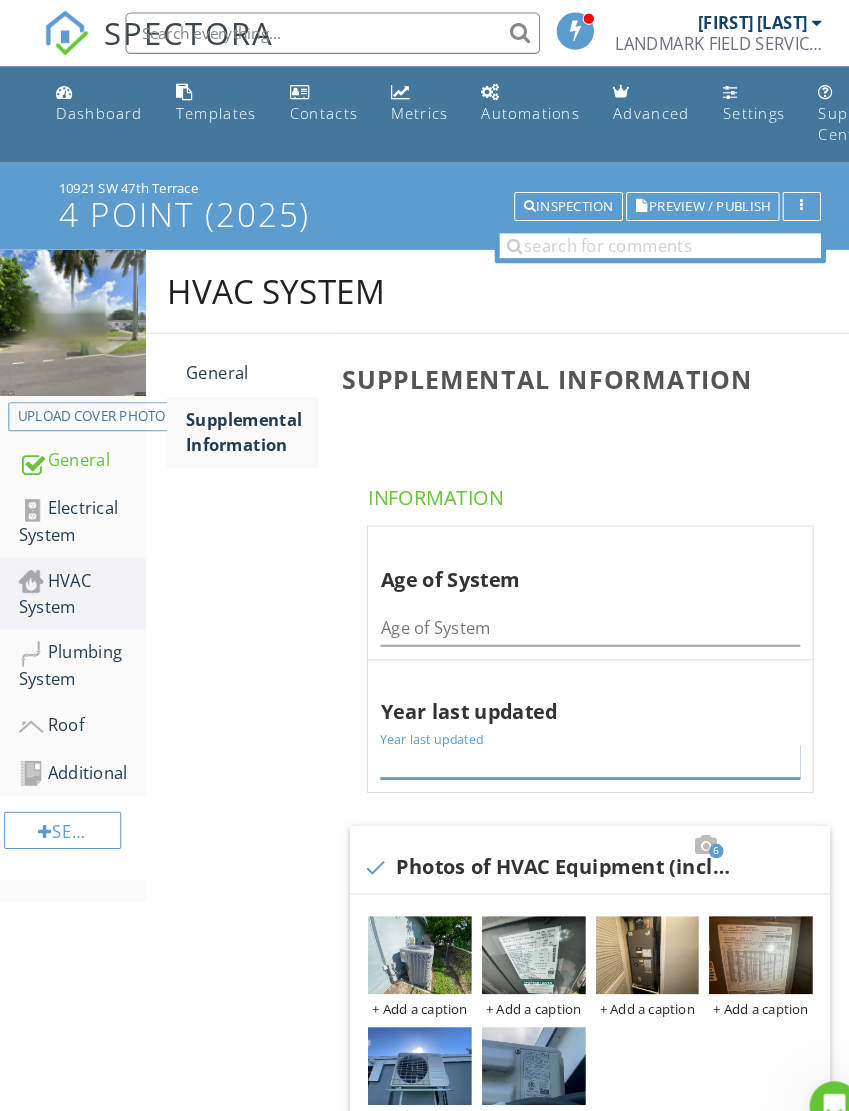 scroll, scrollTop: 0, scrollLeft: 0, axis: both 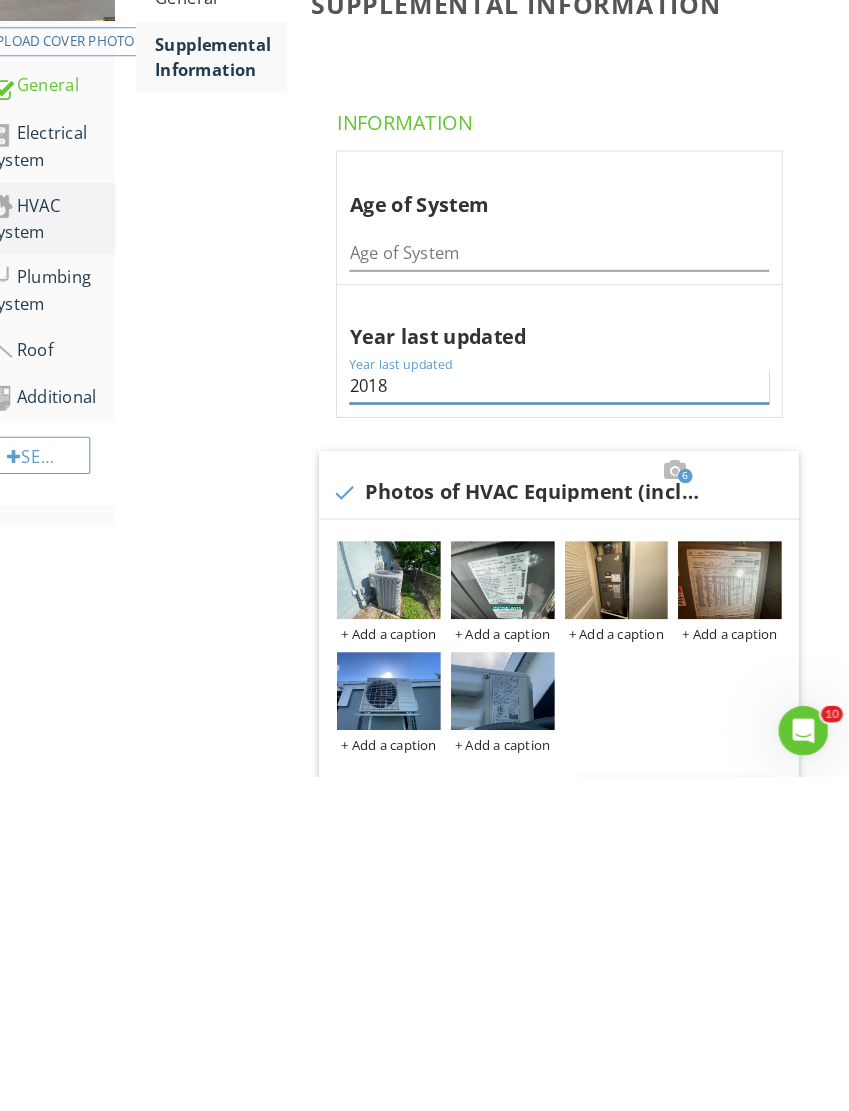 type on "2018" 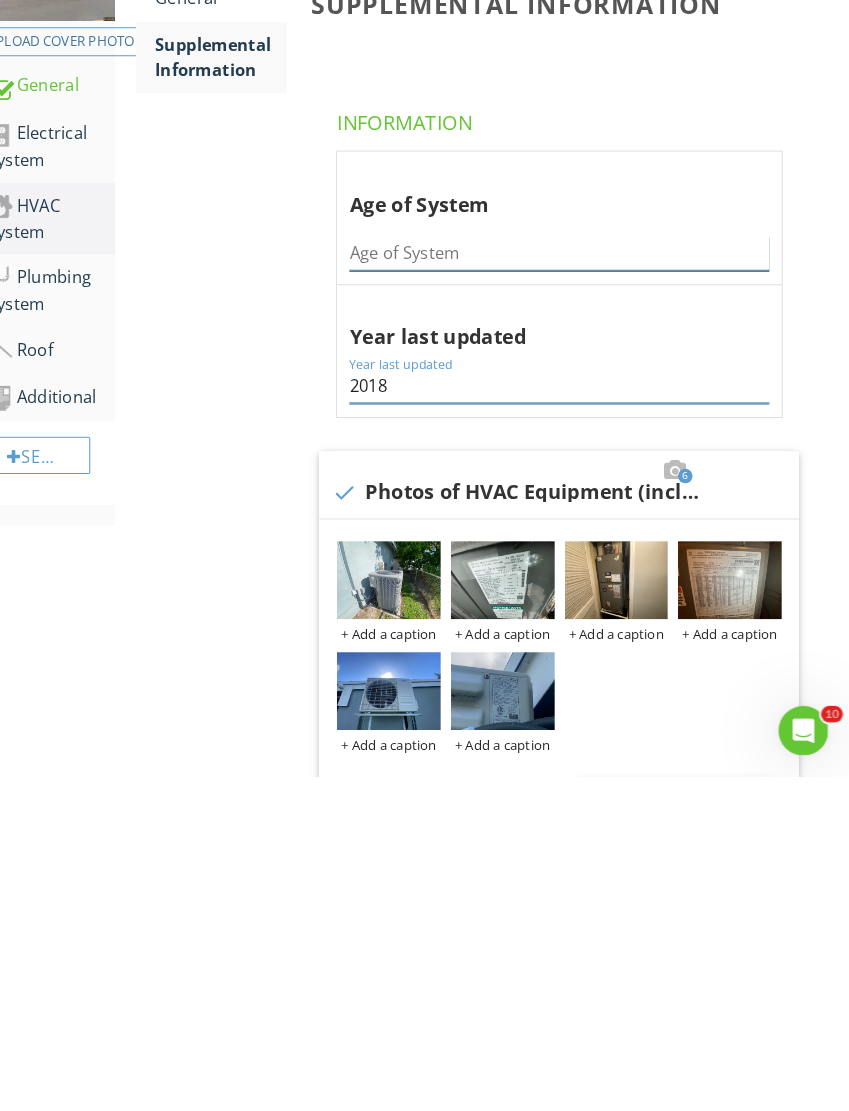 click at bounding box center (569, 606) 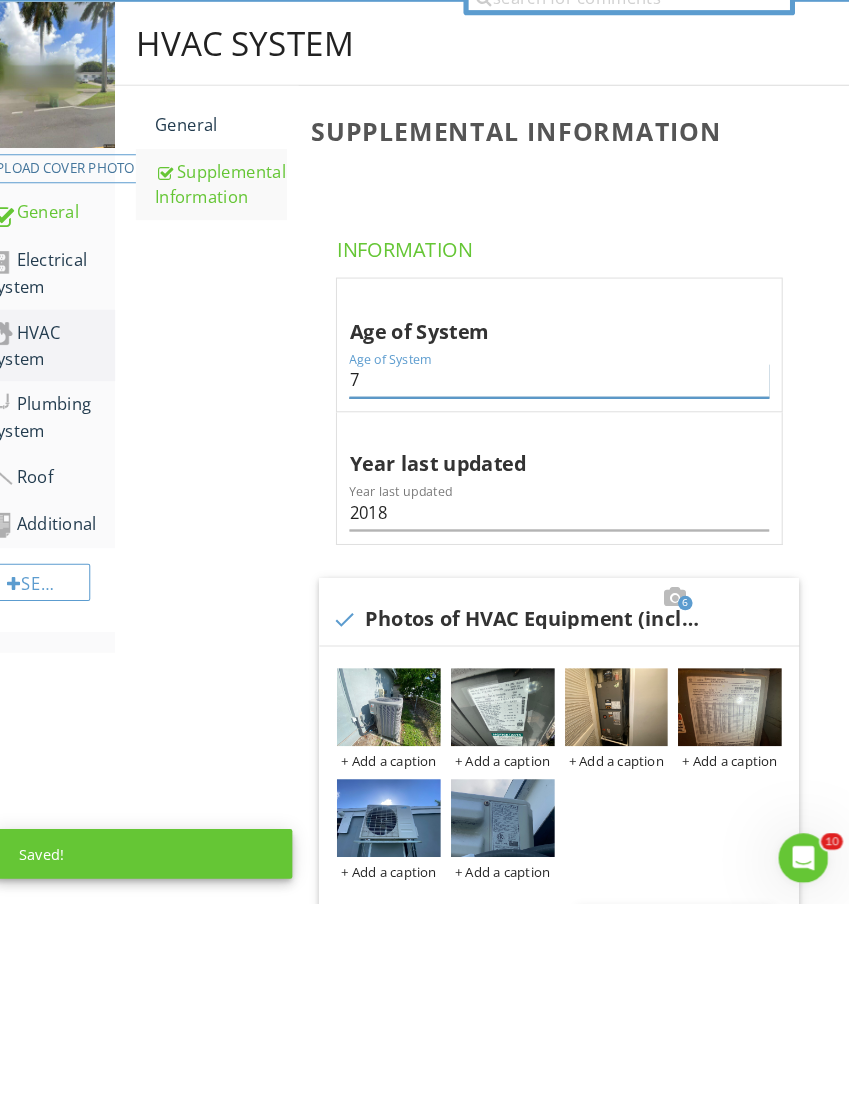 type on "7" 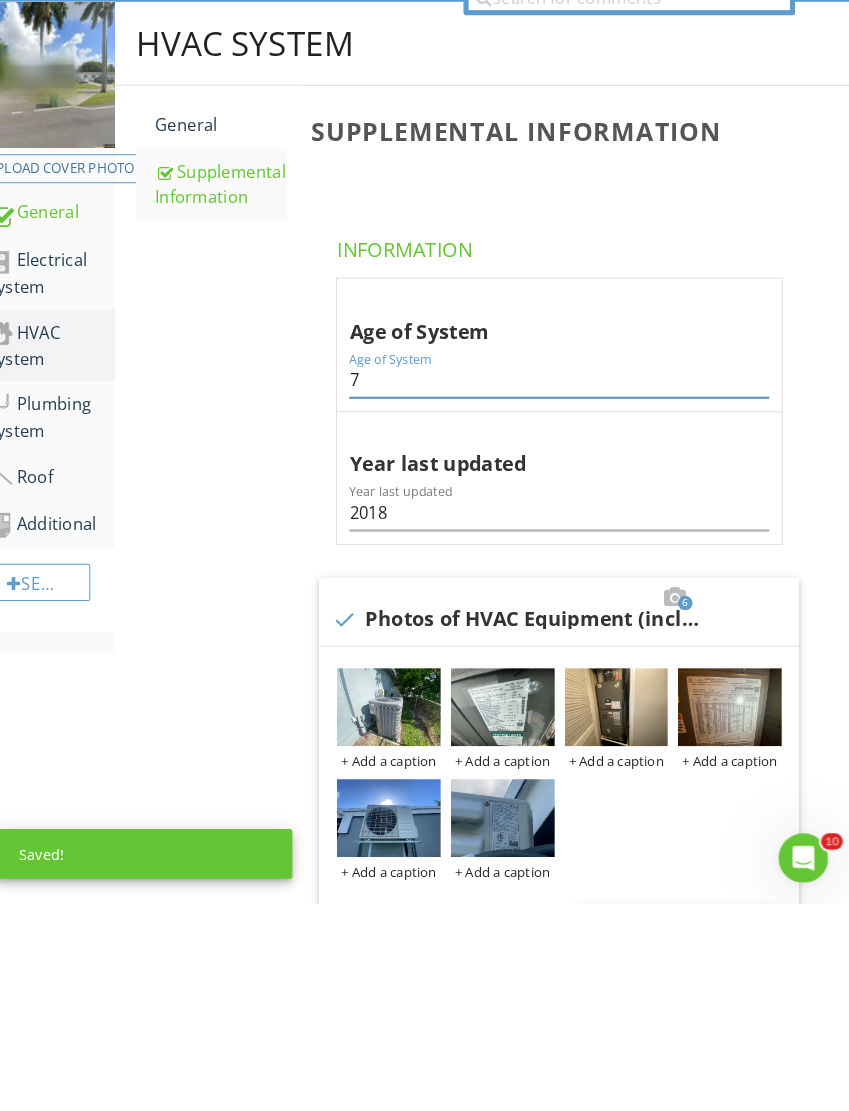 click on "General" at bounding box center [242, 360] 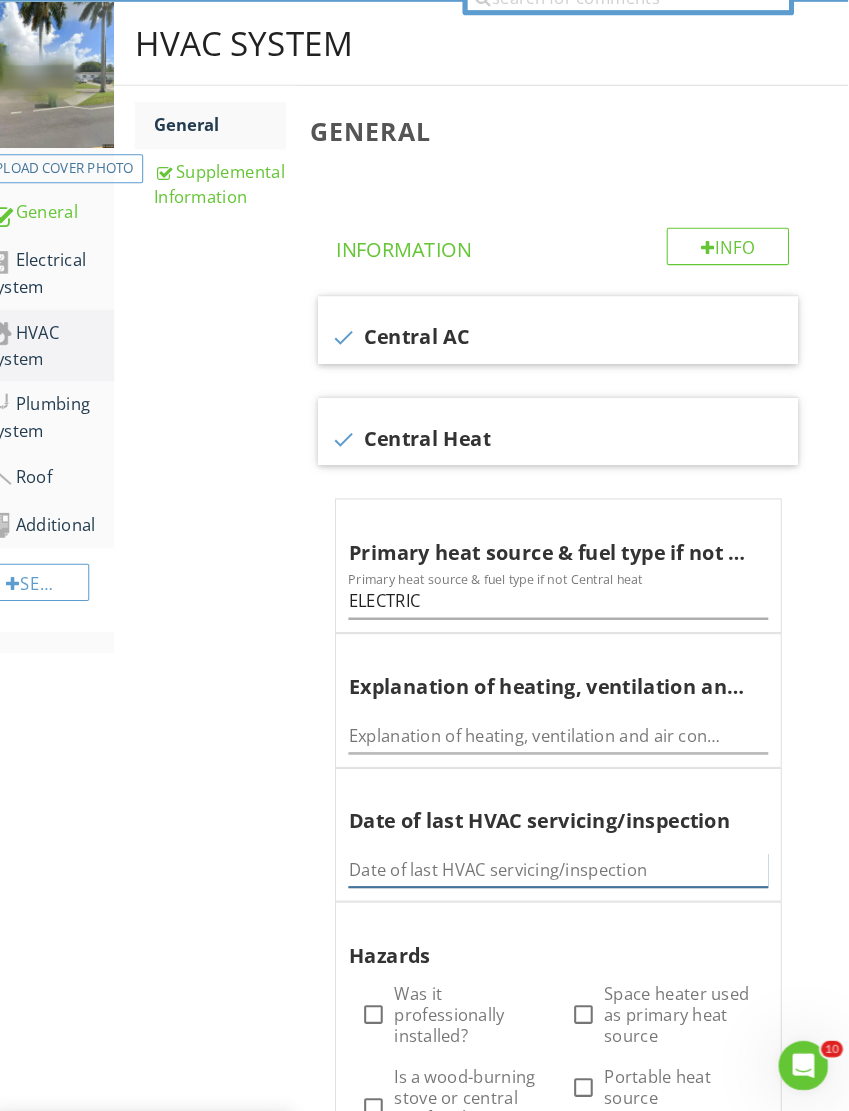 click at bounding box center [568, 878] 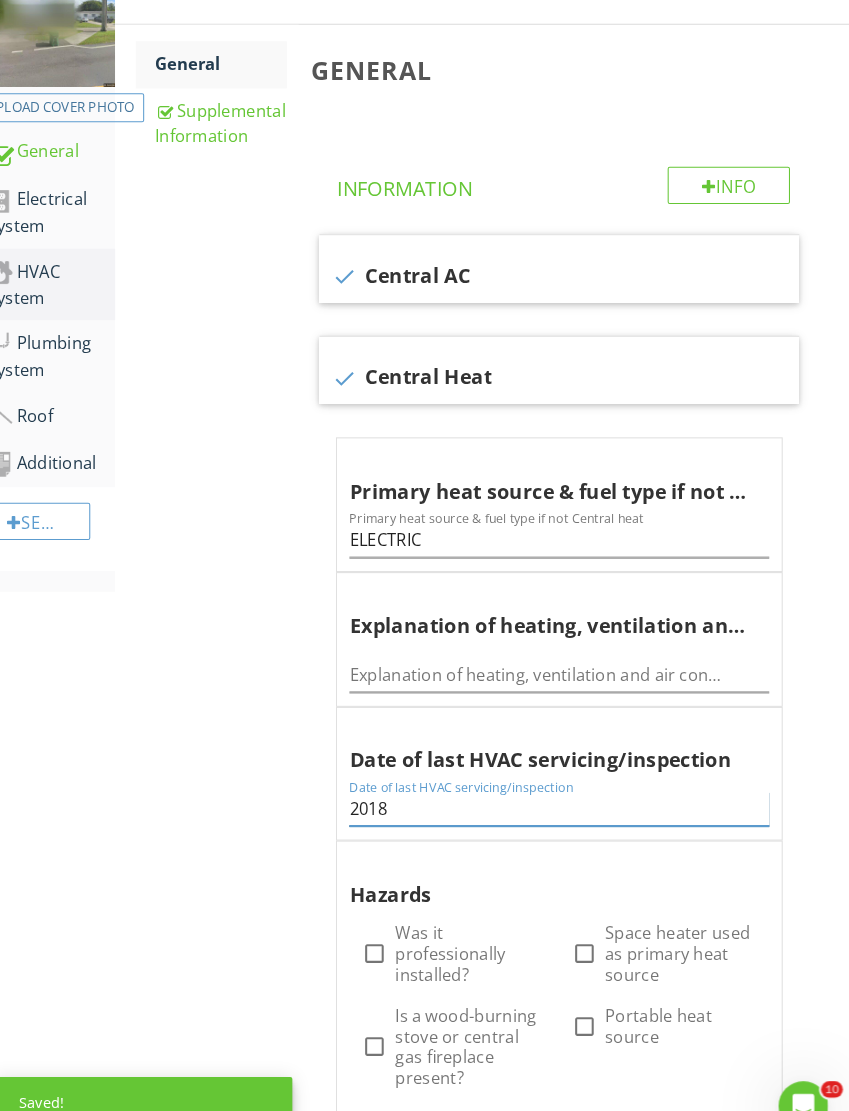 scroll, scrollTop: 284, scrollLeft: 0, axis: vertical 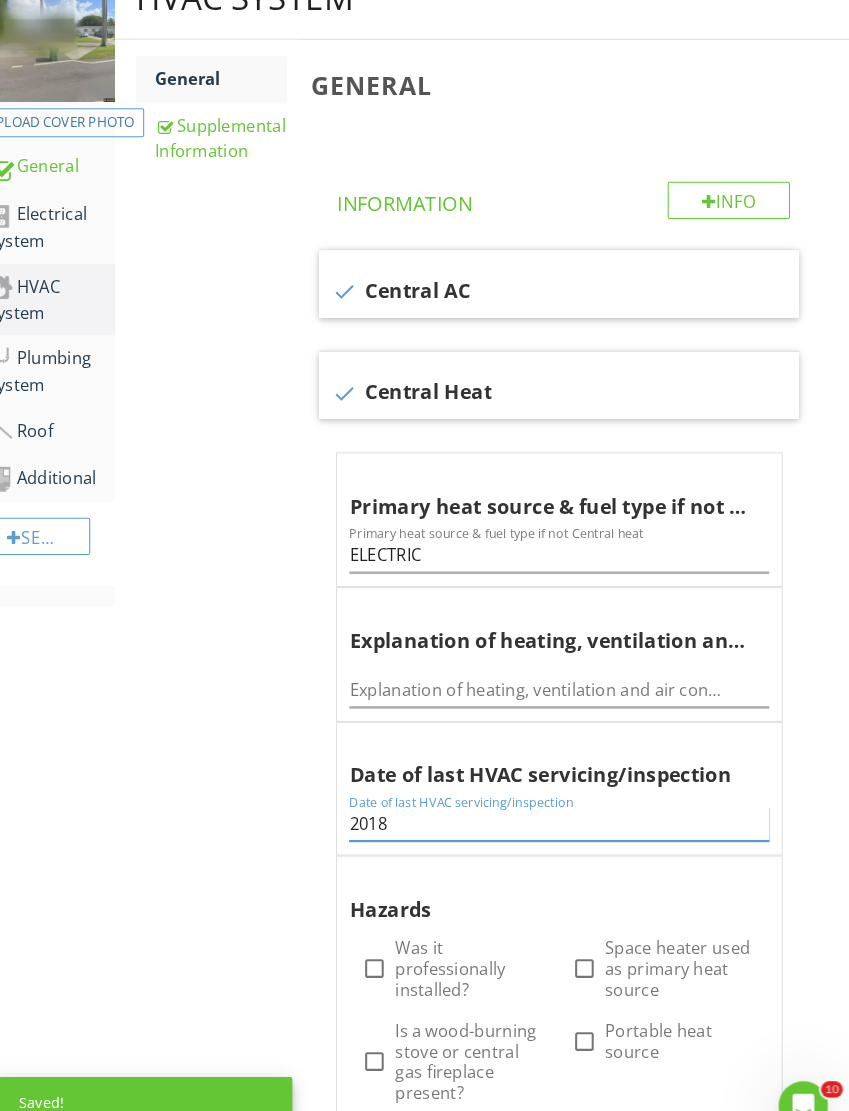 type on "2018" 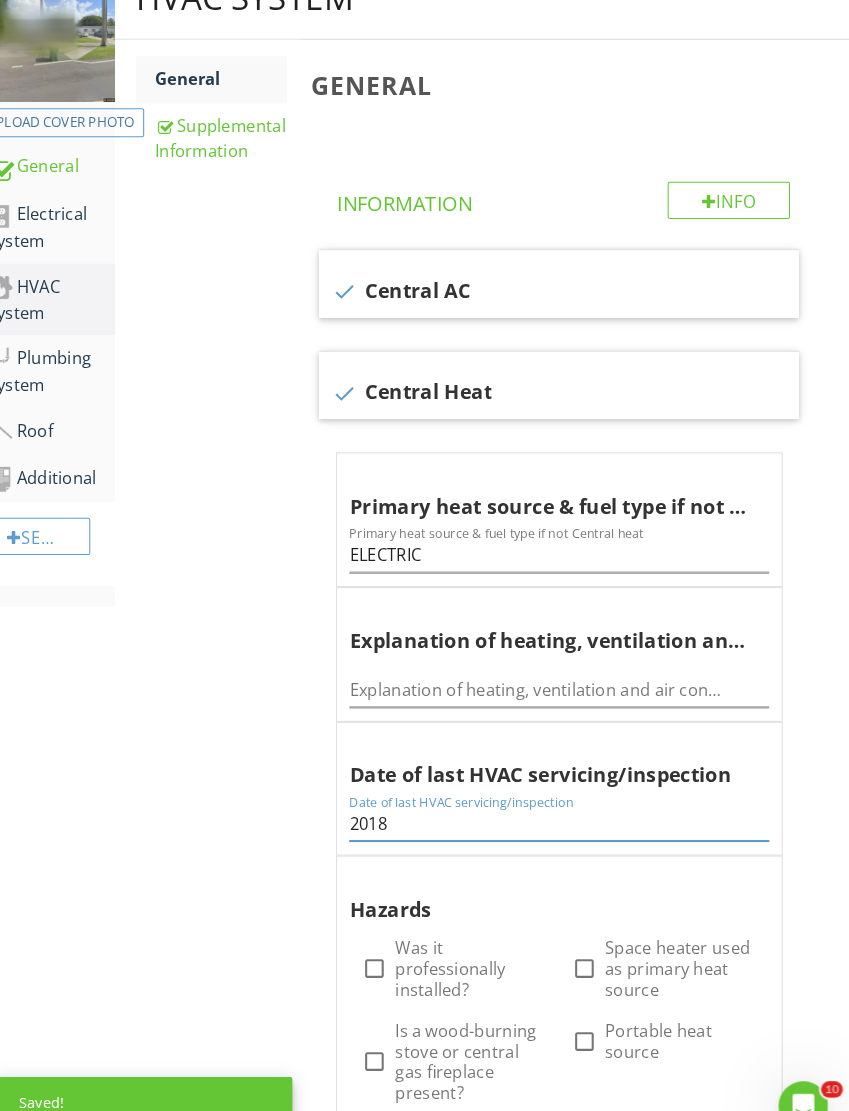 click on "Electrical System" at bounding box center [79, 219] 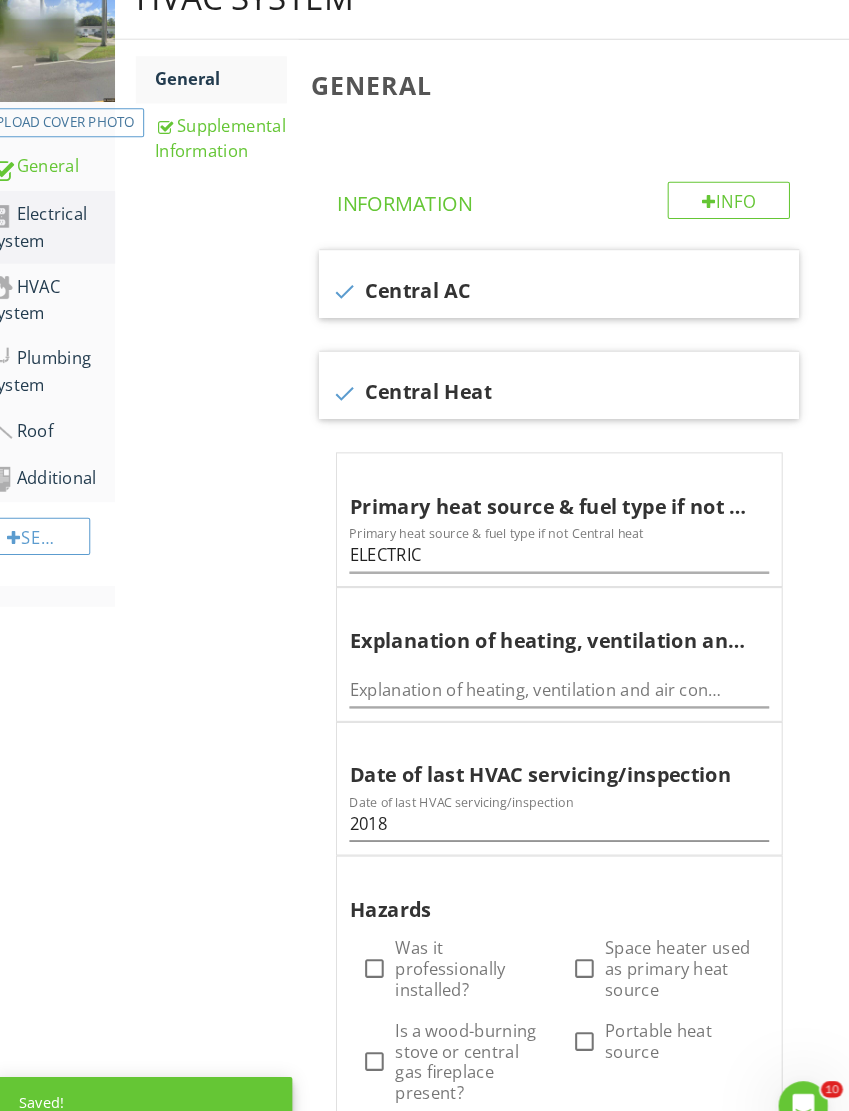 scroll, scrollTop: 284, scrollLeft: 1, axis: both 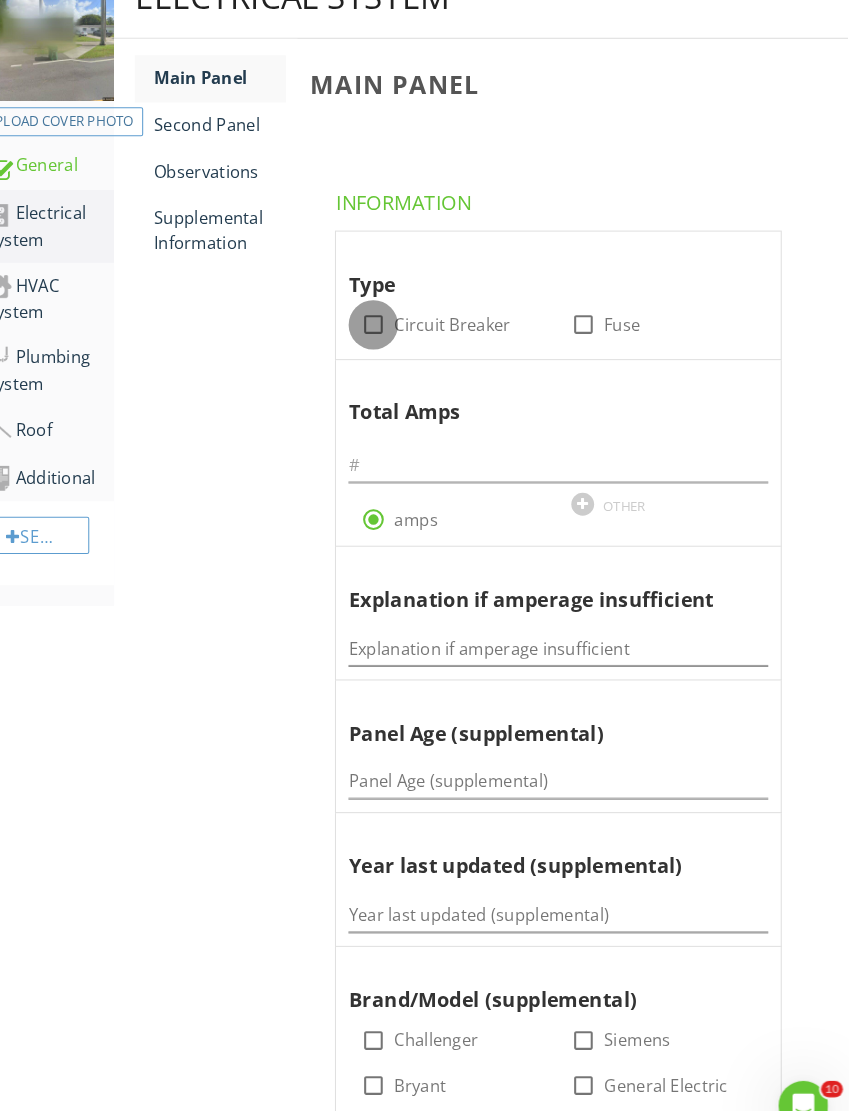 click at bounding box center (390, 314) 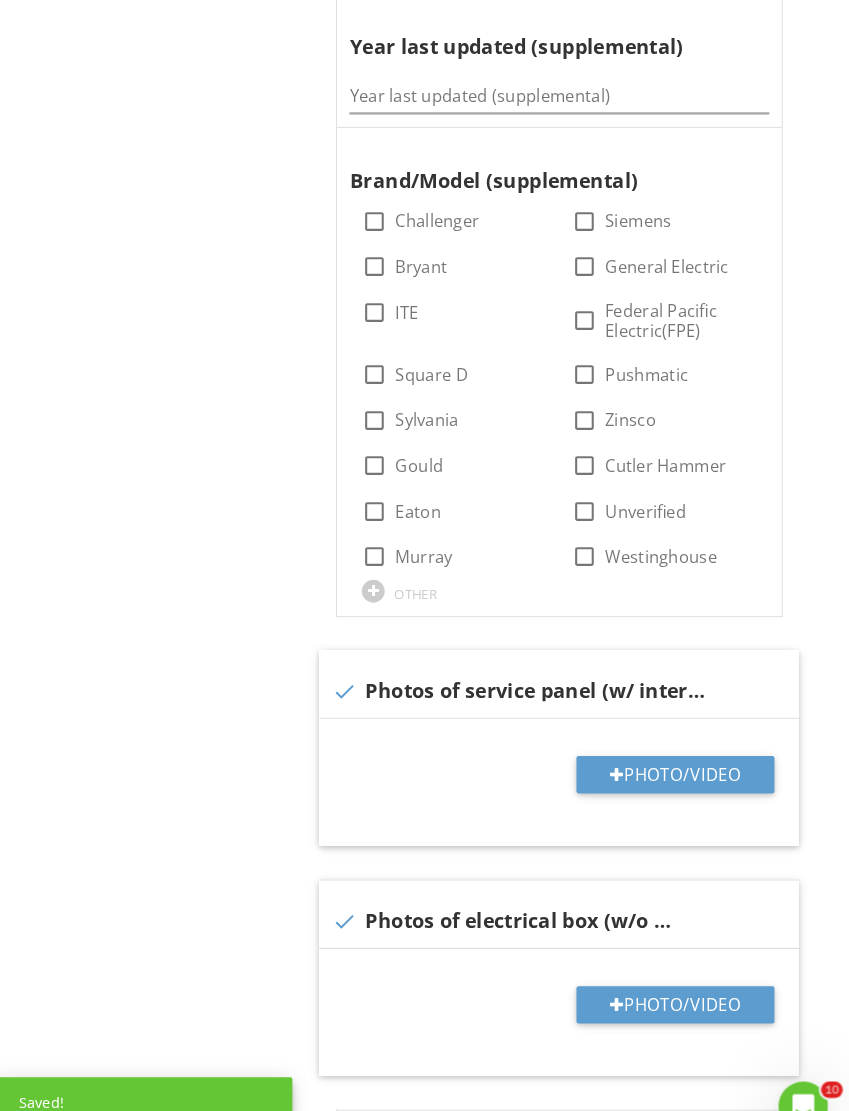 scroll, scrollTop: 1075, scrollLeft: 1, axis: both 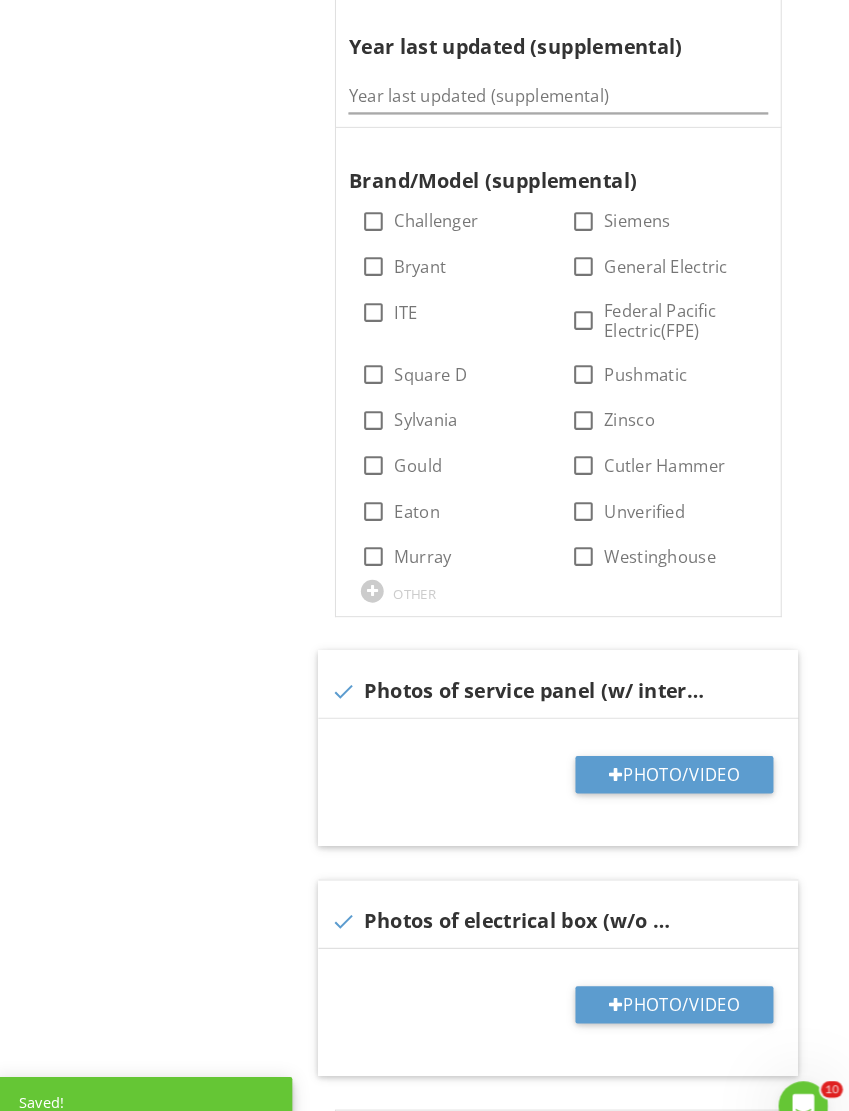 click on "Photo/Video" at bounding box center [680, 747] 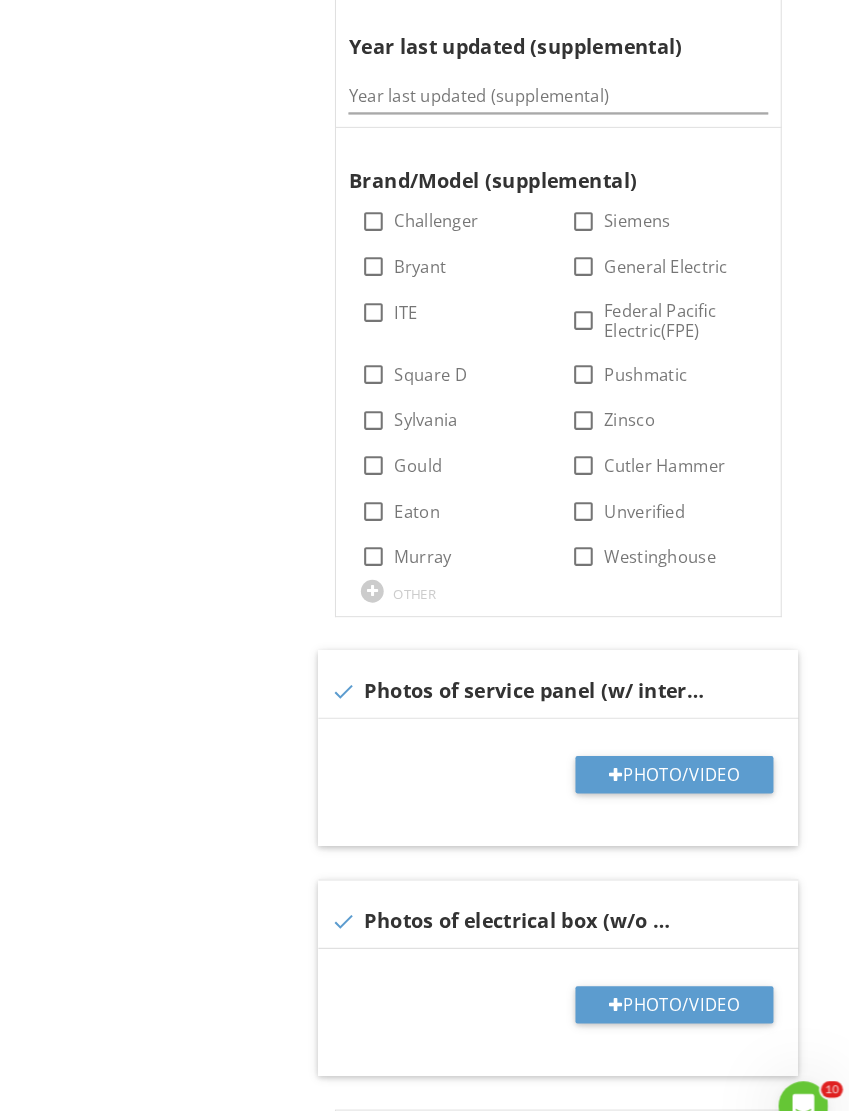 type on "C:\fakepath\IMG_4142.jpeg" 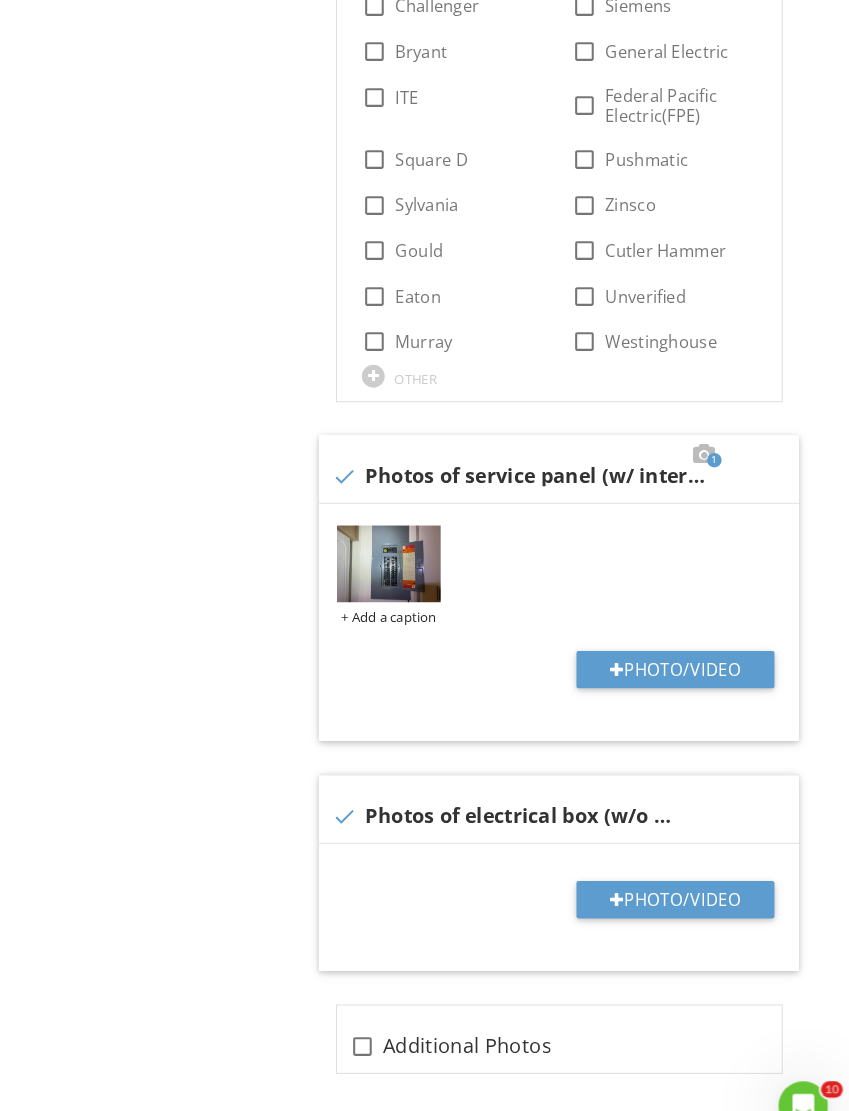scroll, scrollTop: 1283, scrollLeft: 1, axis: both 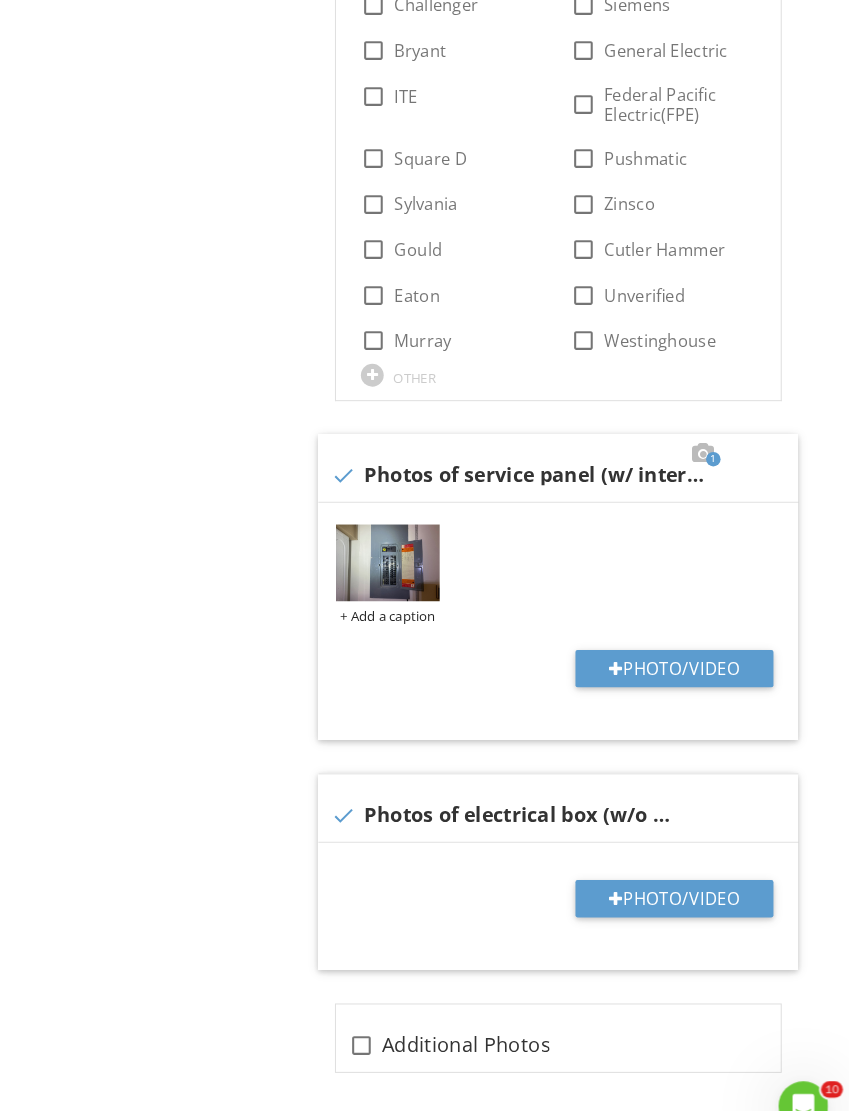 click on "Photo/Video" at bounding box center (680, 867) 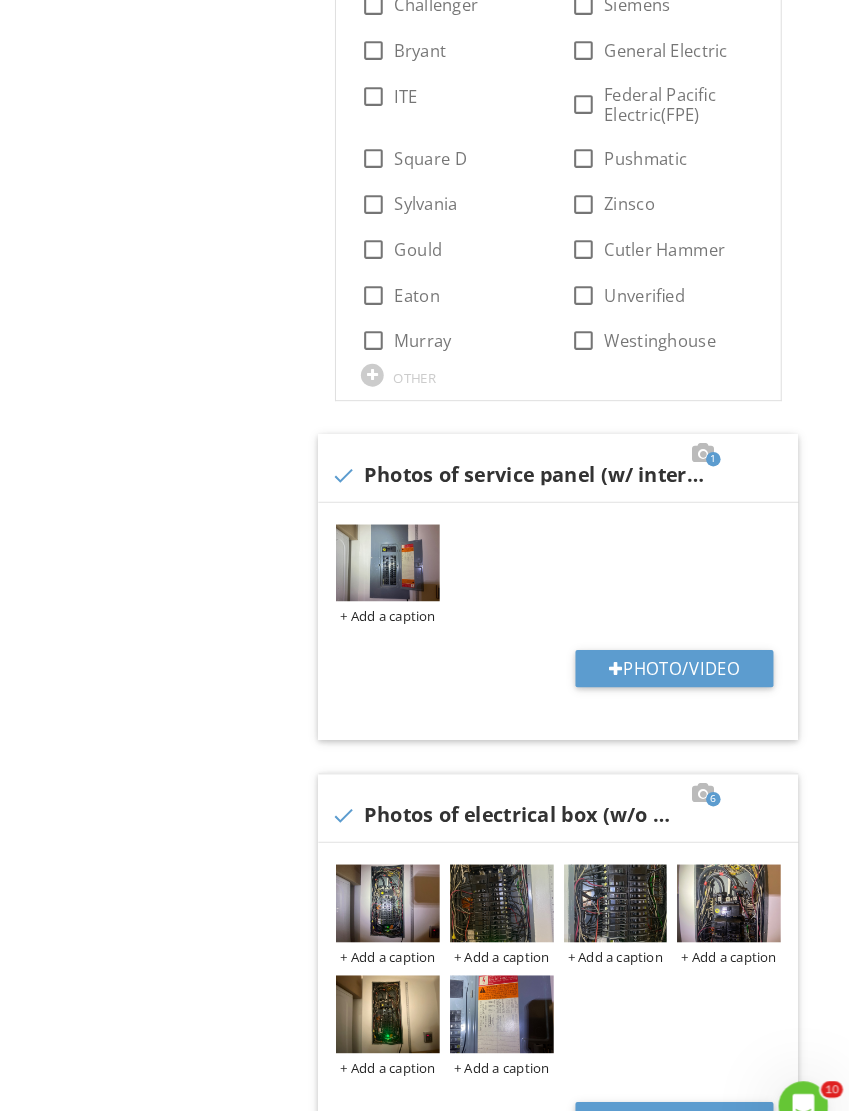 click at bounding box center [733, 871] 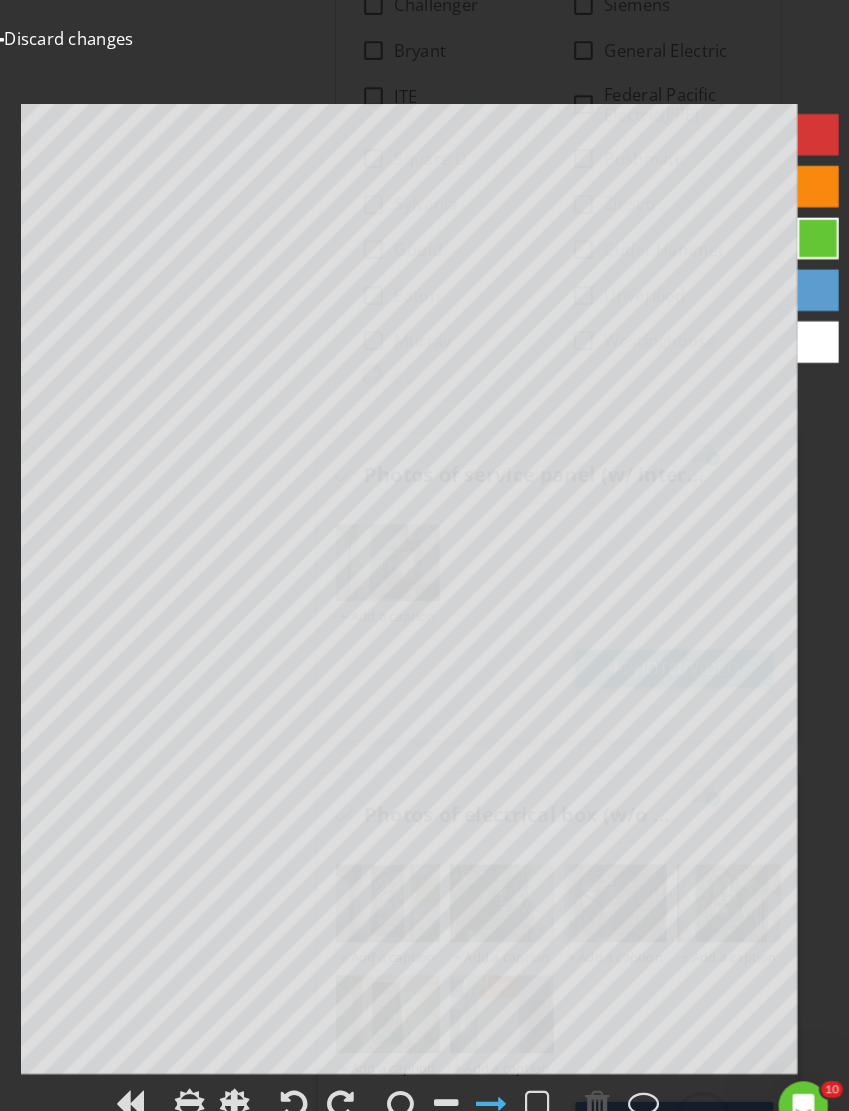 click on "Discard changes" at bounding box center (89, 37) 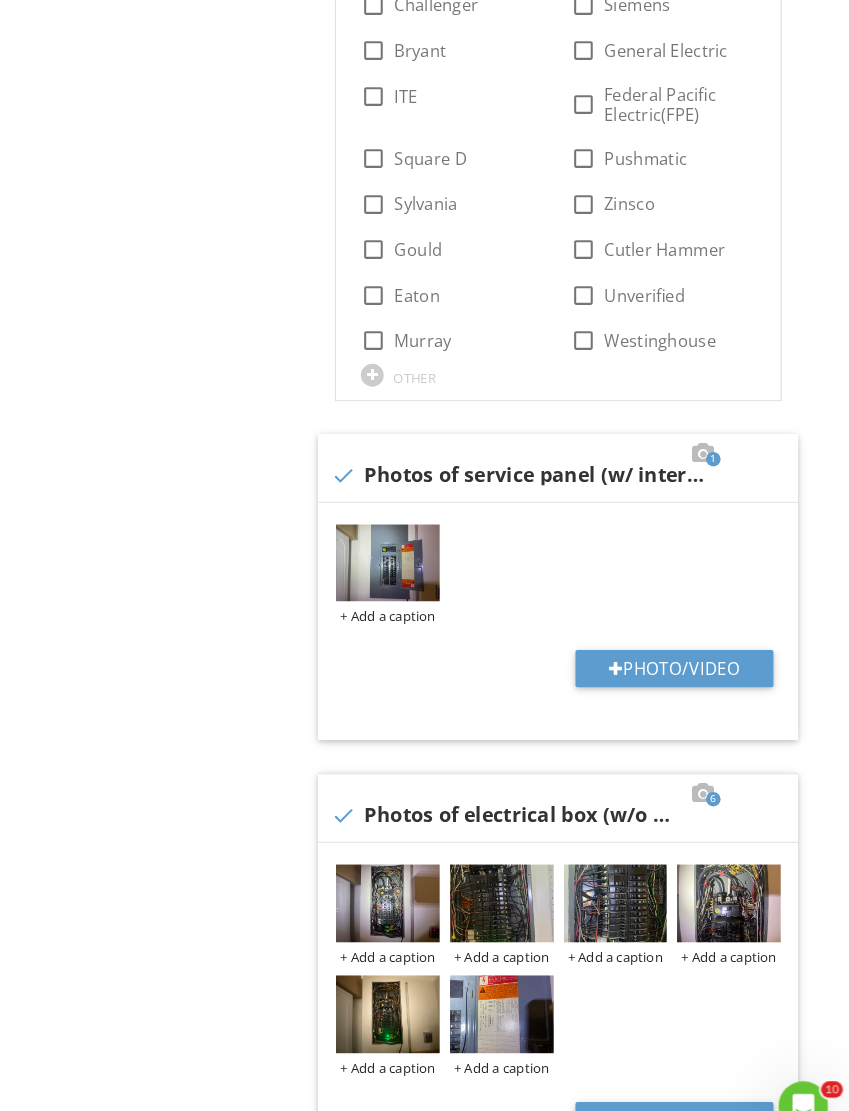 click at bounding box center (733, 871) 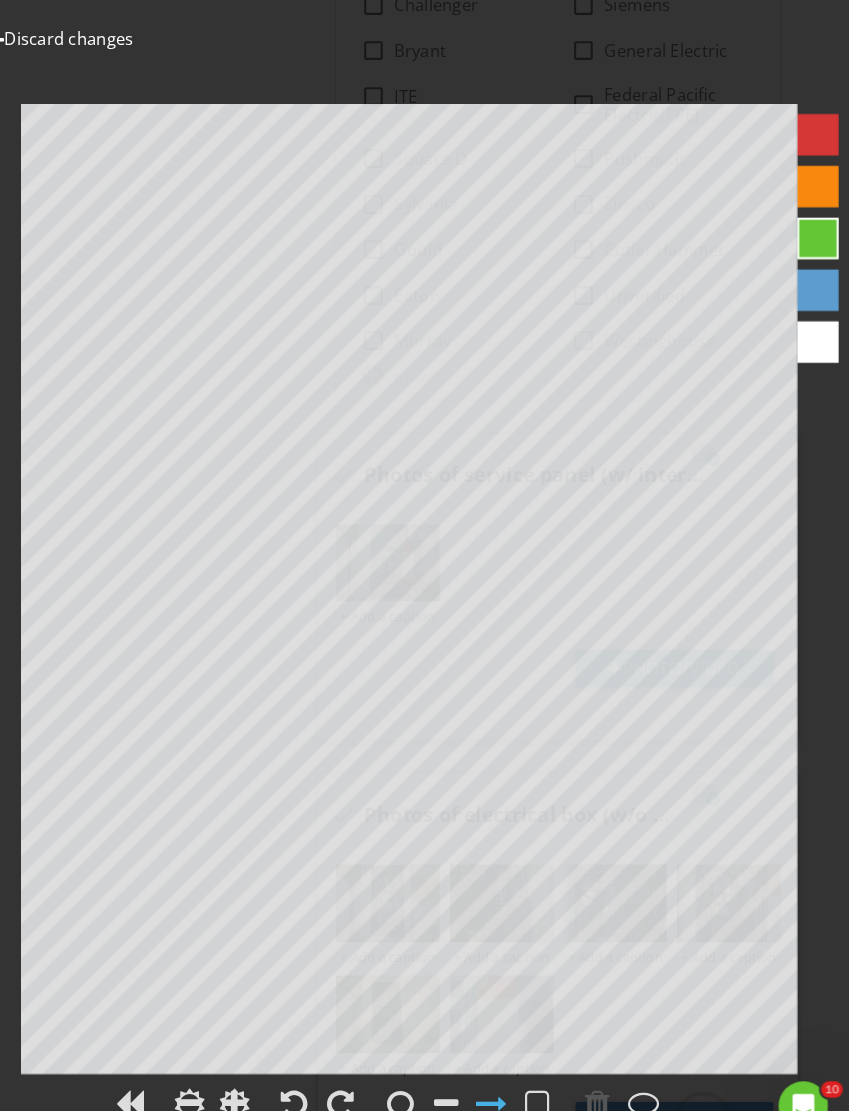 click on "Discard changes" at bounding box center [89, 37] 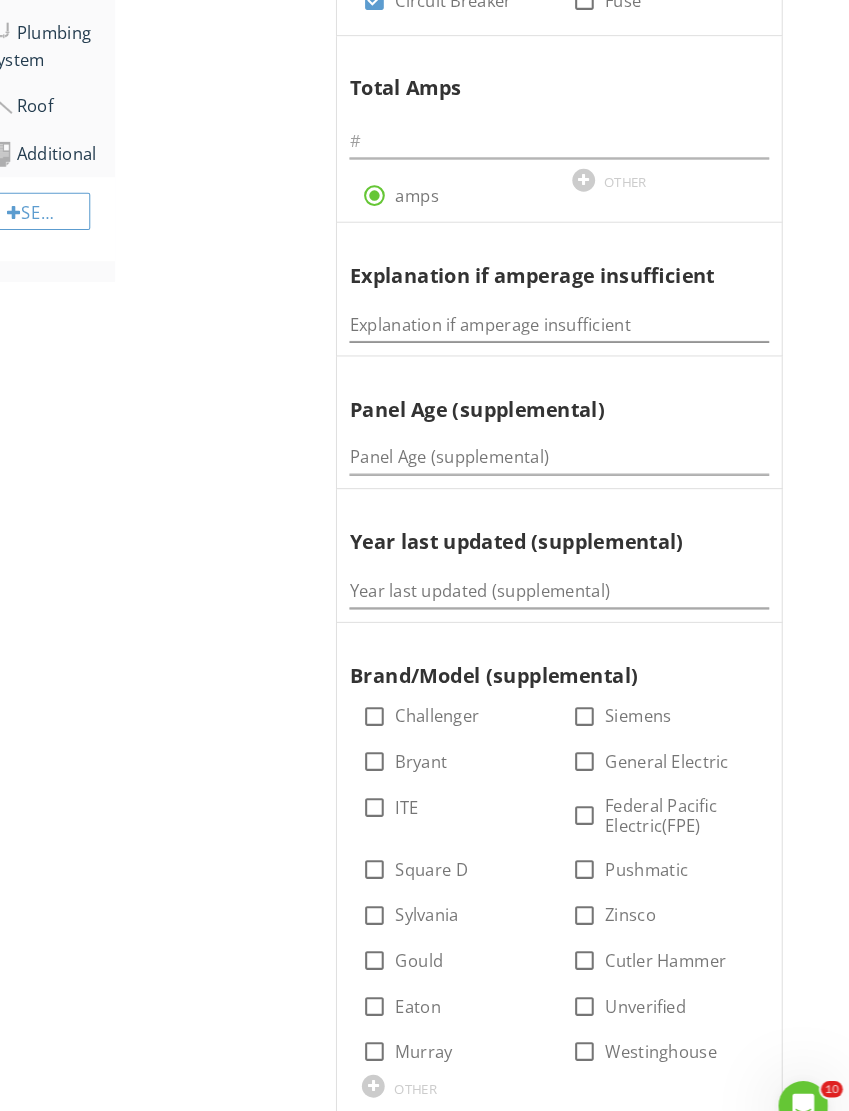 scroll, scrollTop: 598, scrollLeft: 1, axis: both 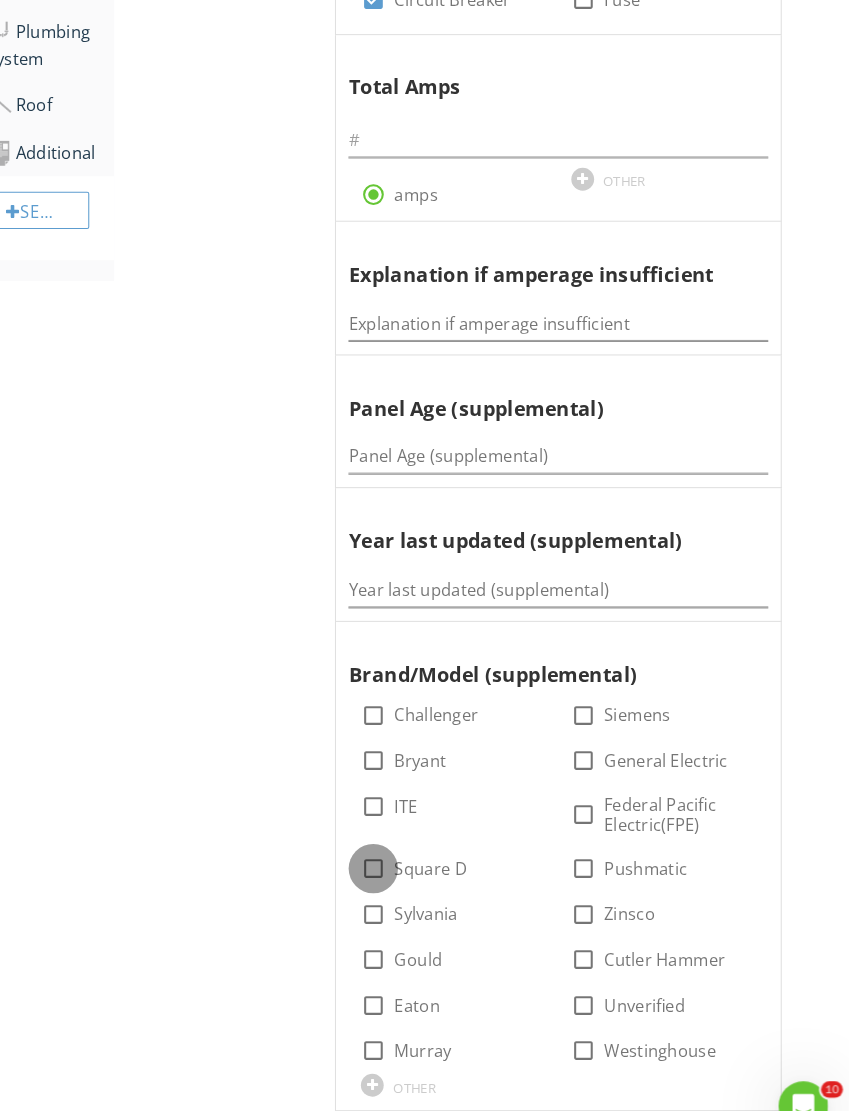 click at bounding box center [390, 838] 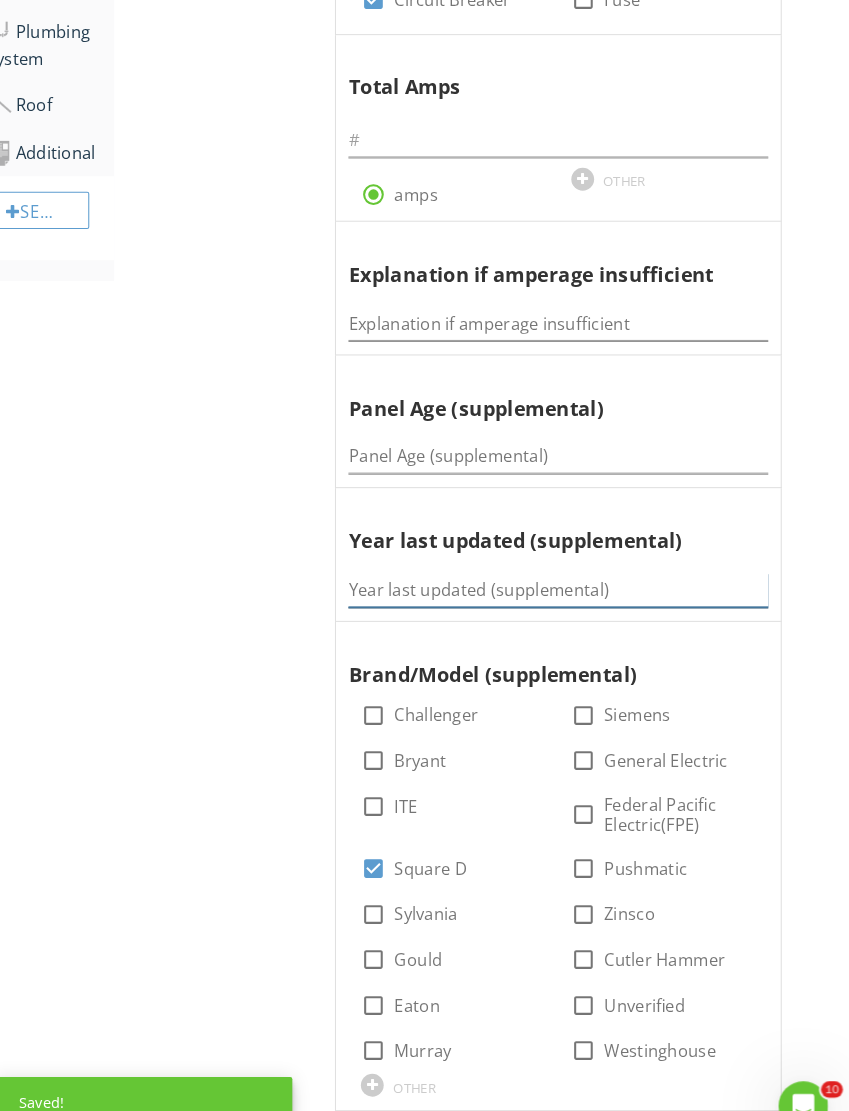 click at bounding box center (568, 569) 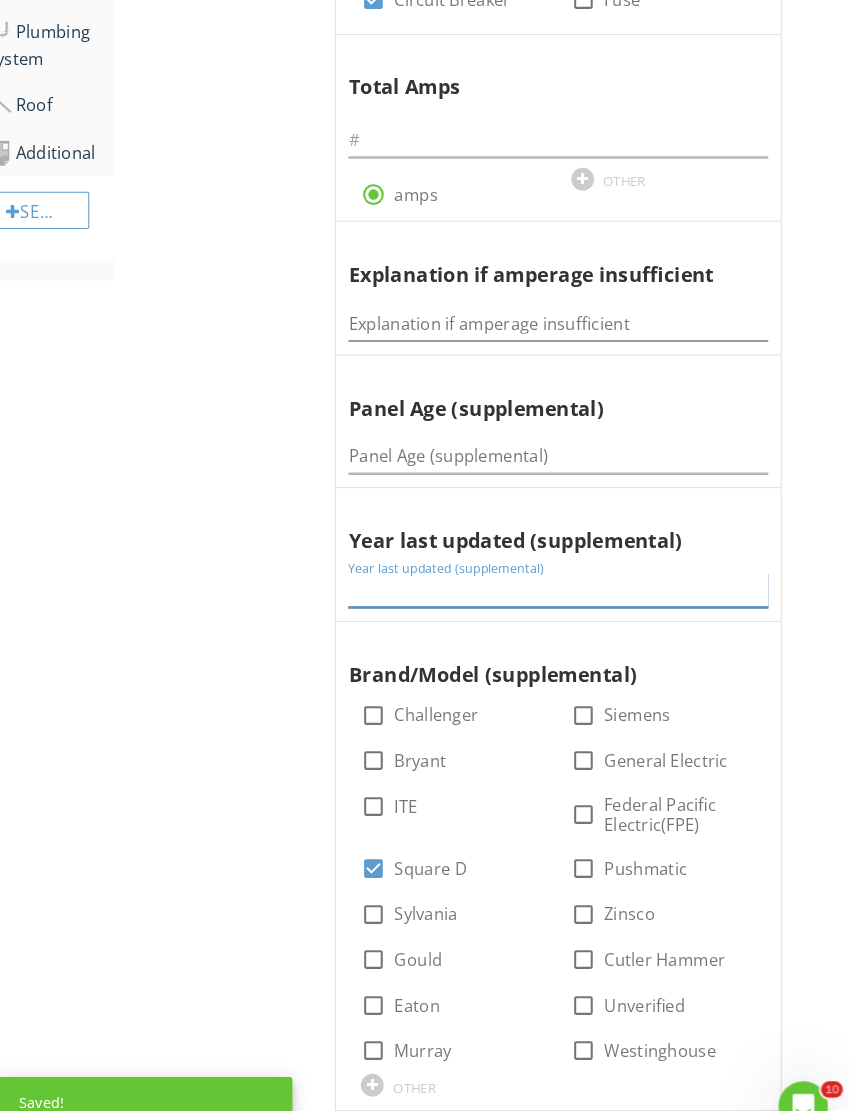 scroll, scrollTop: 597, scrollLeft: 0, axis: vertical 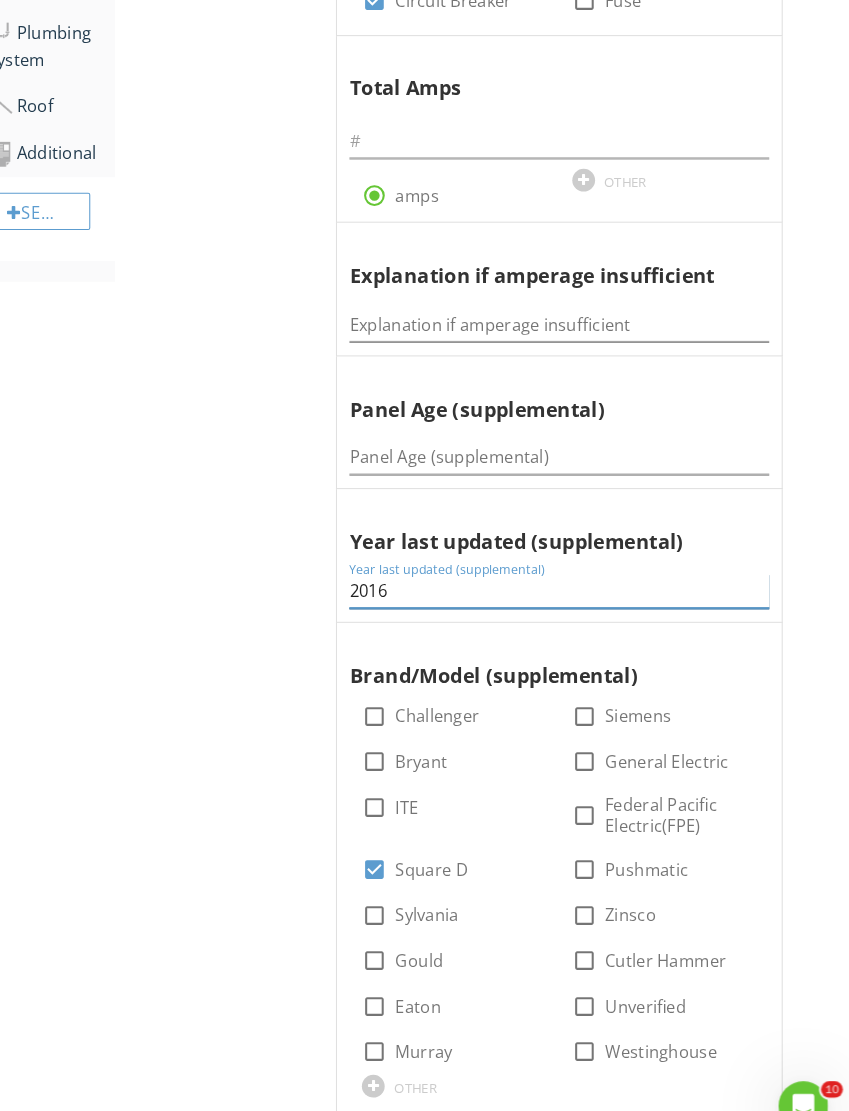 type on "2016" 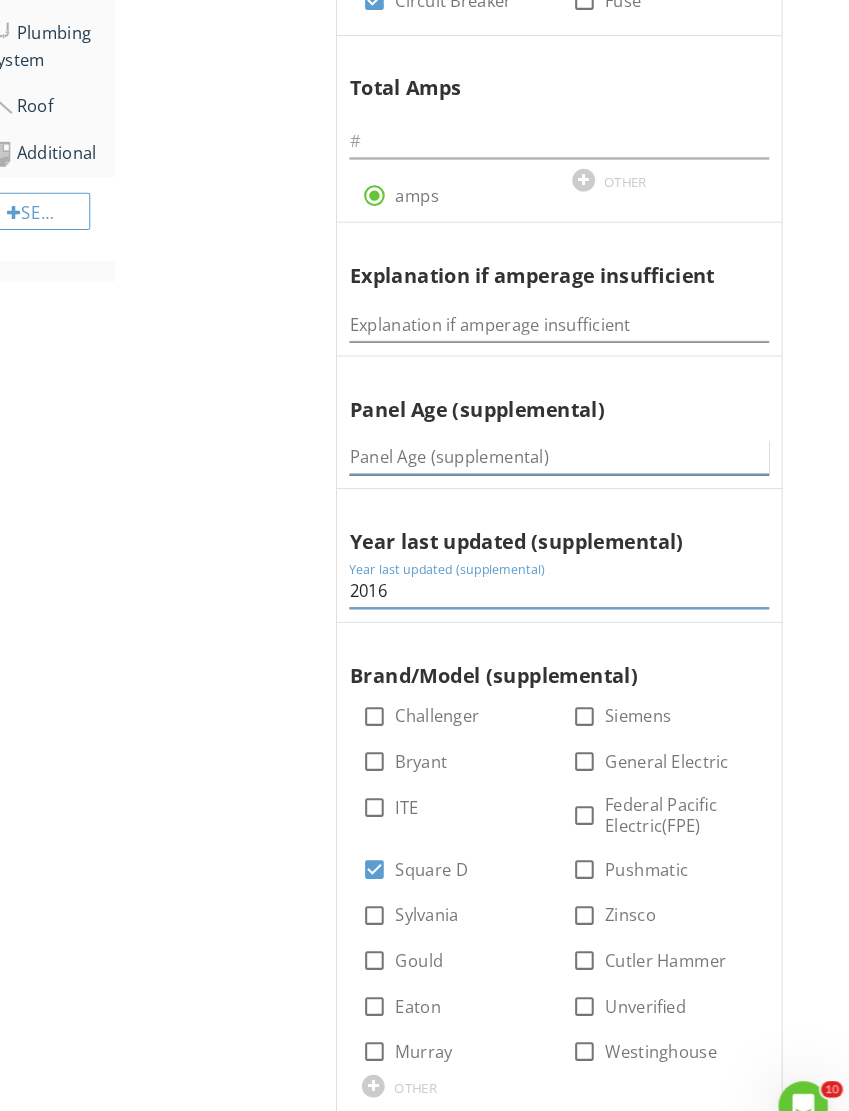 click at bounding box center (569, 441) 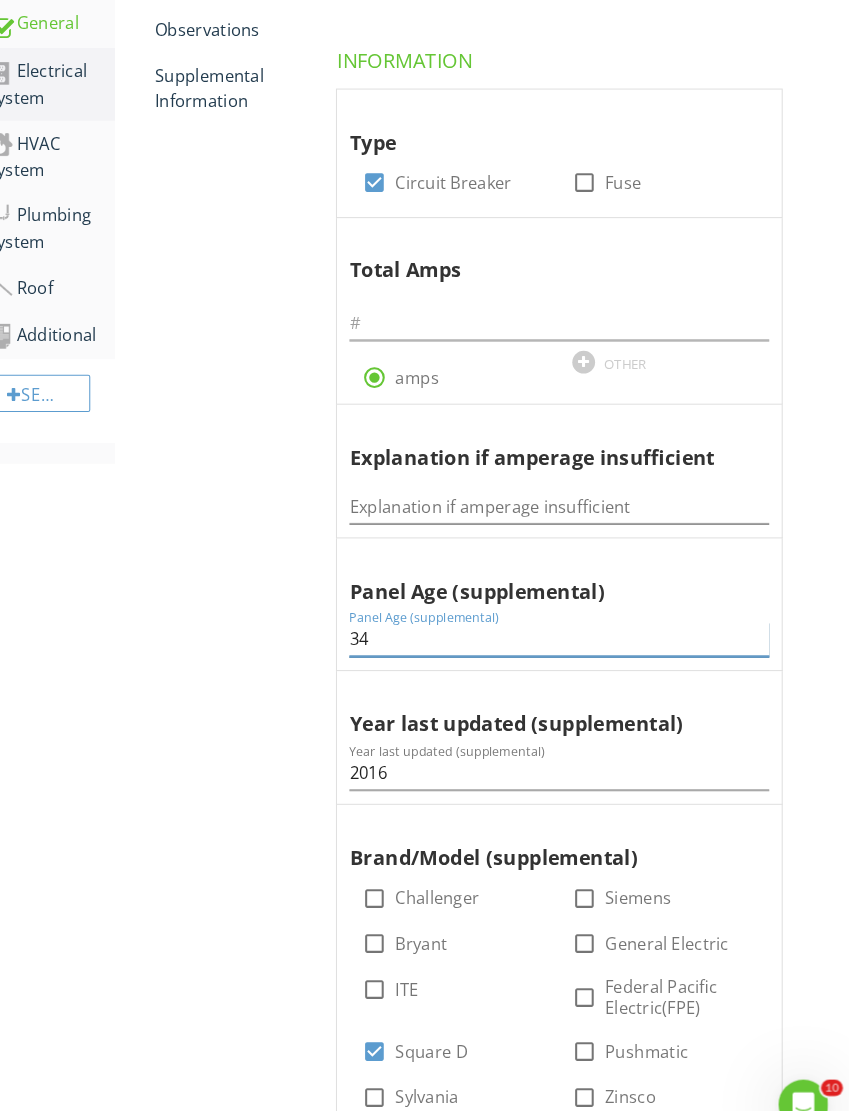 scroll, scrollTop: 415, scrollLeft: 0, axis: vertical 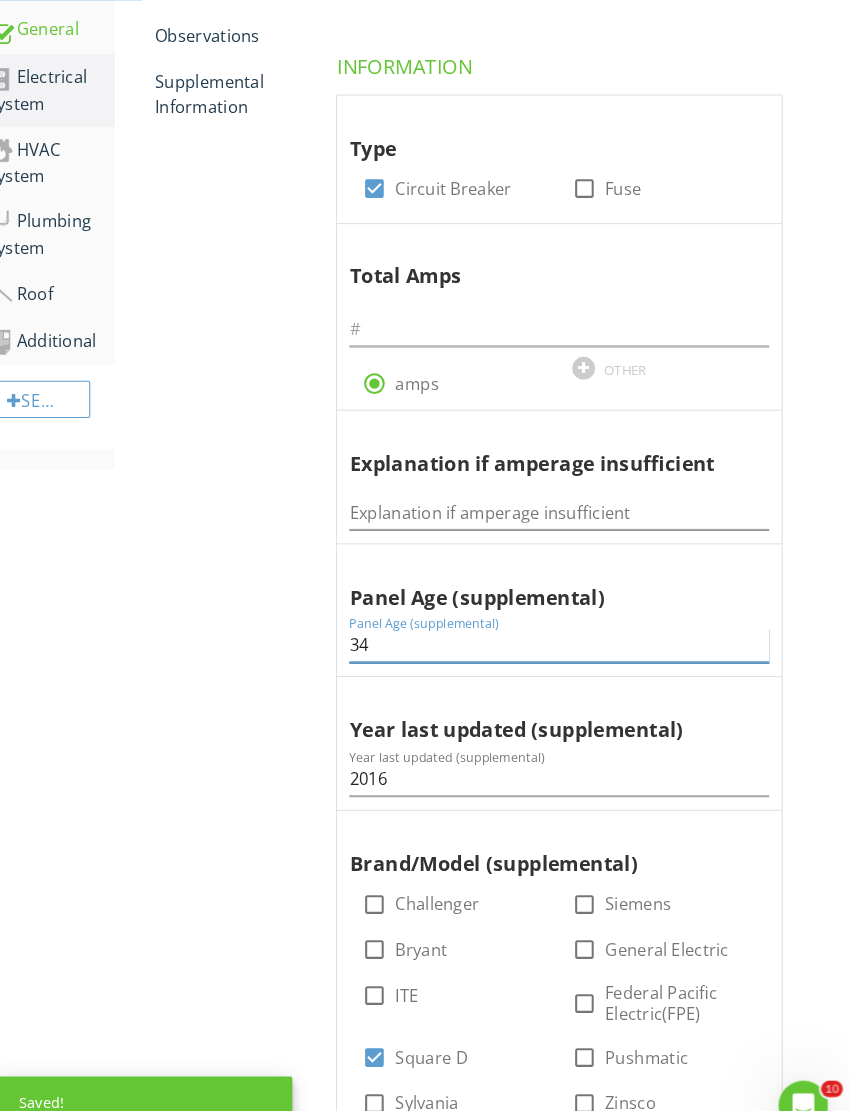 type on "34" 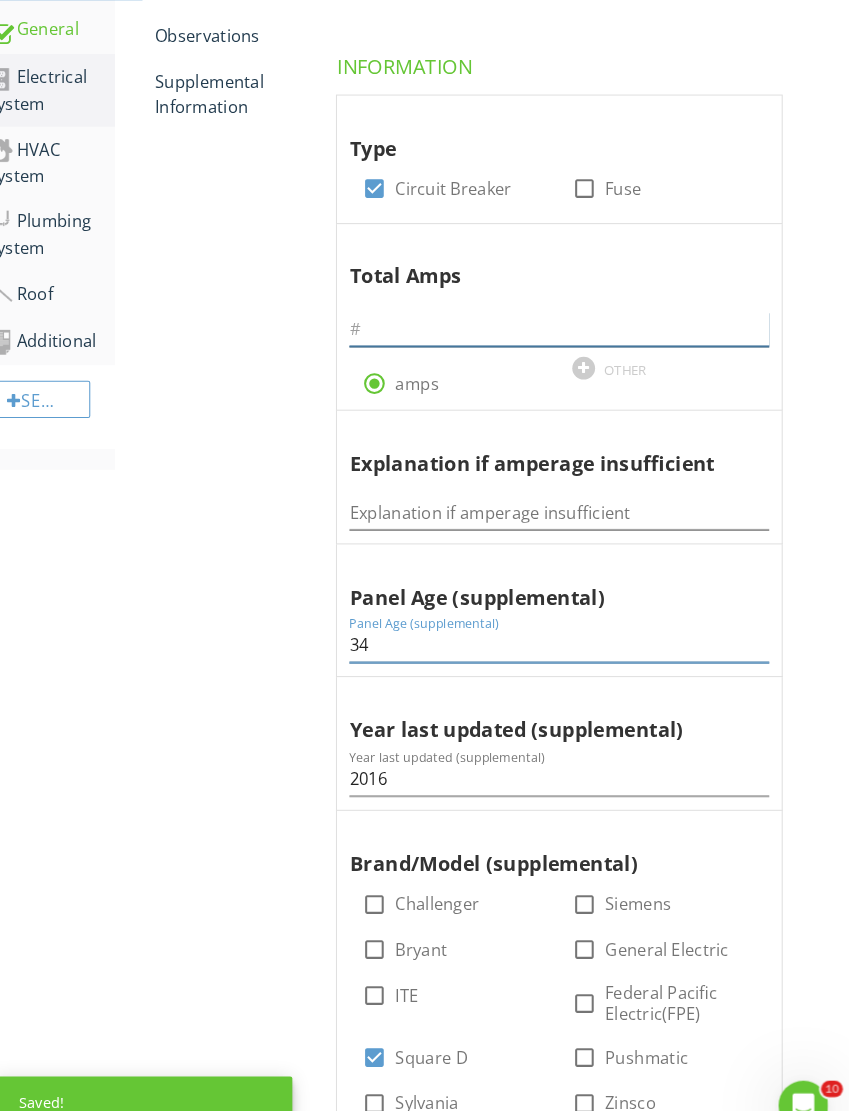 click at bounding box center (569, 318) 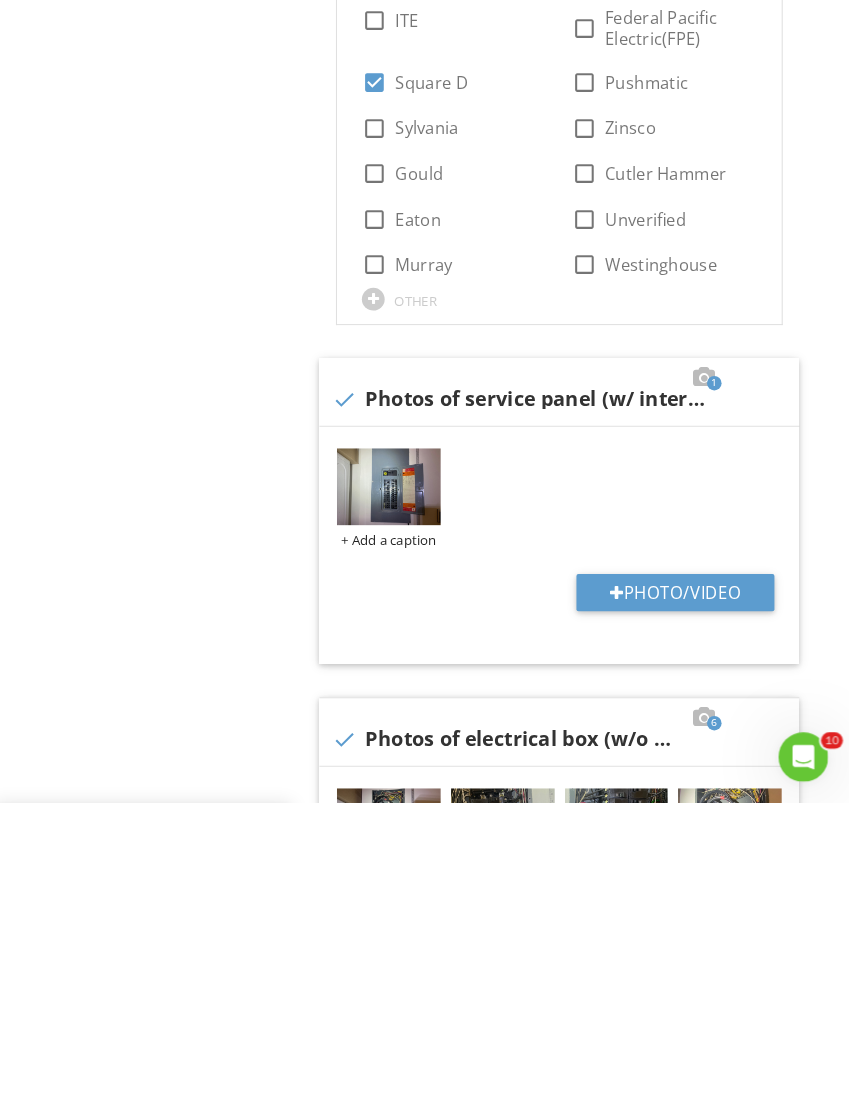 scroll, scrollTop: 1363, scrollLeft: 0, axis: vertical 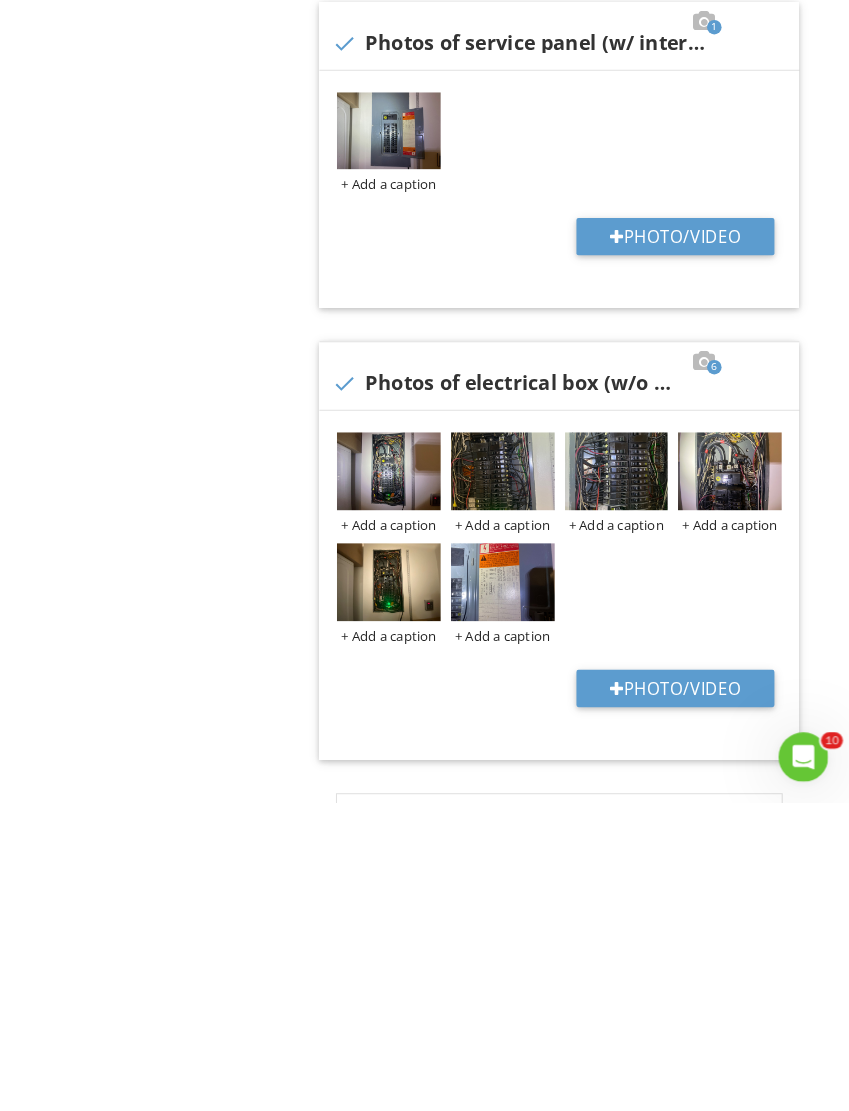 type on "150" 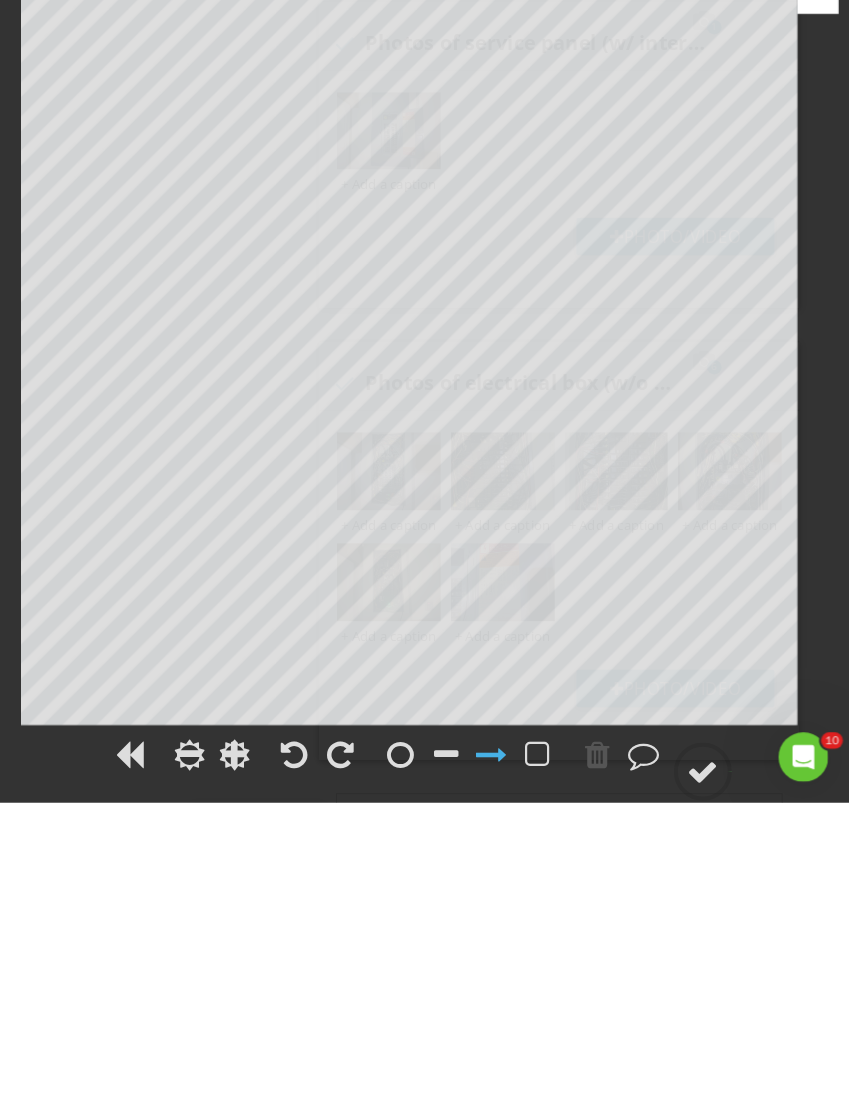 scroll, scrollTop: 1700, scrollLeft: 1, axis: both 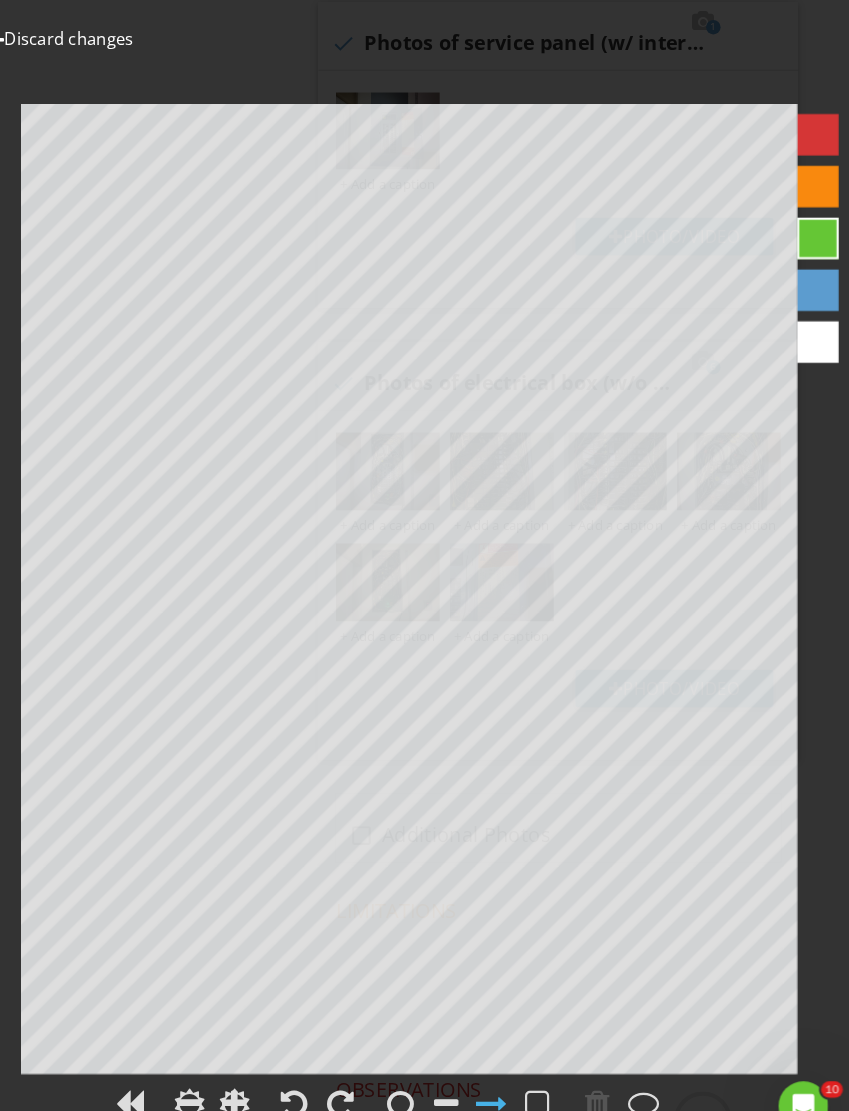 click on "Discard changes" at bounding box center (89, 37) 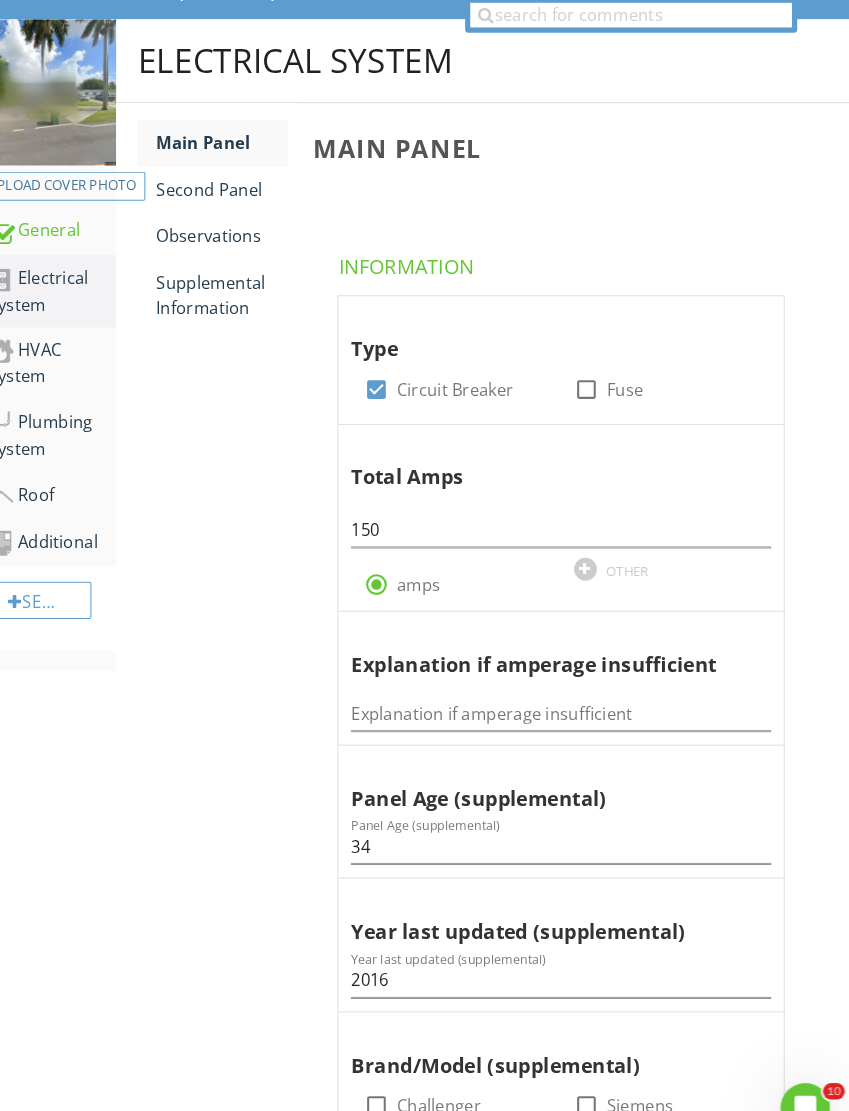 scroll, scrollTop: 222, scrollLeft: 0, axis: vertical 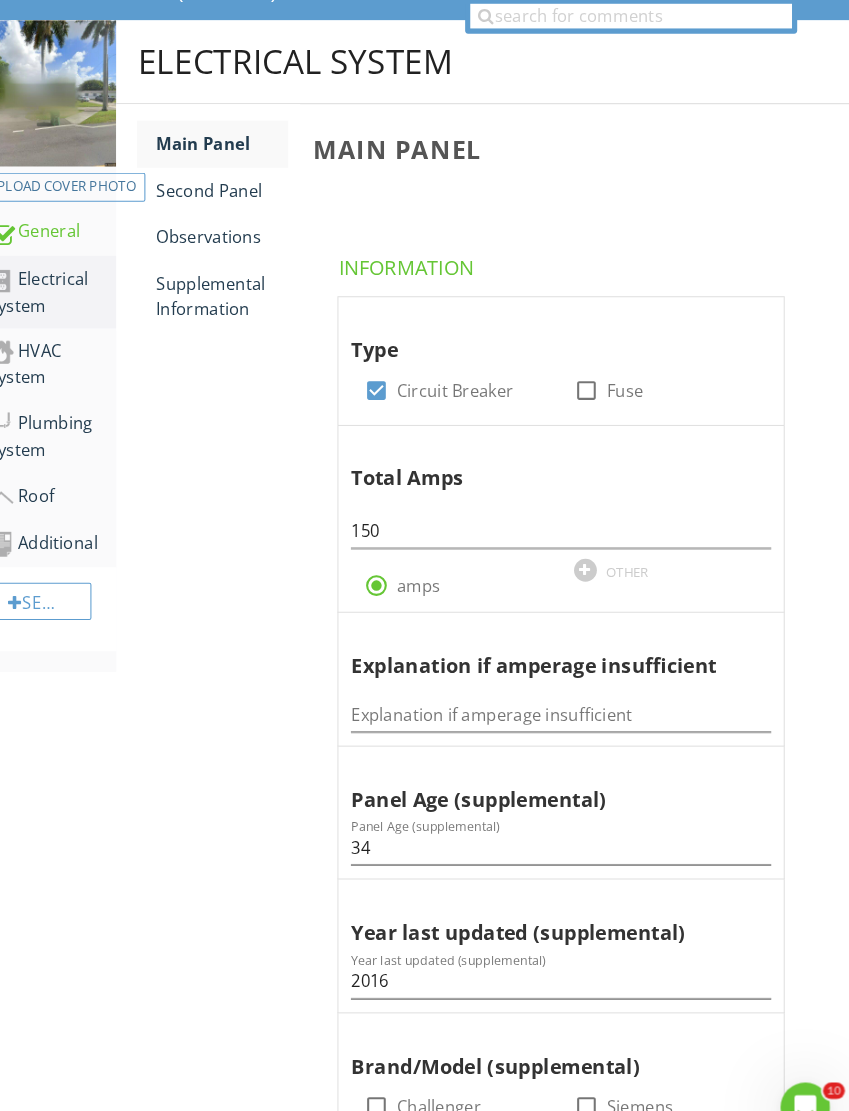 click on "Second Panel" at bounding box center (242, 183) 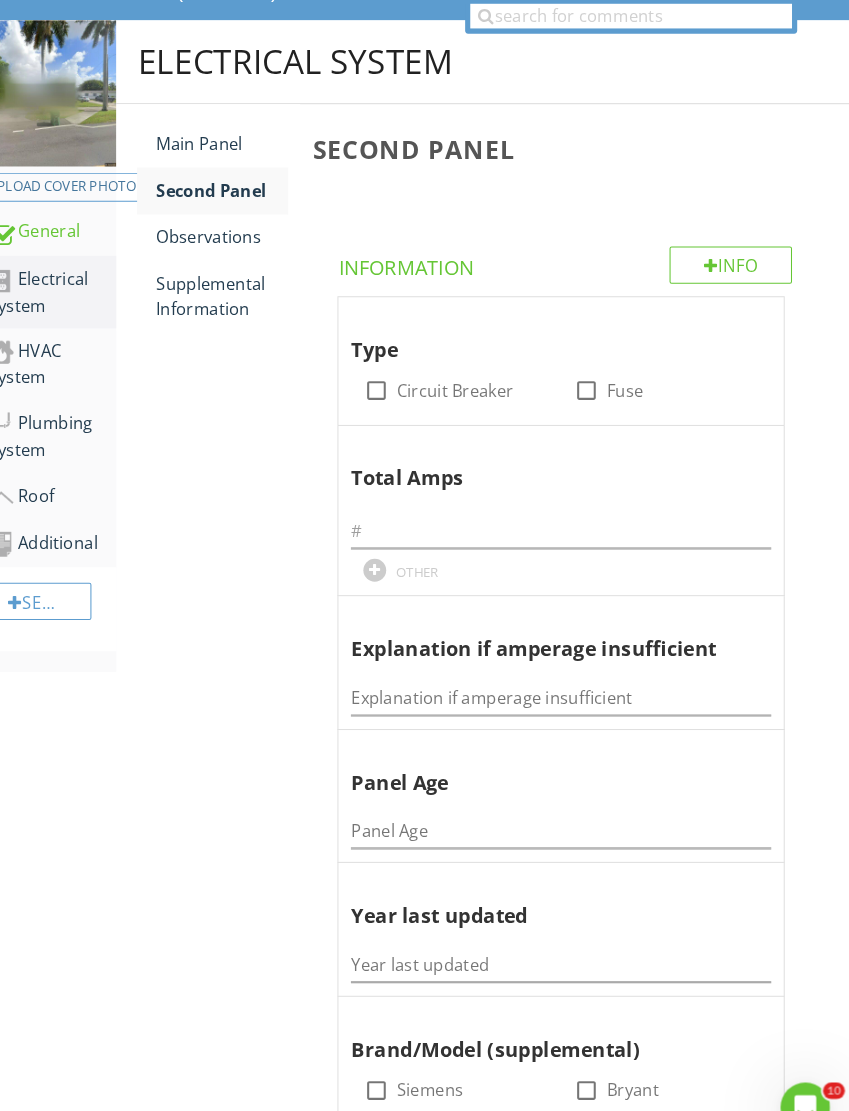 click on "Second Panel" at bounding box center [242, 183] 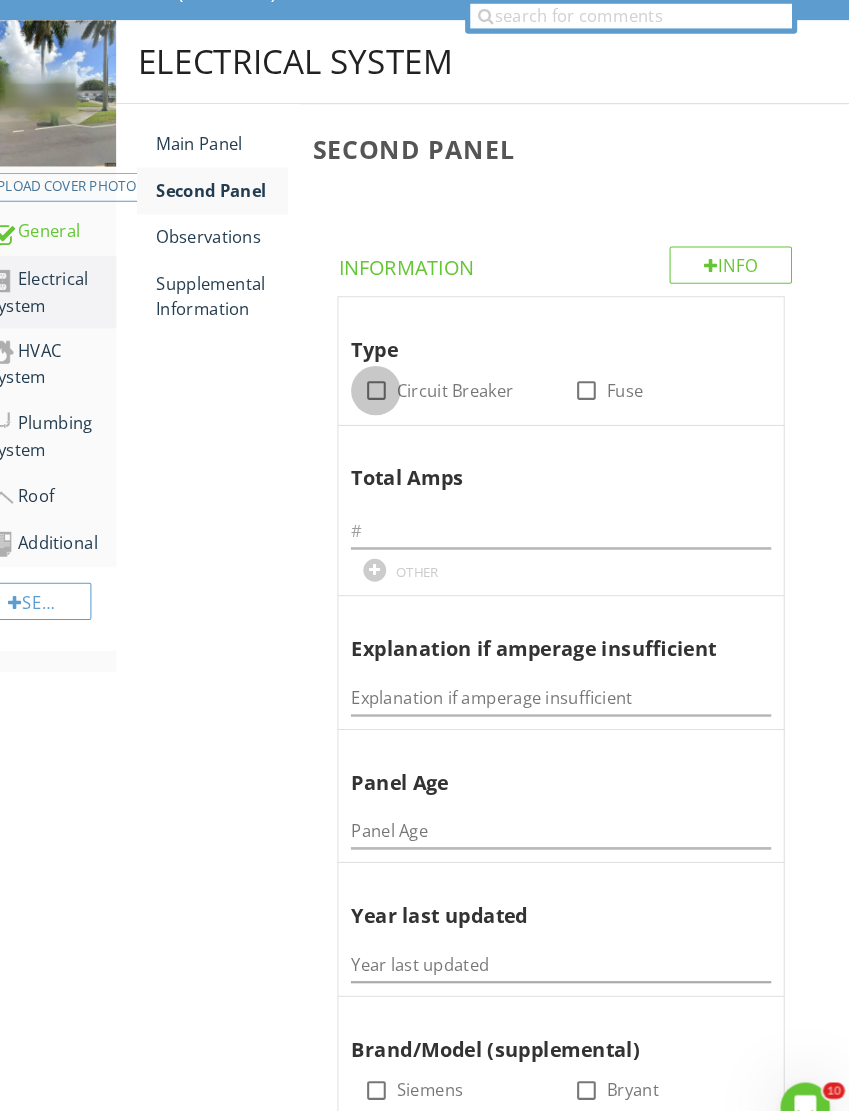 click at bounding box center (391, 376) 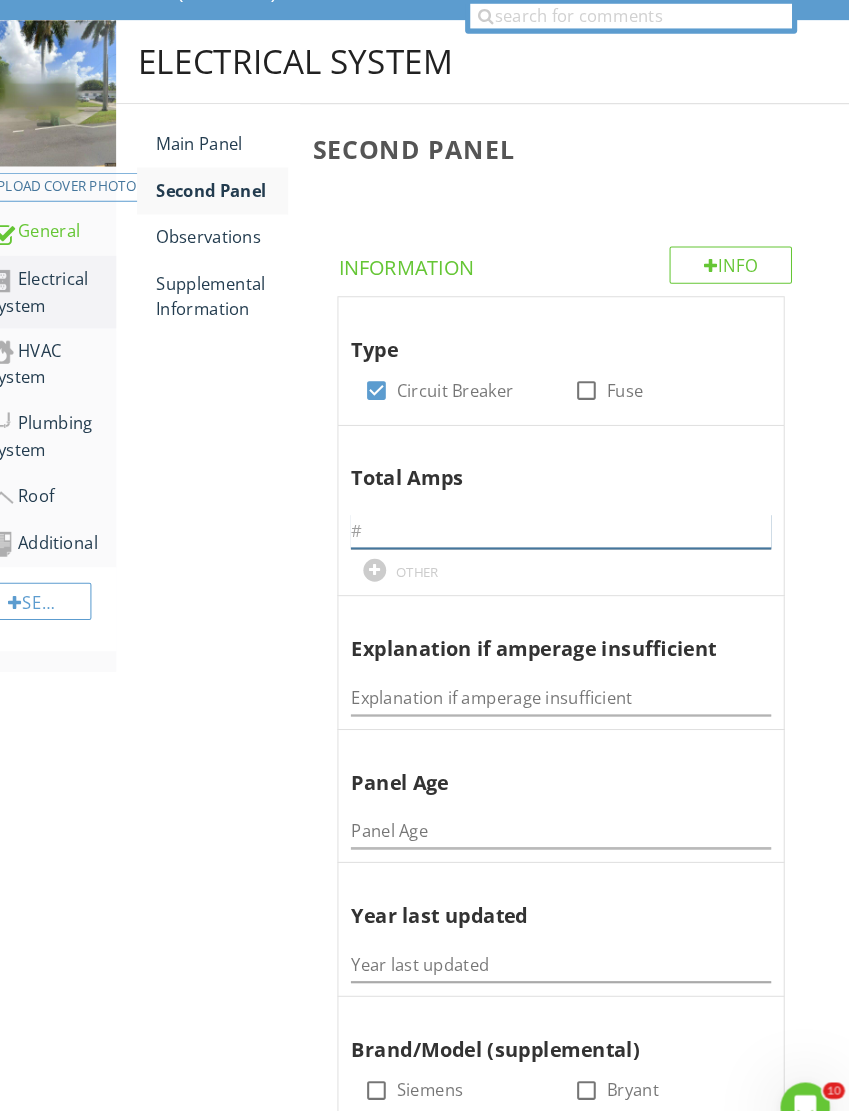 click at bounding box center [569, 511] 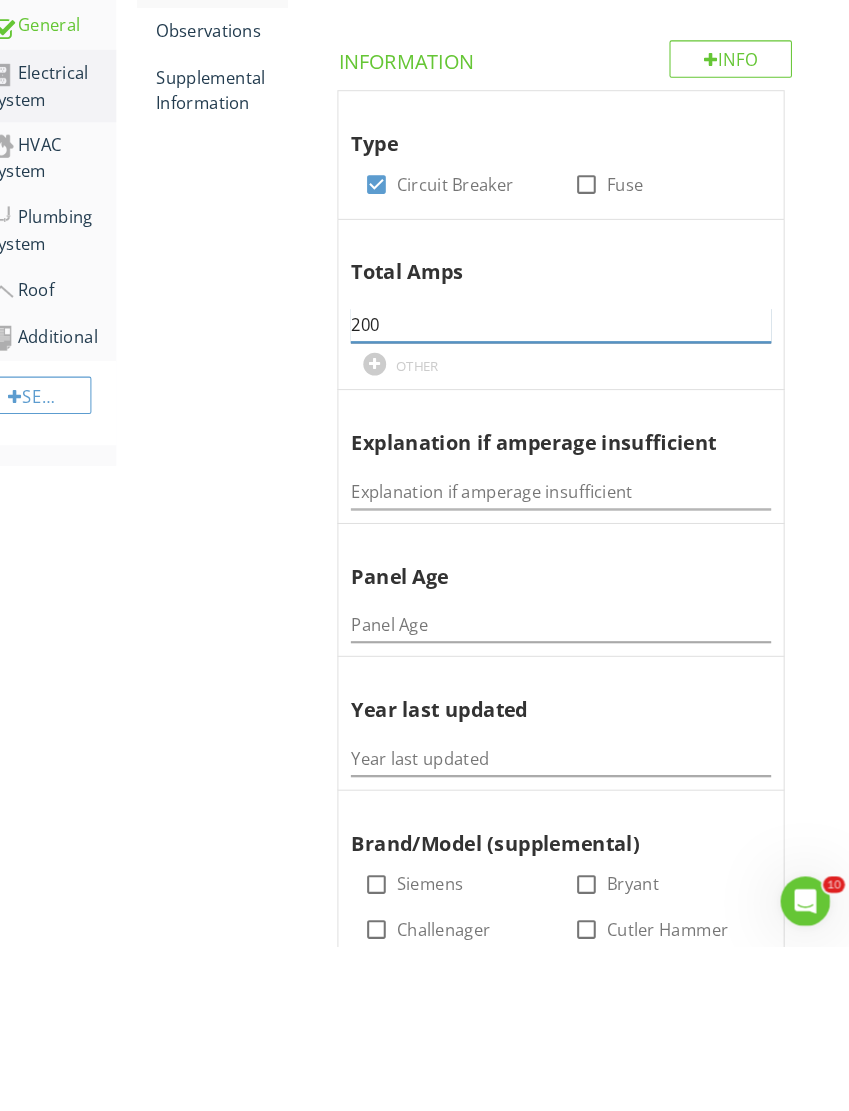 type on "200" 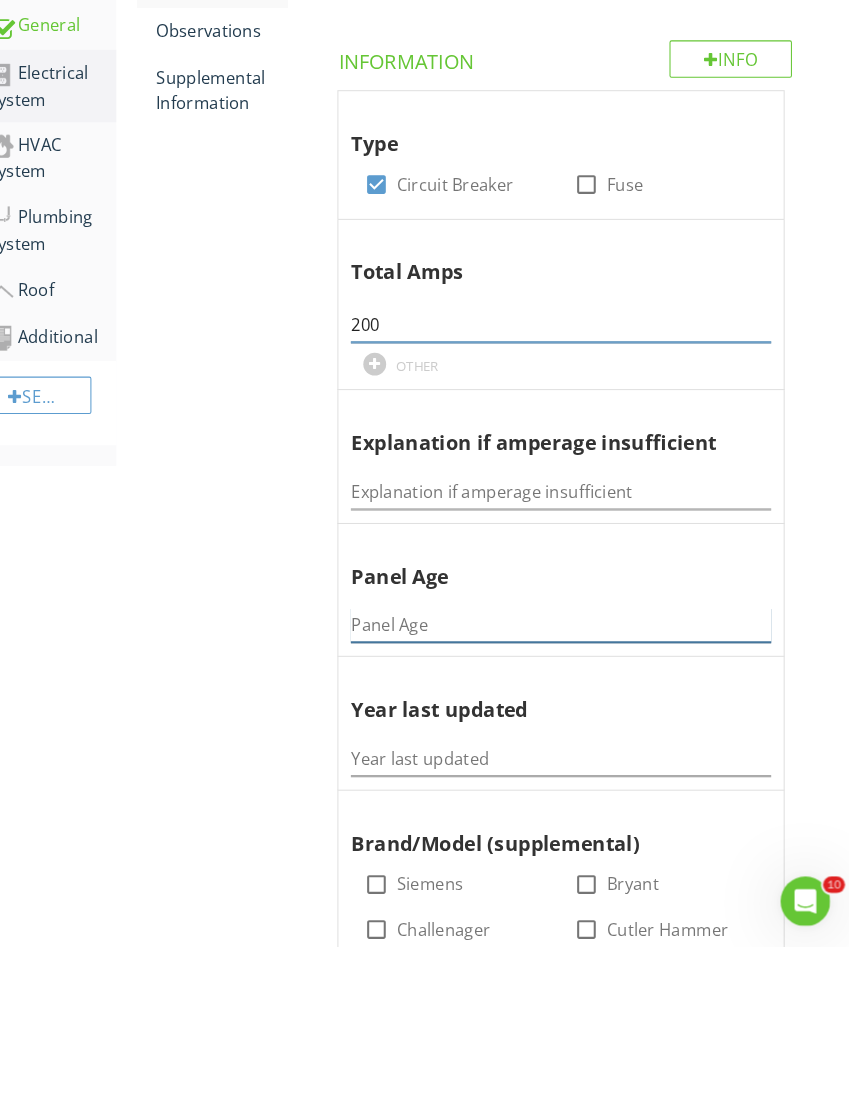 click at bounding box center [569, 800] 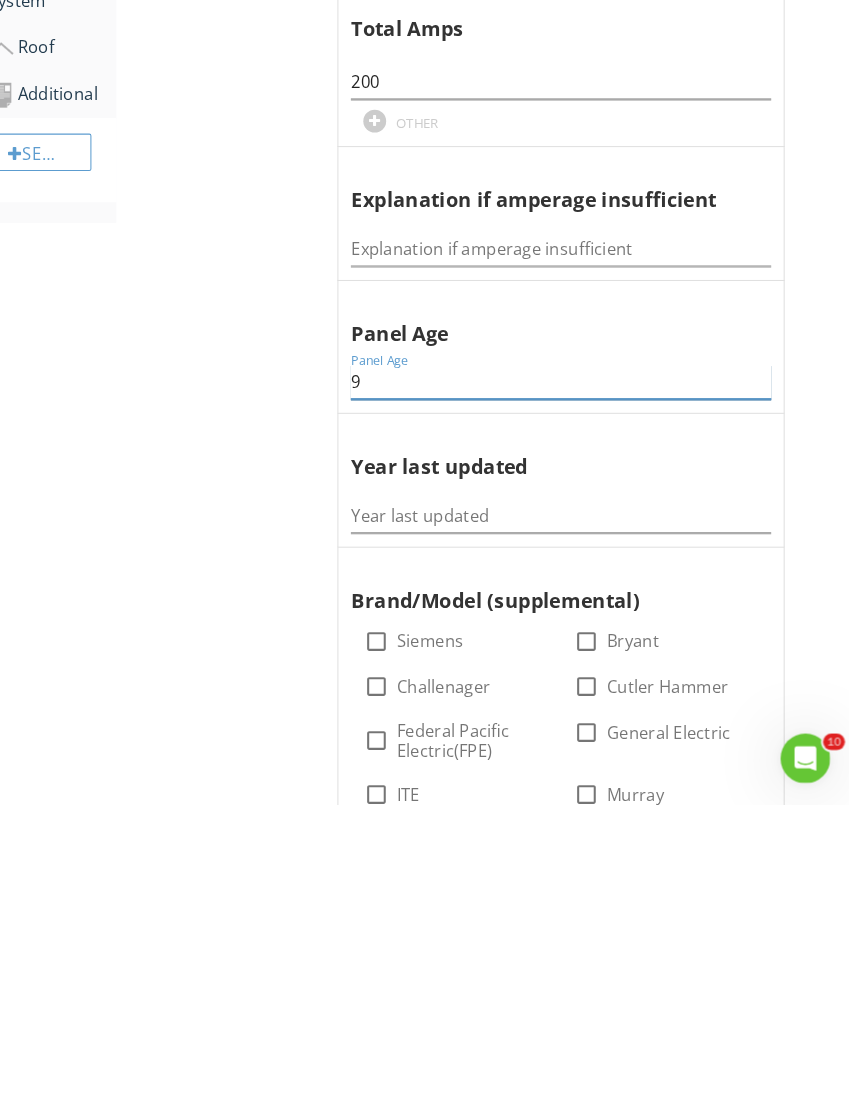 scroll, scrollTop: 356, scrollLeft: 0, axis: vertical 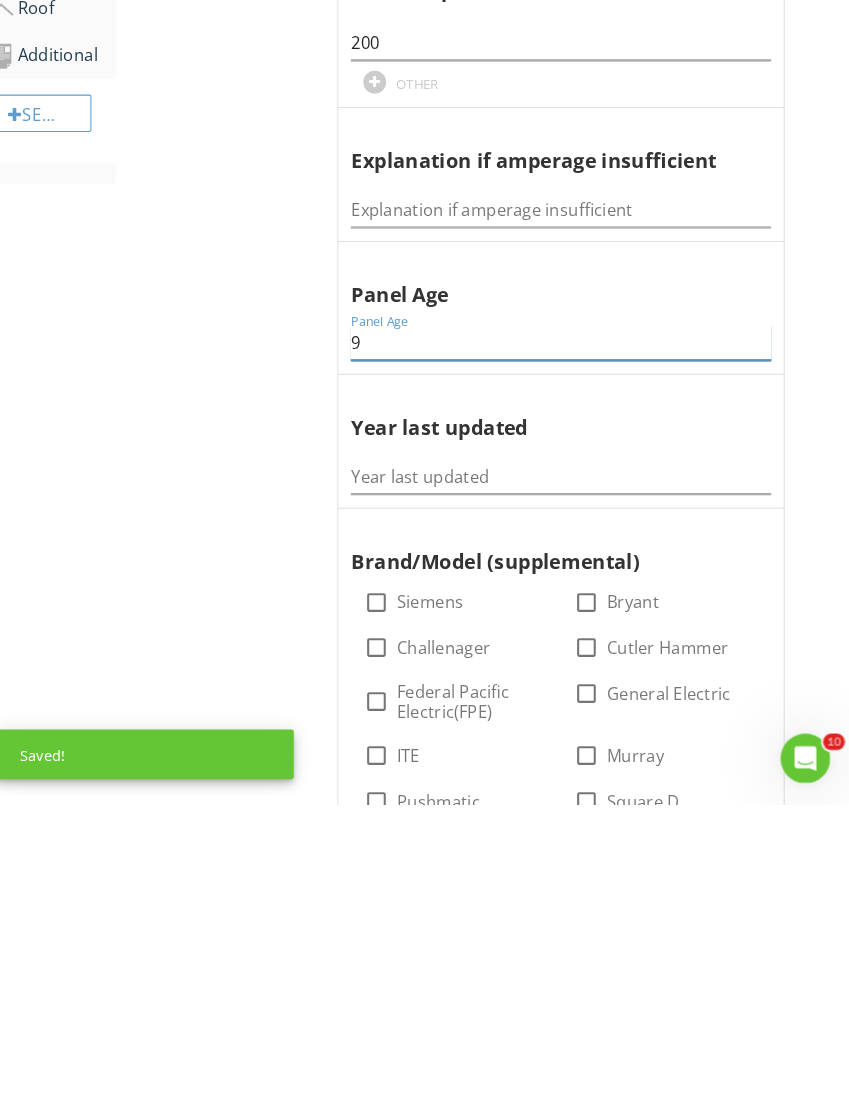 type on "9" 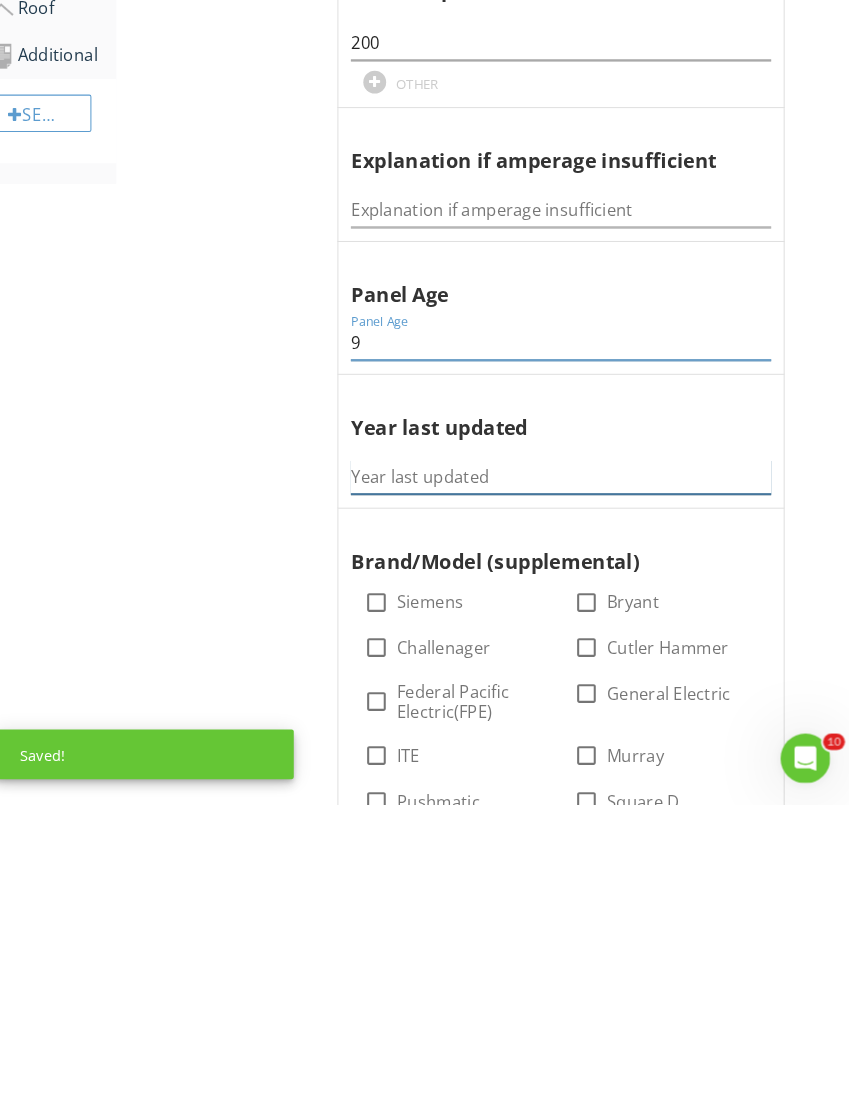 click at bounding box center [569, 795] 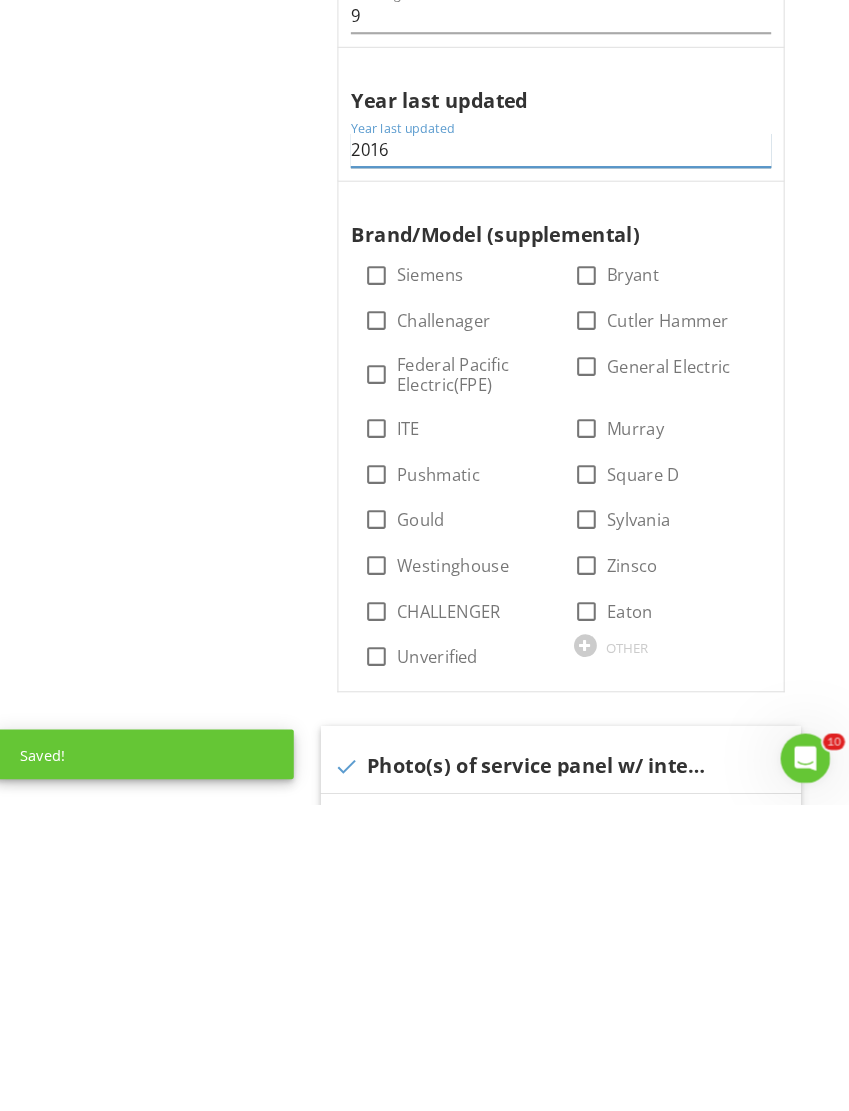 scroll, scrollTop: 672, scrollLeft: 0, axis: vertical 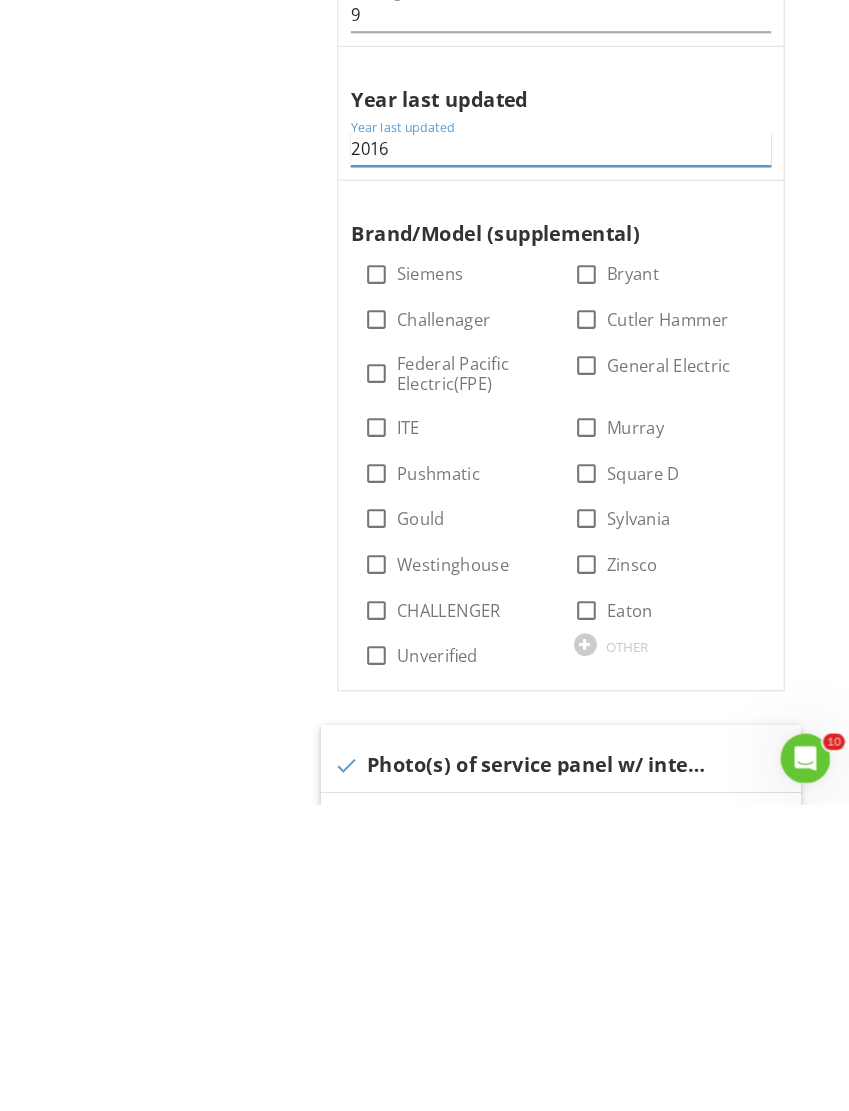 type on "2016" 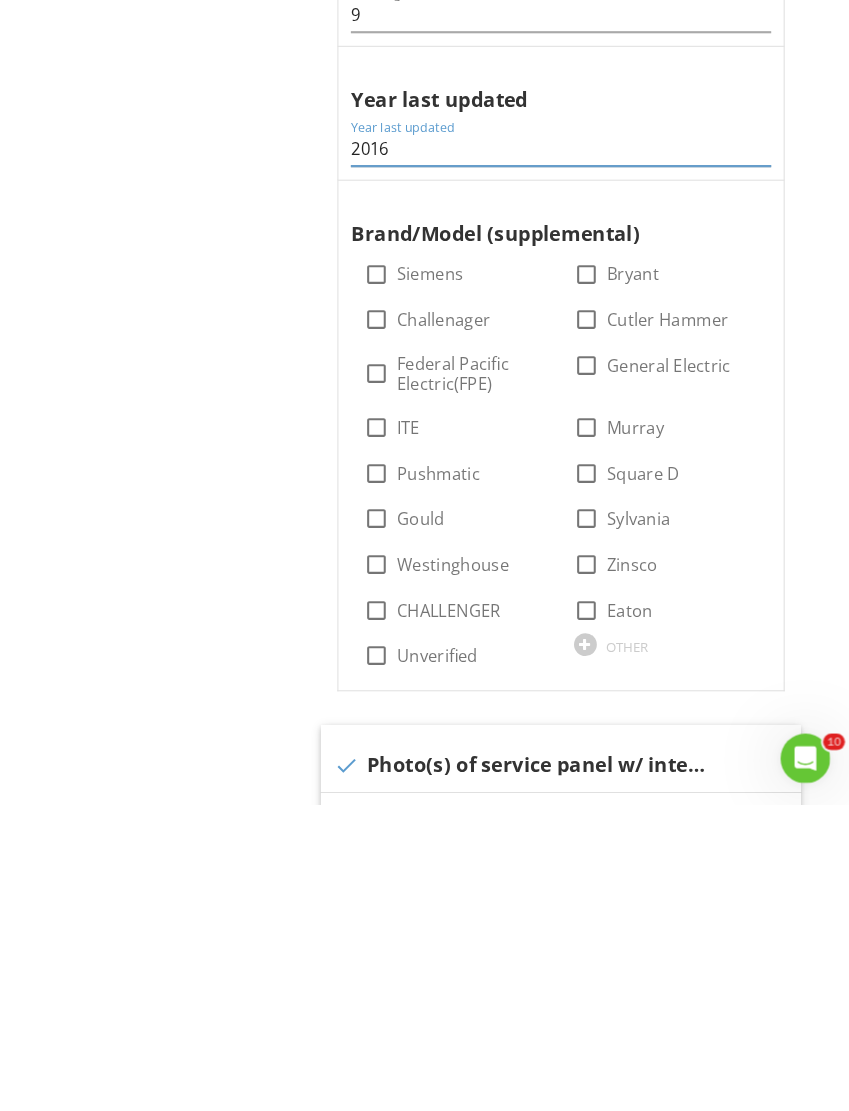 click on "OTHER" at bounding box center [633, 959] 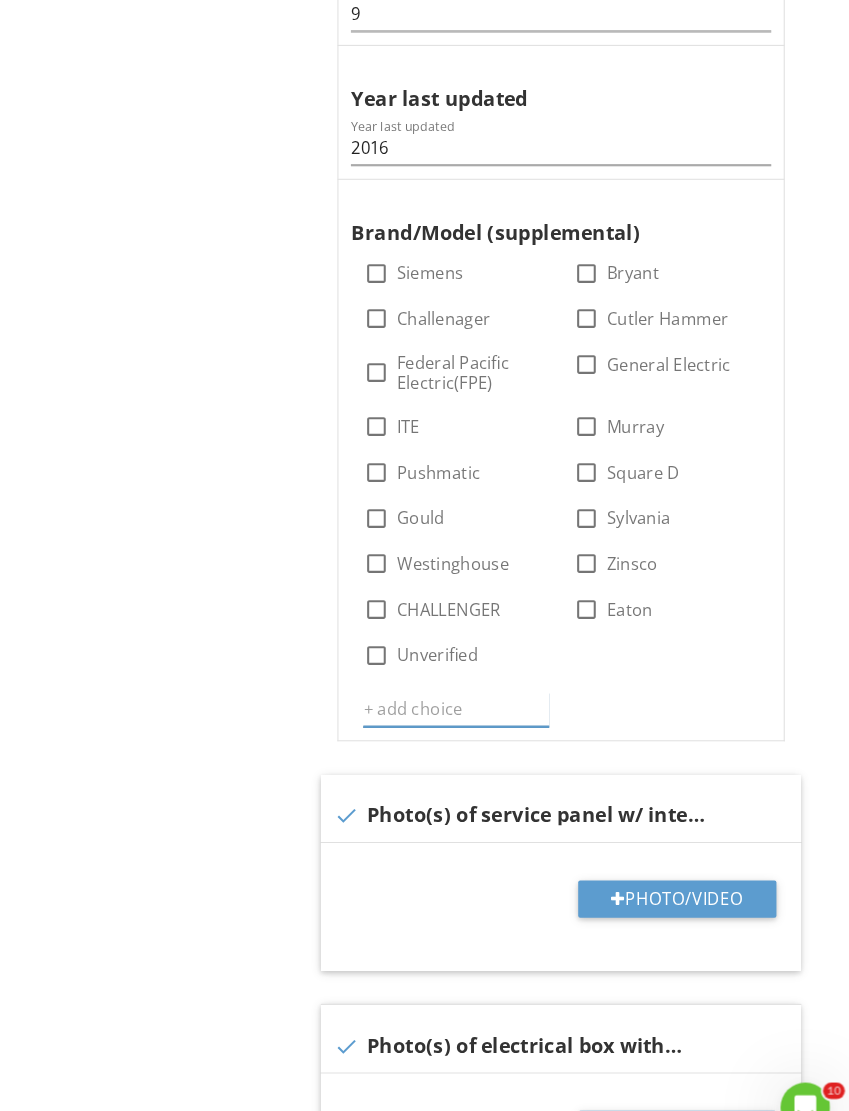 click at bounding box center (468, 683) 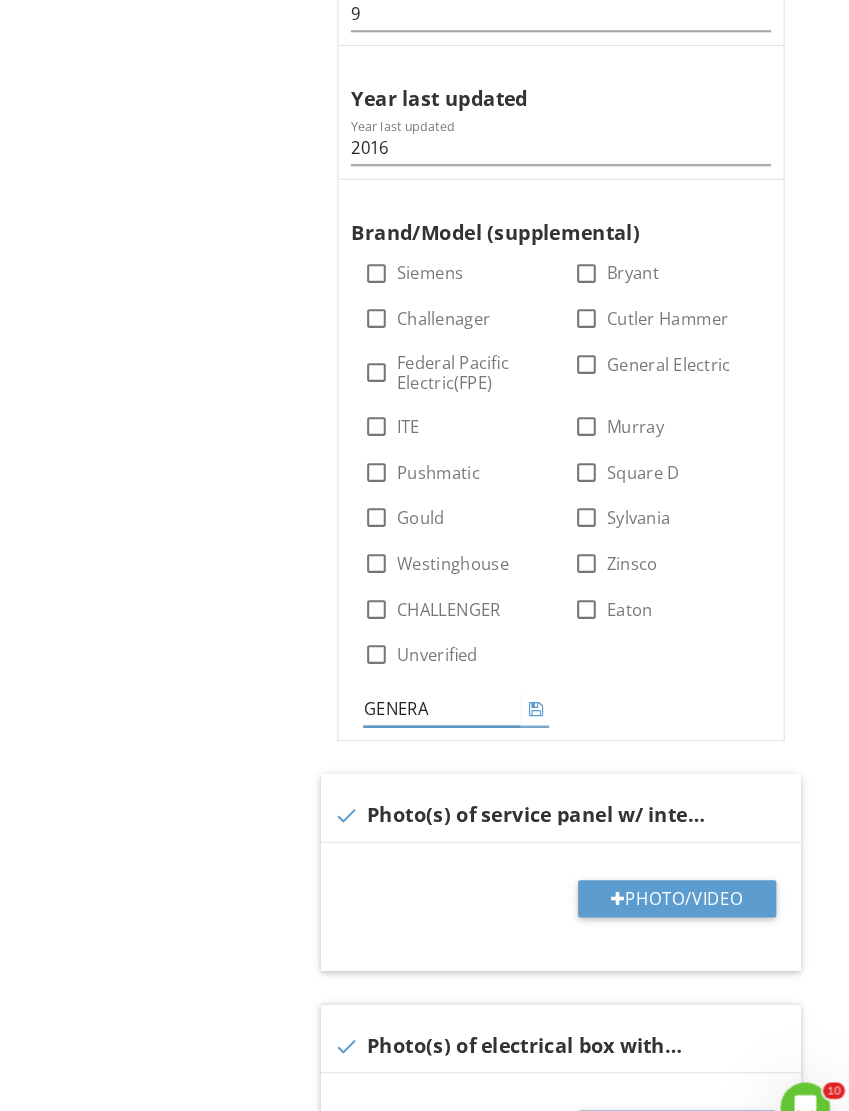 type on "GENERAC" 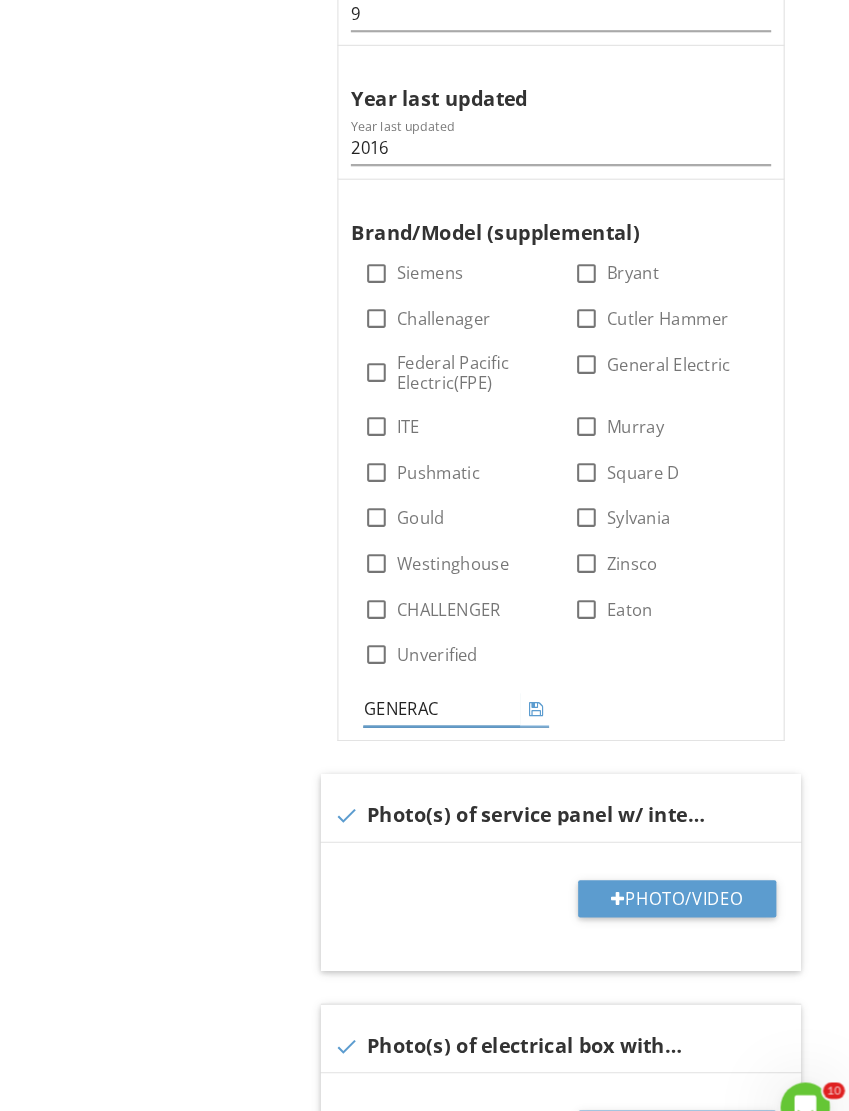 click at bounding box center [546, 683] 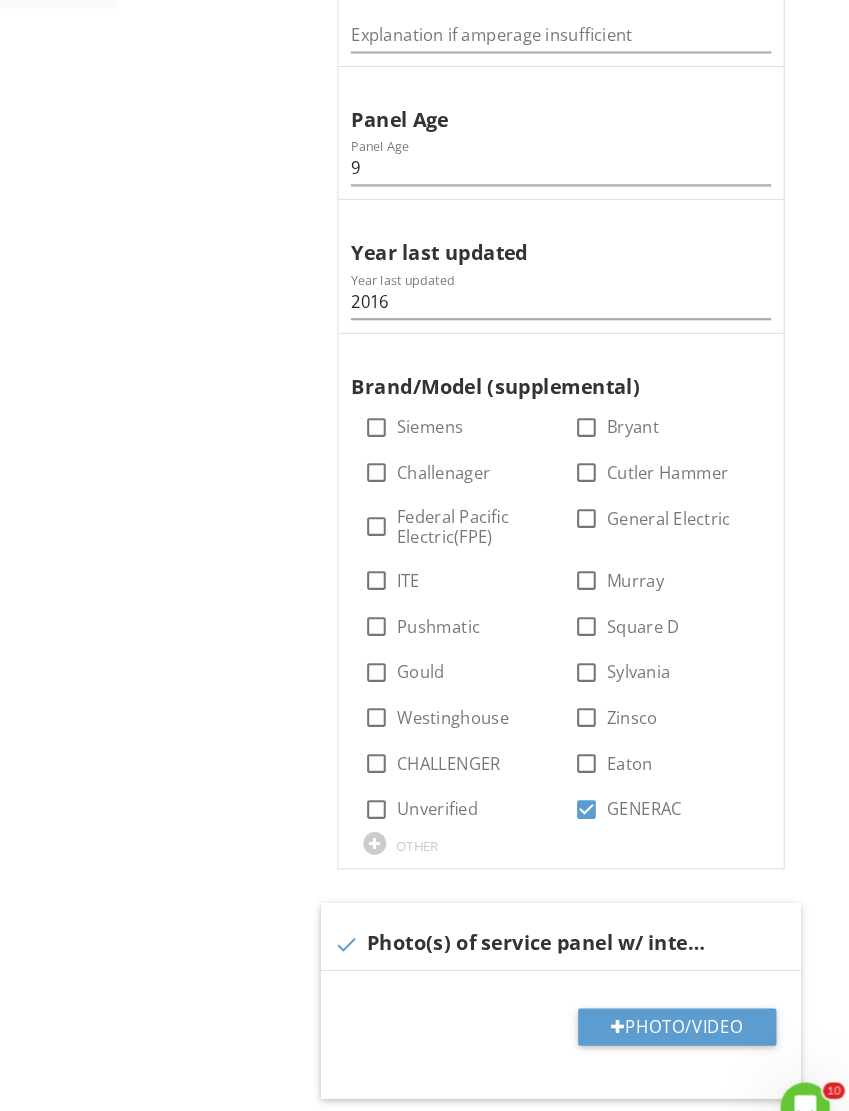 scroll, scrollTop: 894, scrollLeft: 0, axis: vertical 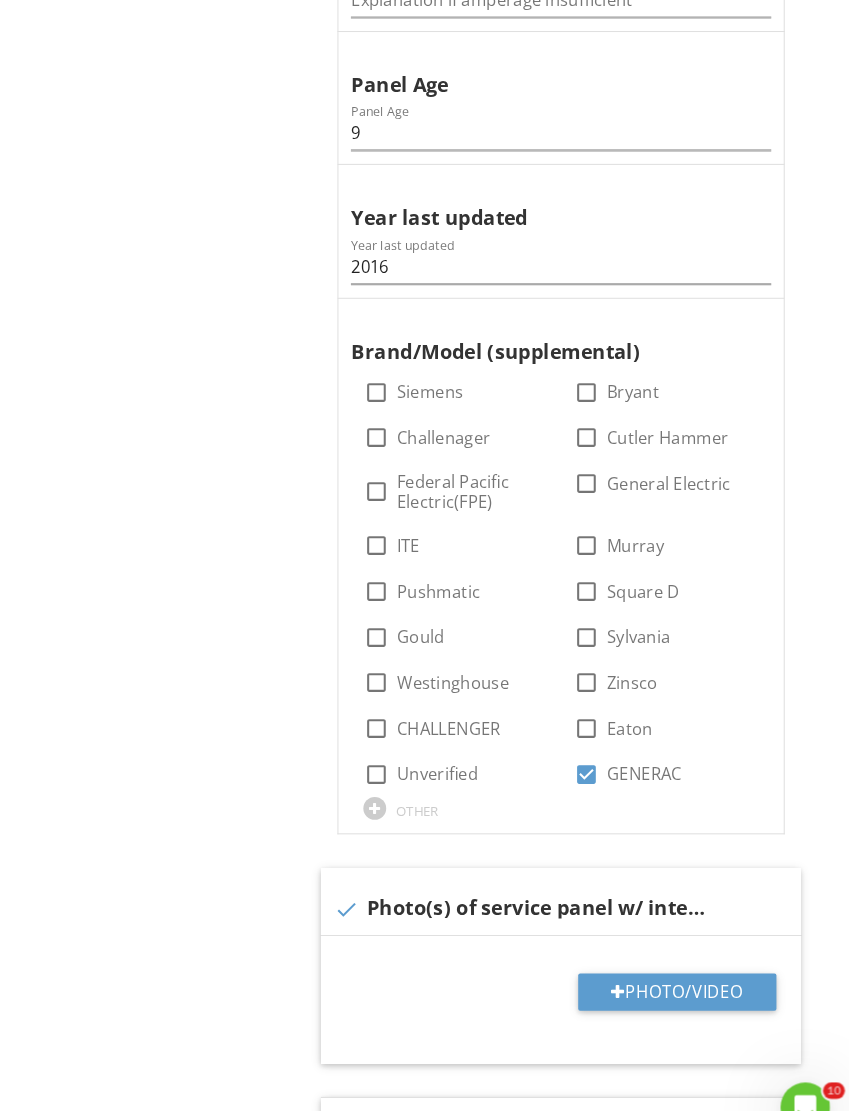 click on "Photo/Video" at bounding box center (681, 956) 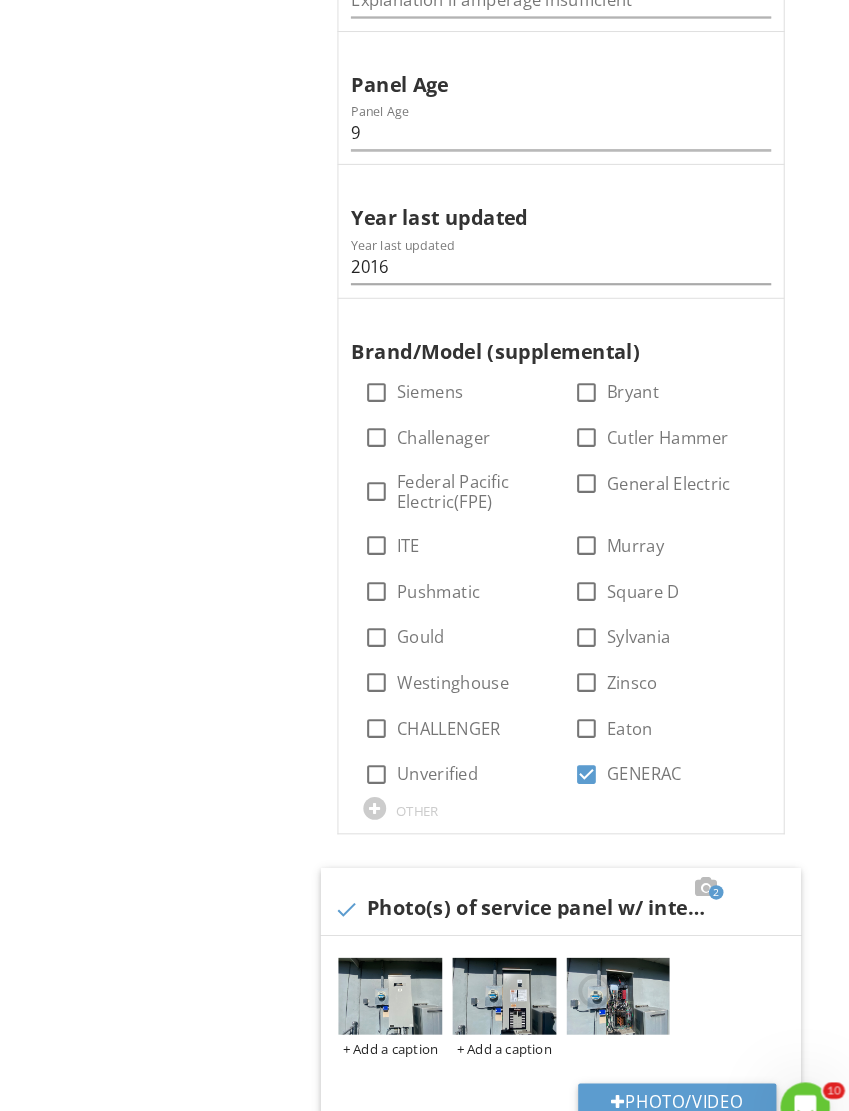 click on "Photo/Video" at bounding box center (681, 1062) 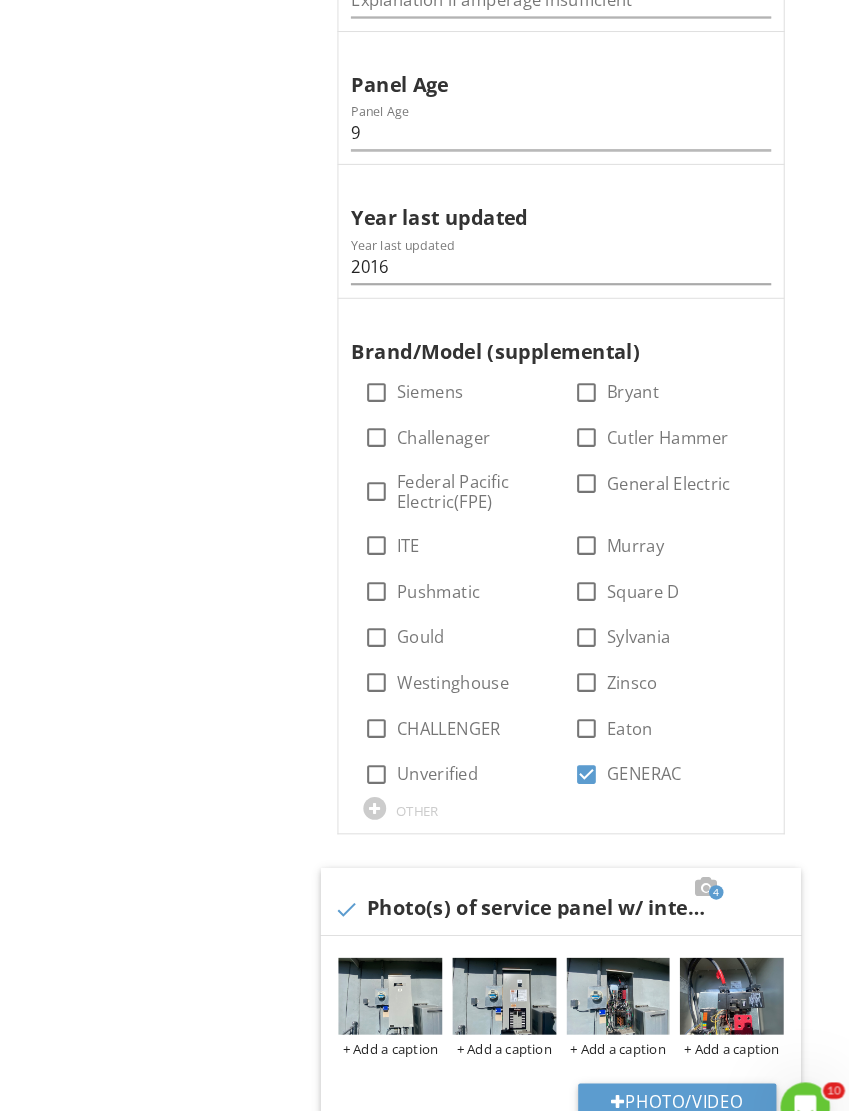 type on "C:\fakepath\IMG_4168.jpeg" 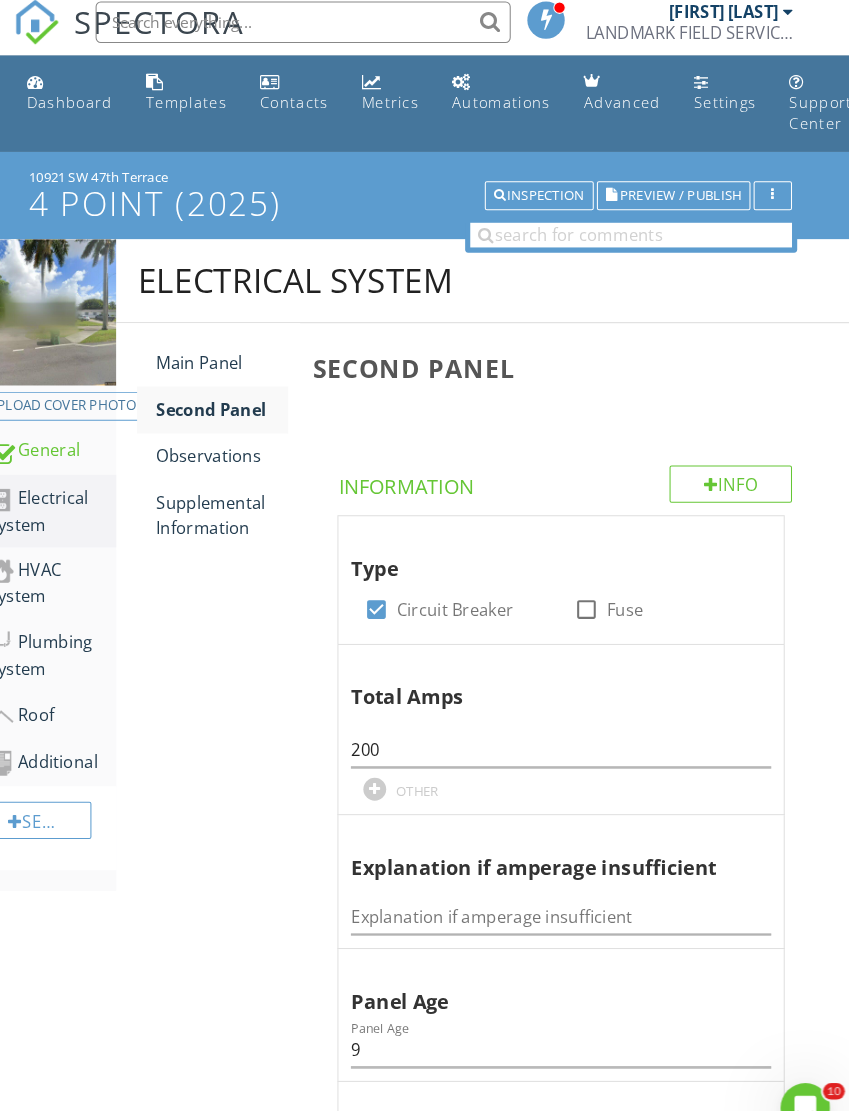 scroll, scrollTop: 10, scrollLeft: 0, axis: vertical 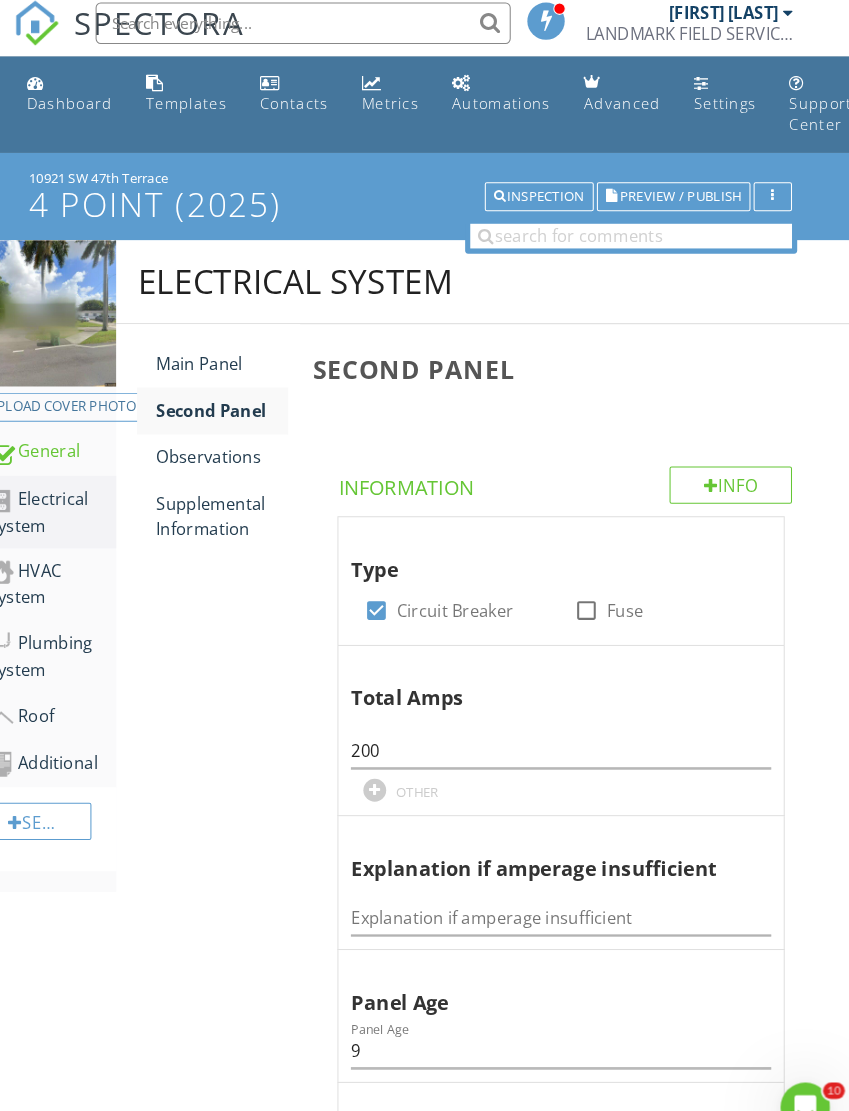 click on "Roof" at bounding box center [79, 690] 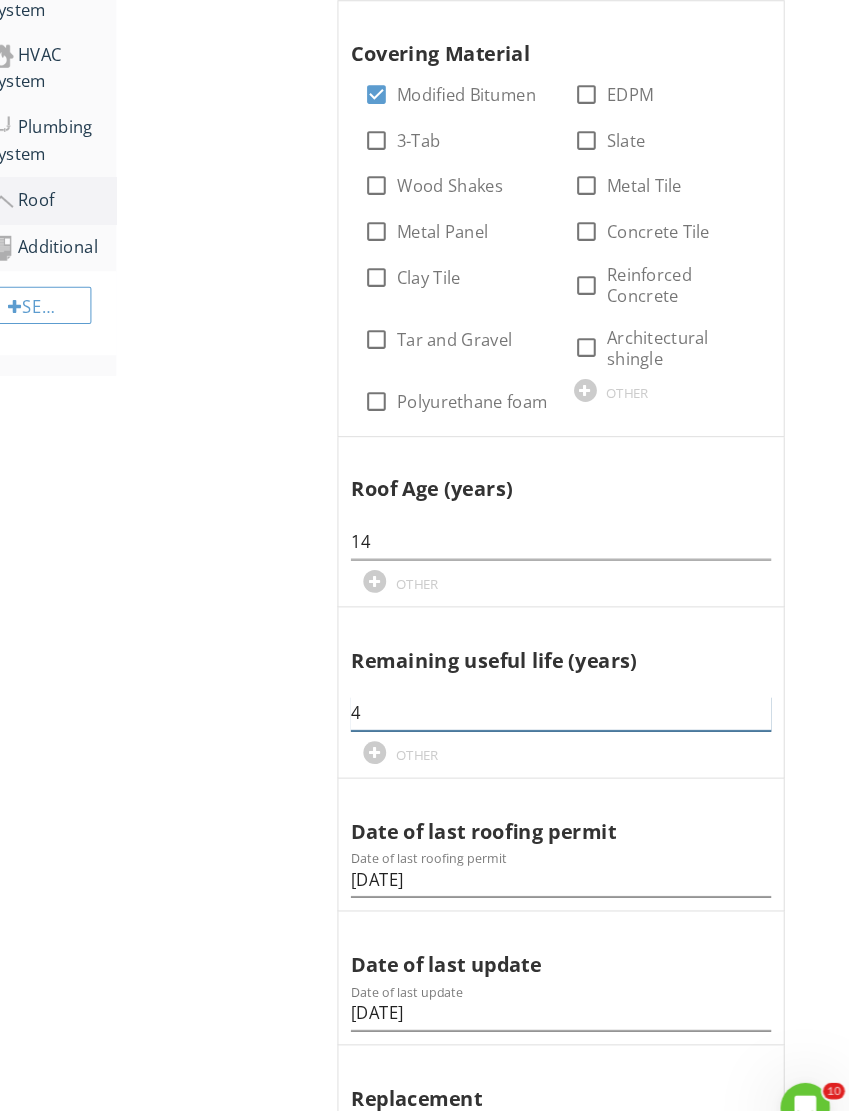 click on "4" at bounding box center [569, 687] 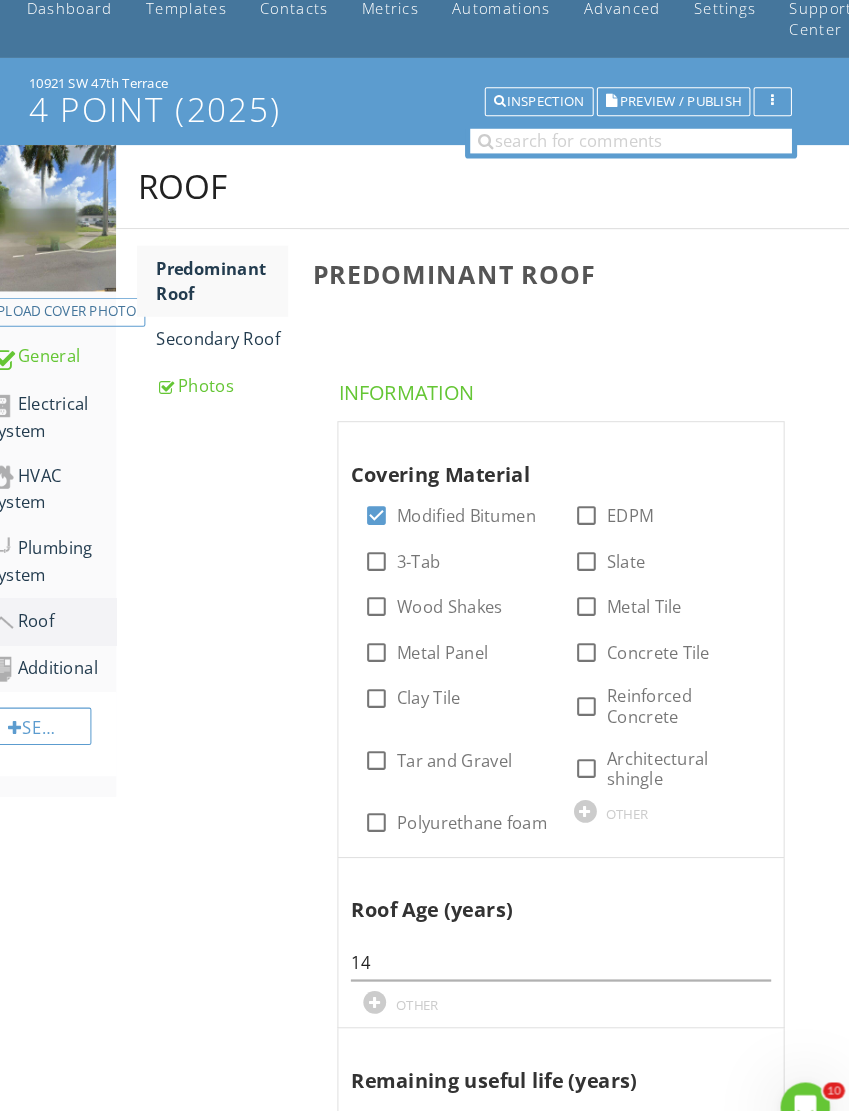 scroll, scrollTop: 80, scrollLeft: 0, axis: vertical 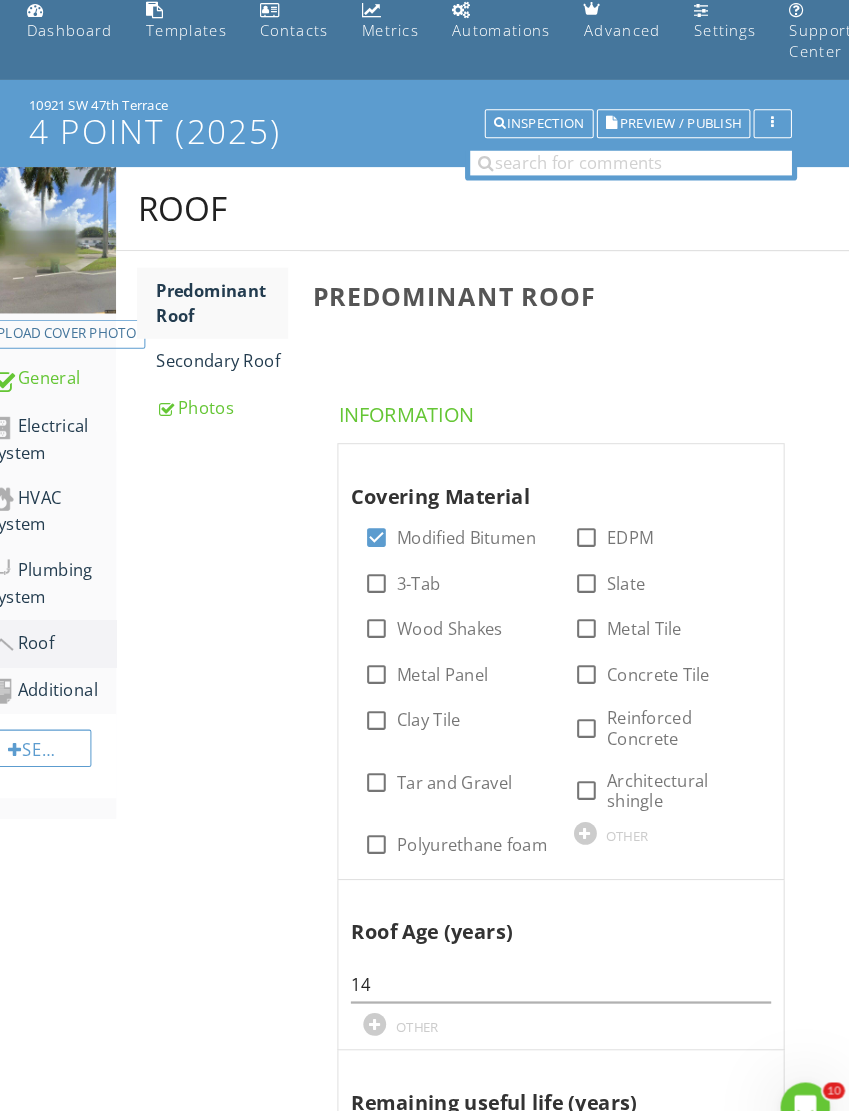 type on "5" 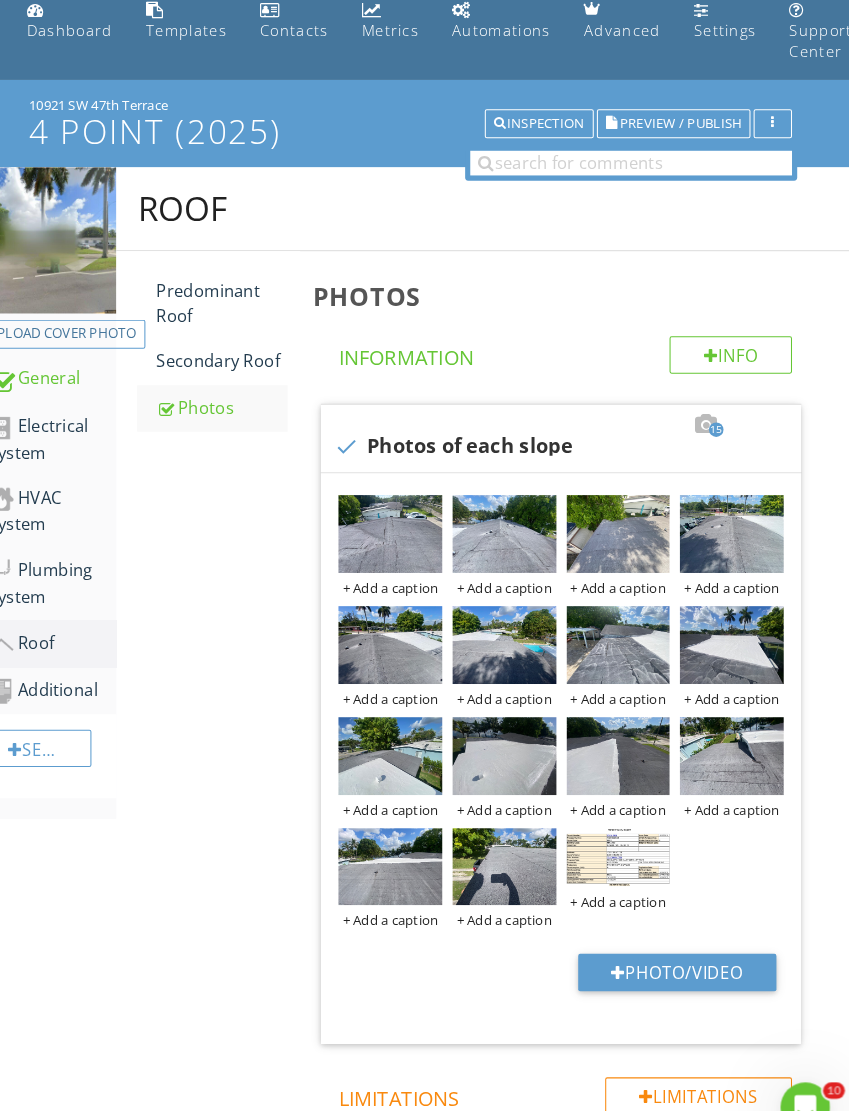 click at bounding box center [515, 835] 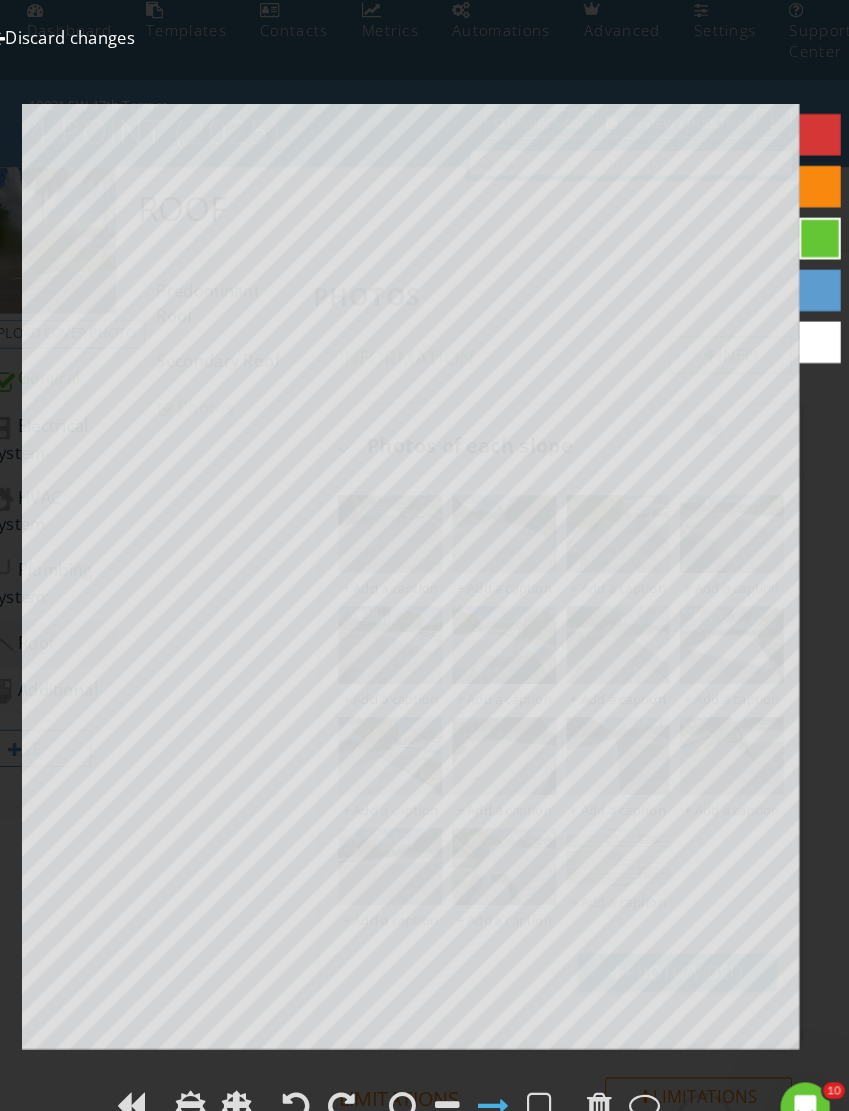 click on "Discard changes" at bounding box center (89, 37) 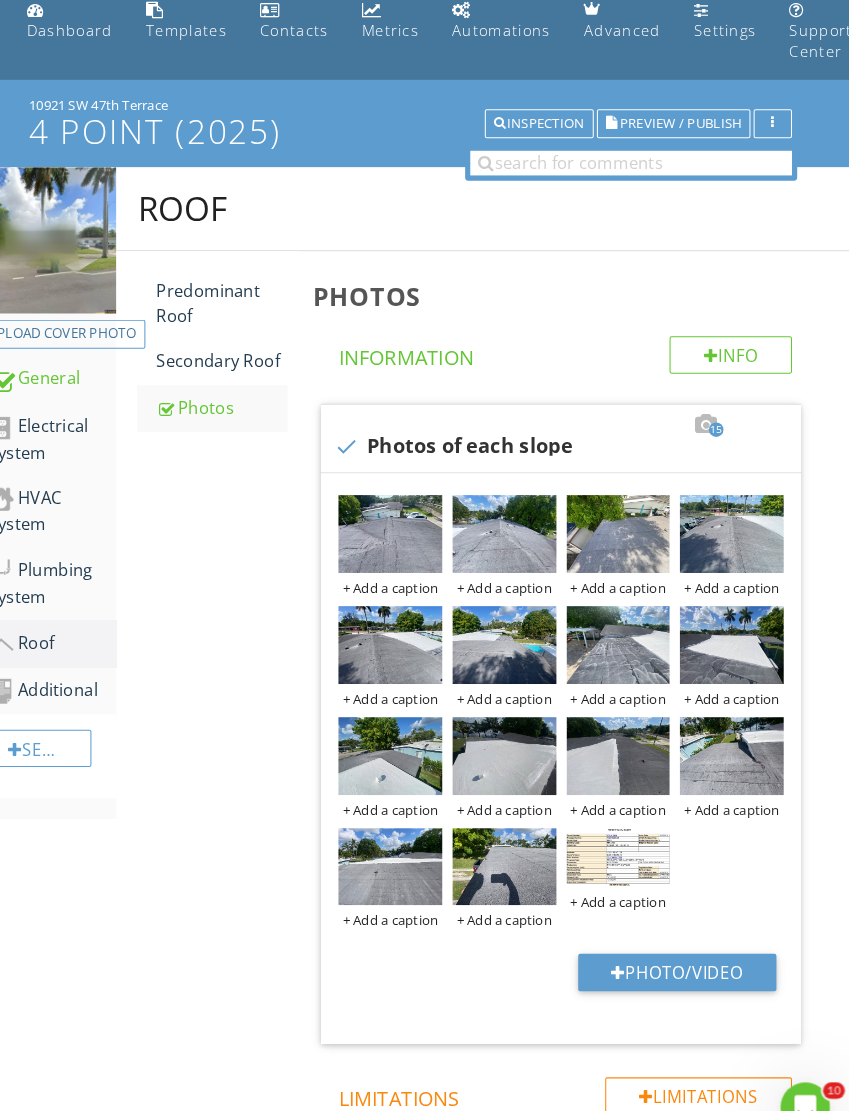 click on "Preview / Publish" at bounding box center [684, 119] 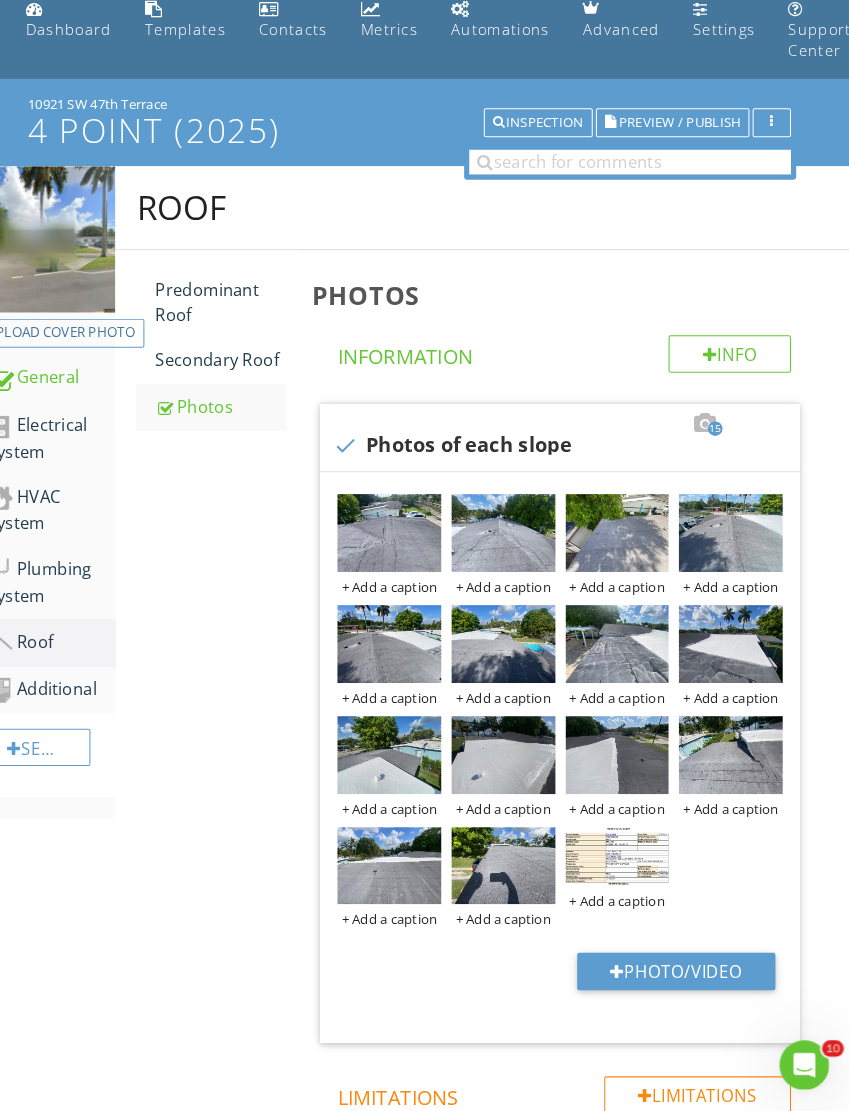 click on "Electrical System" at bounding box center (79, 463) 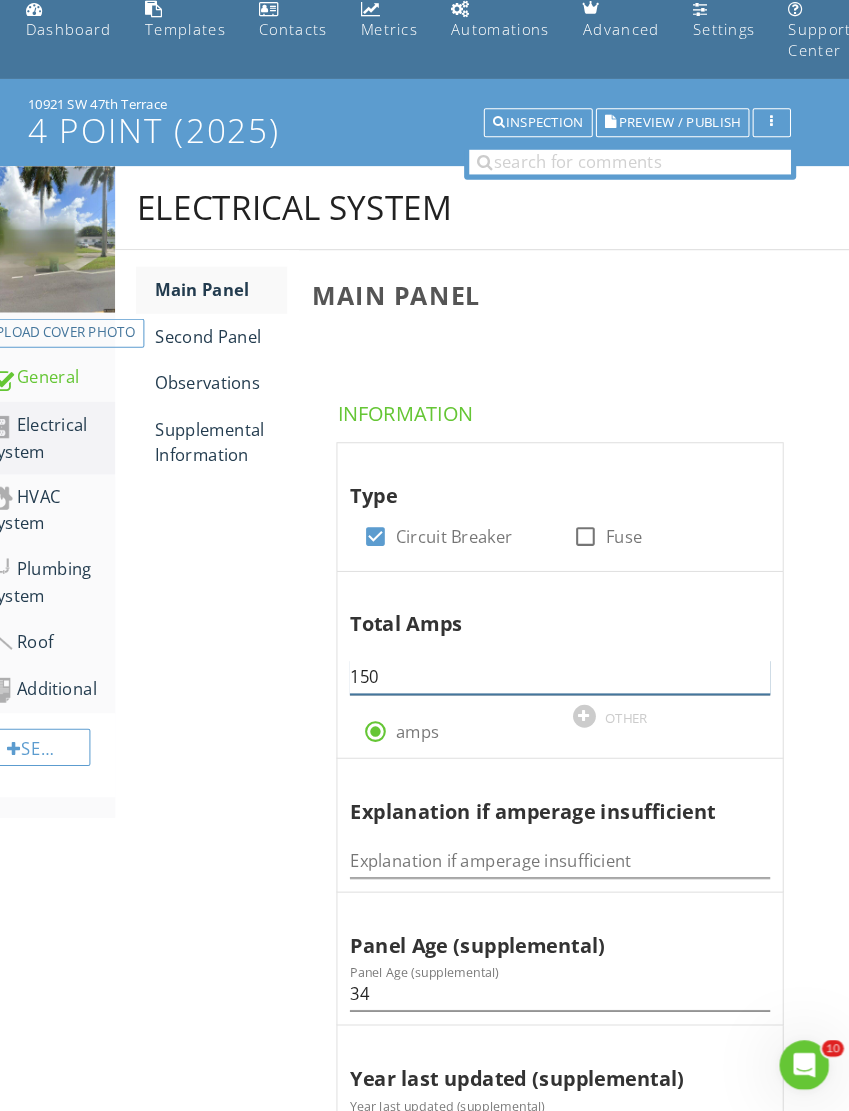 click on "150" at bounding box center (569, 693) 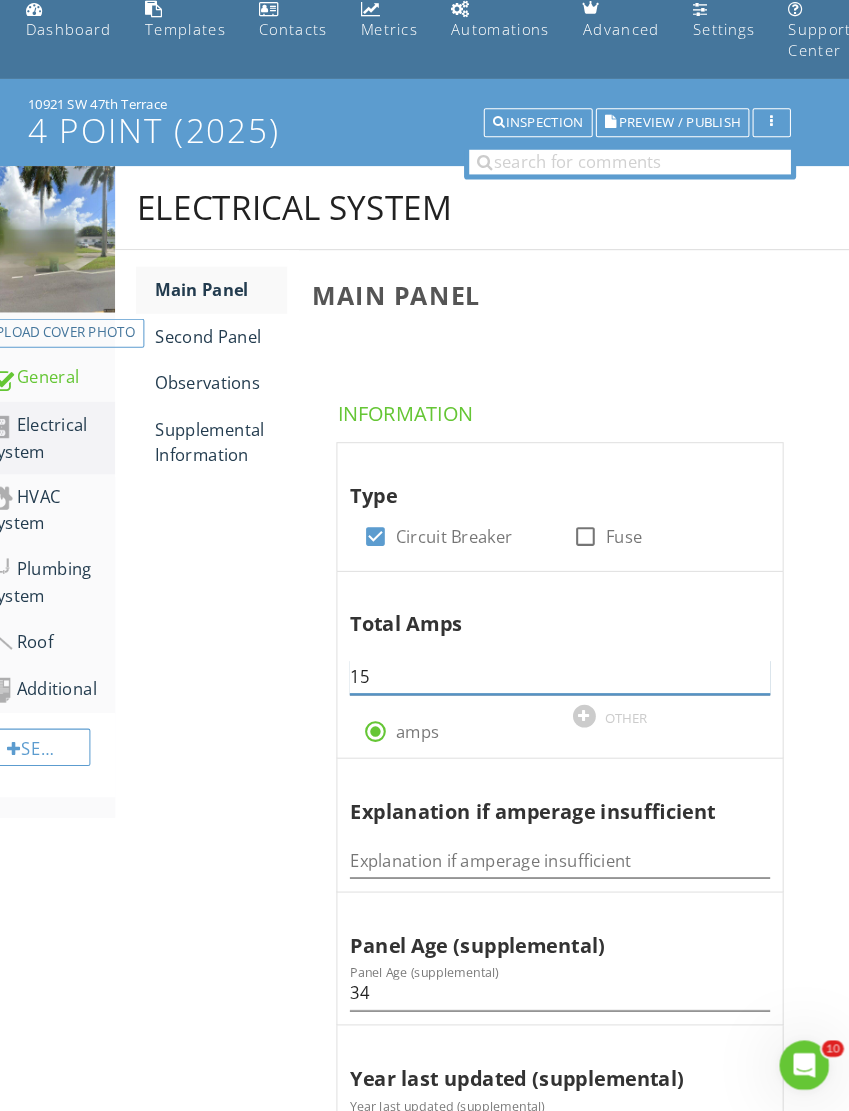 type on "1" 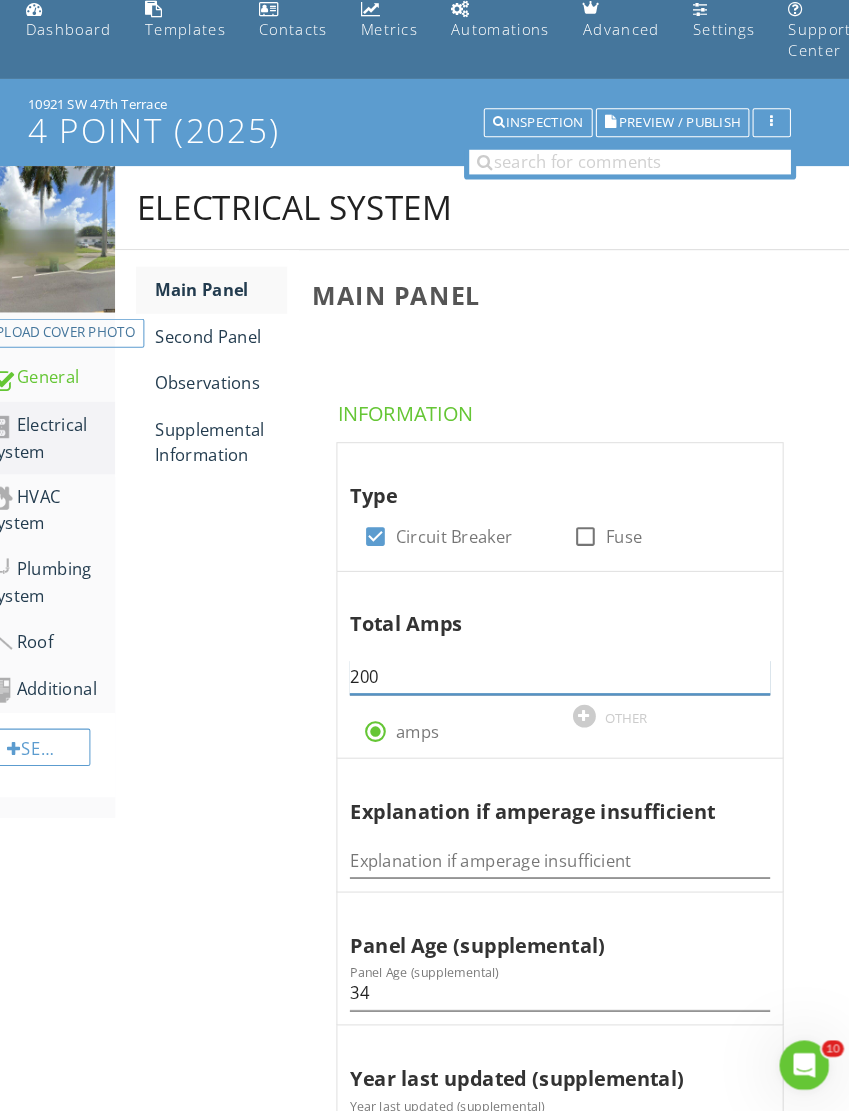 type on "200" 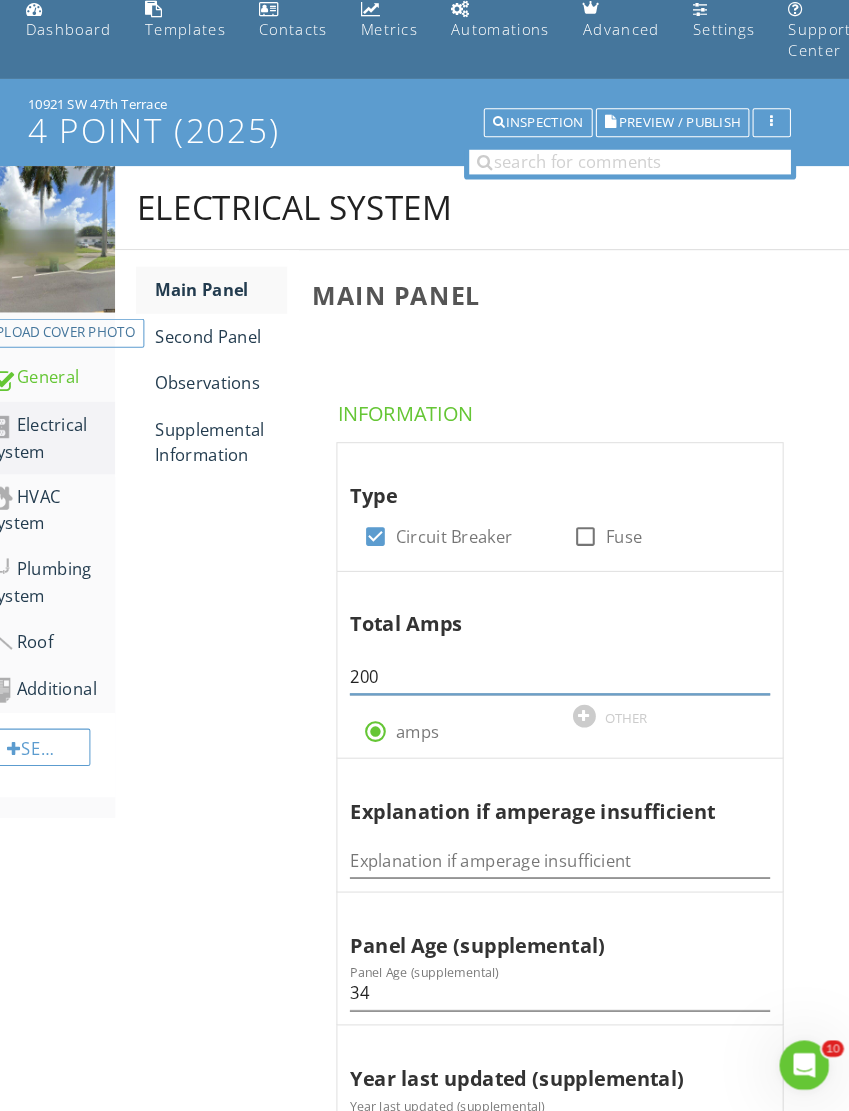 click on "Preview / Publish" at bounding box center [684, 159] 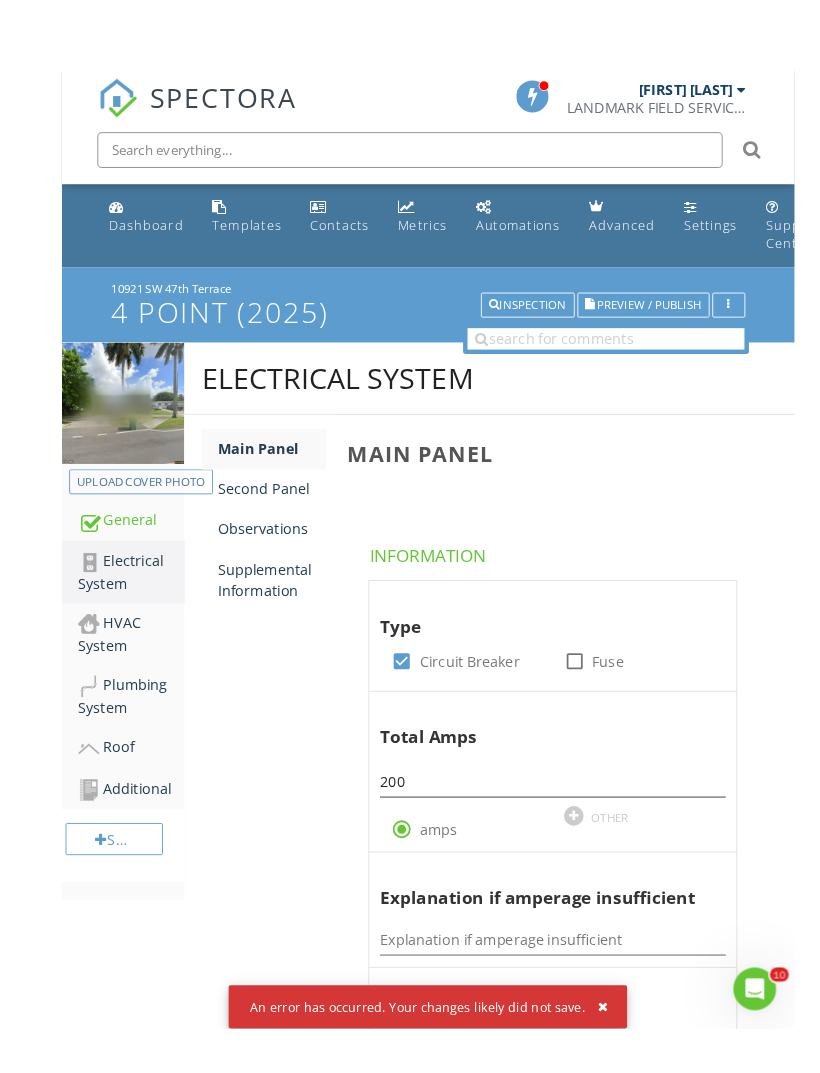 scroll, scrollTop: 22, scrollLeft: 0, axis: vertical 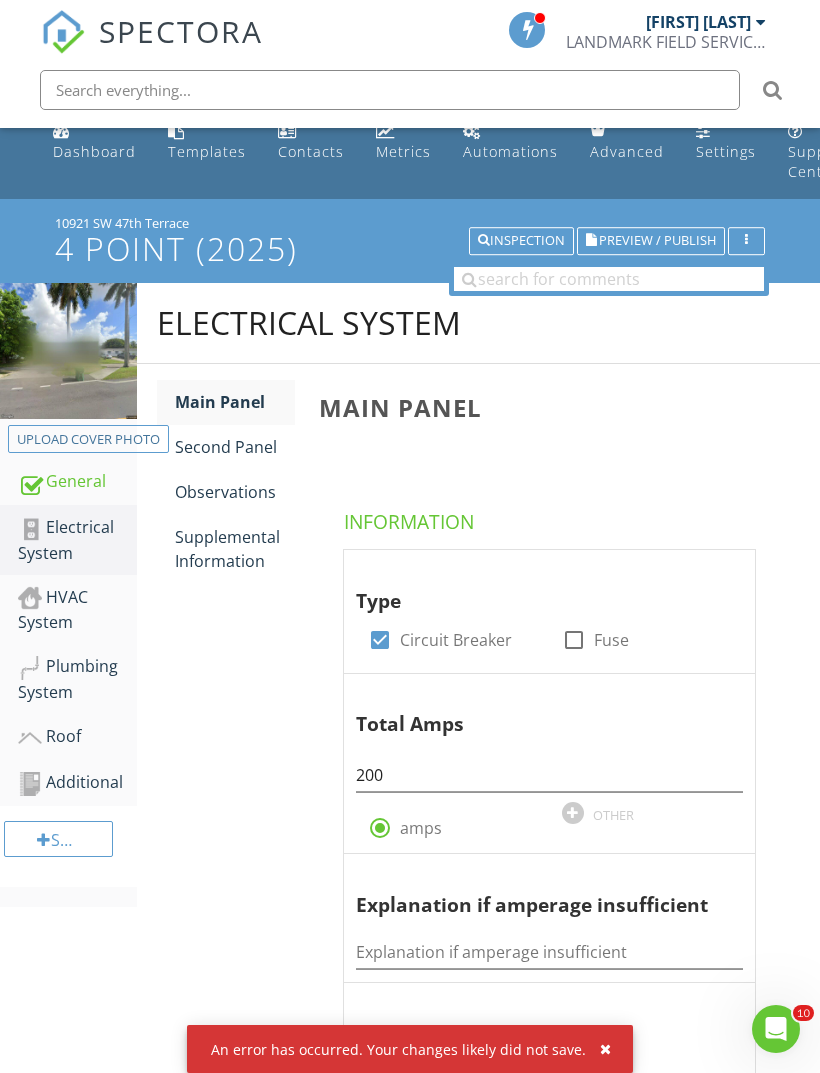 click on "Electrical System" at bounding box center (77, 540) 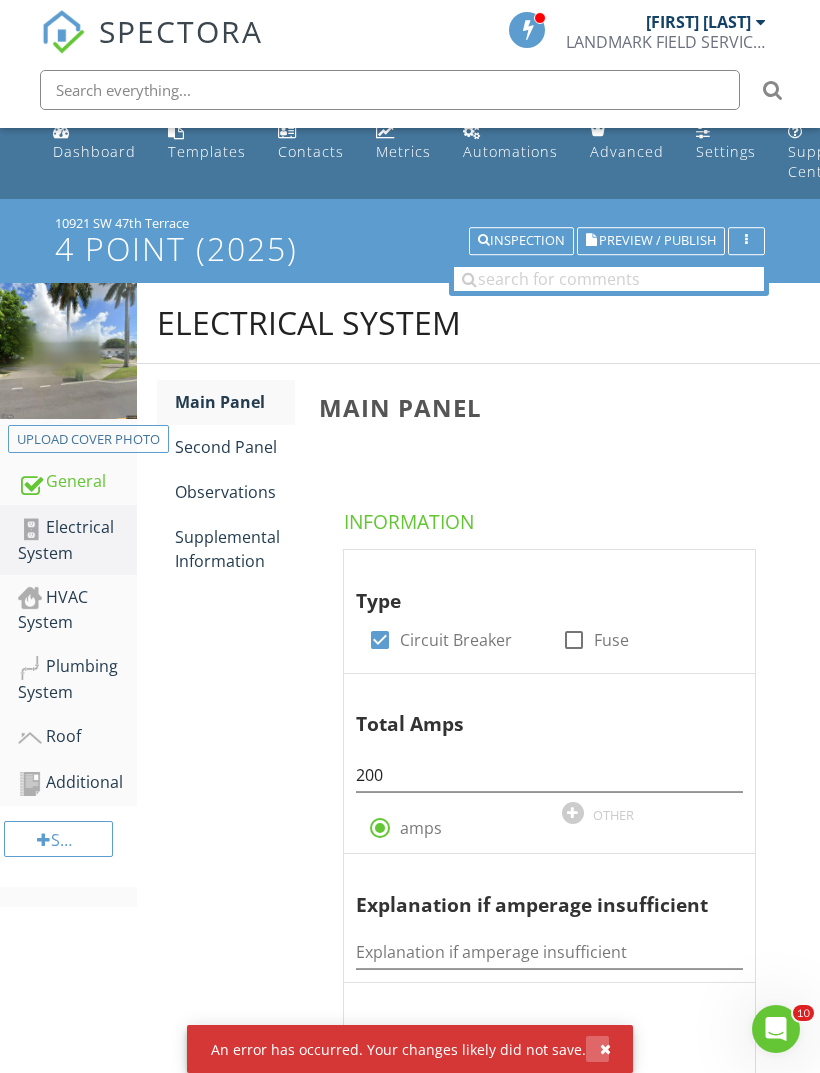 click at bounding box center [605, 1049] 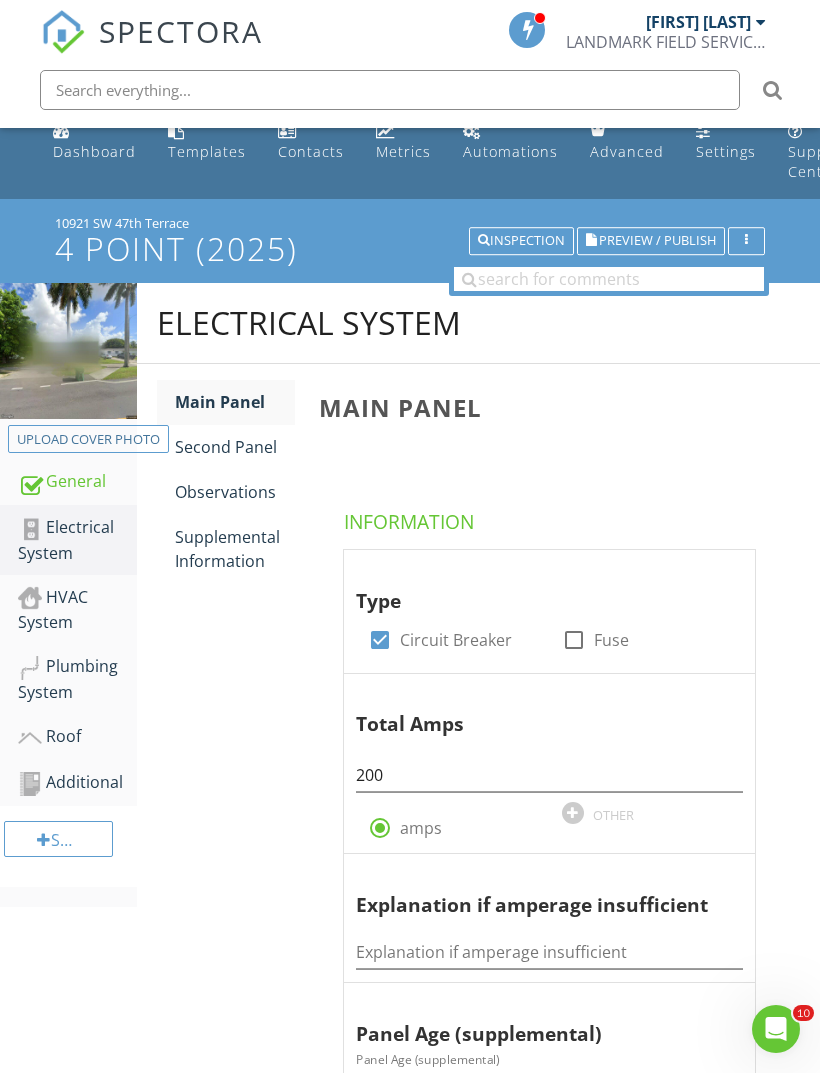 click on "Supplemental Information" at bounding box center (235, 549) 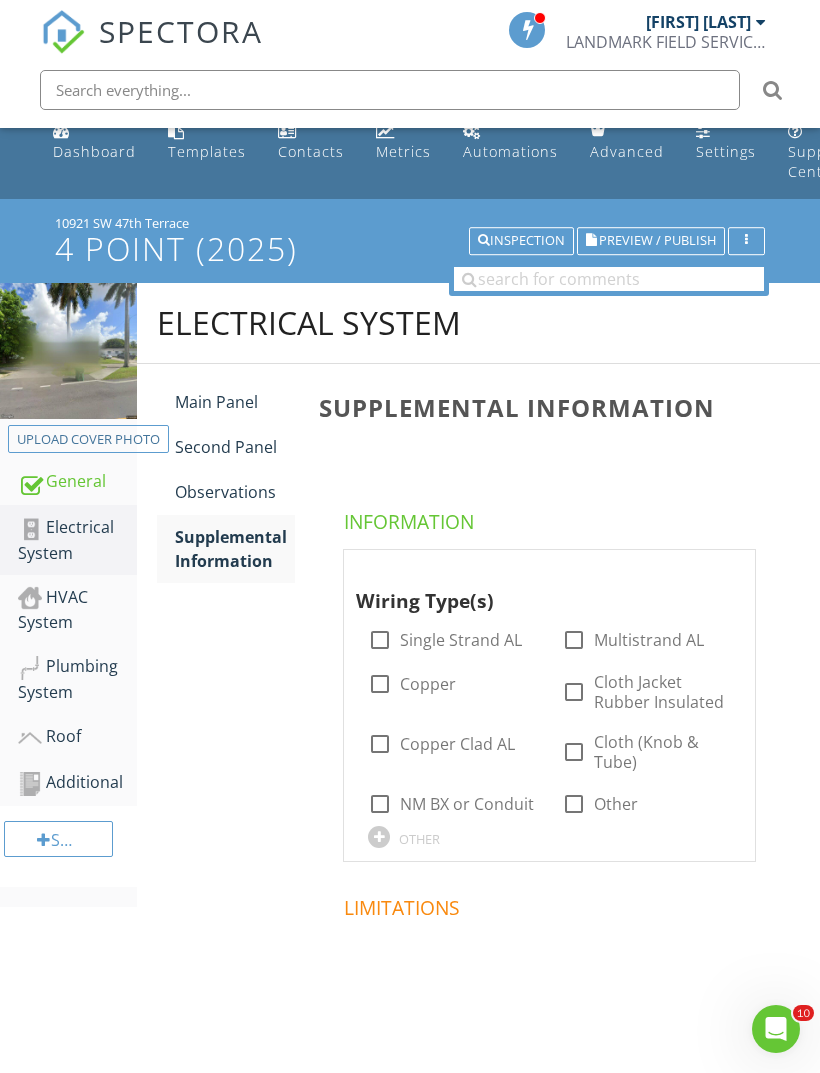 click at bounding box center (380, 684) 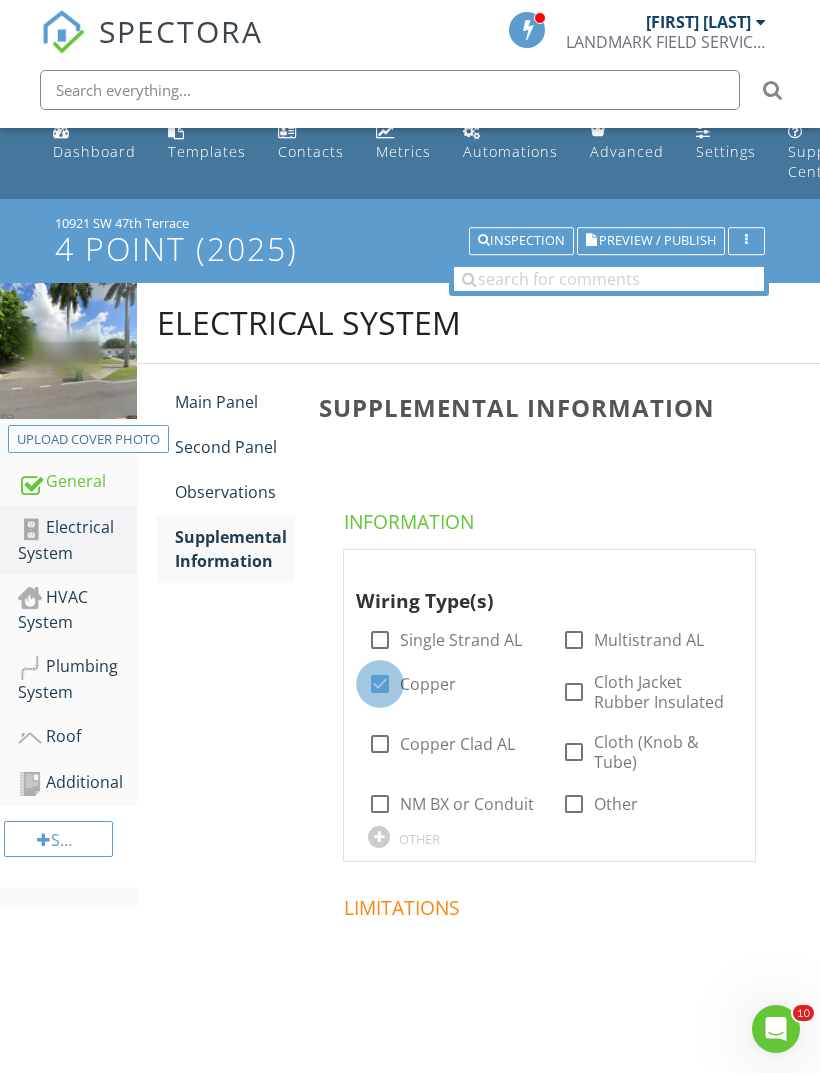 checkbox on "true" 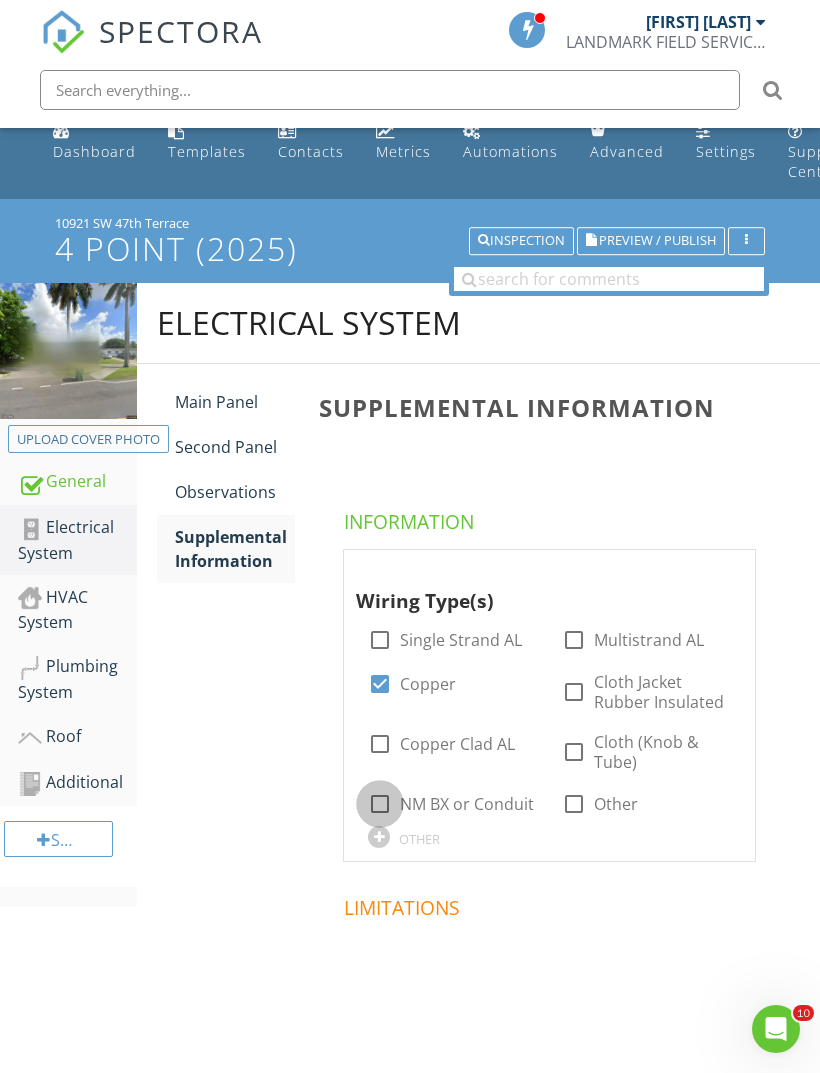 click at bounding box center [380, 804] 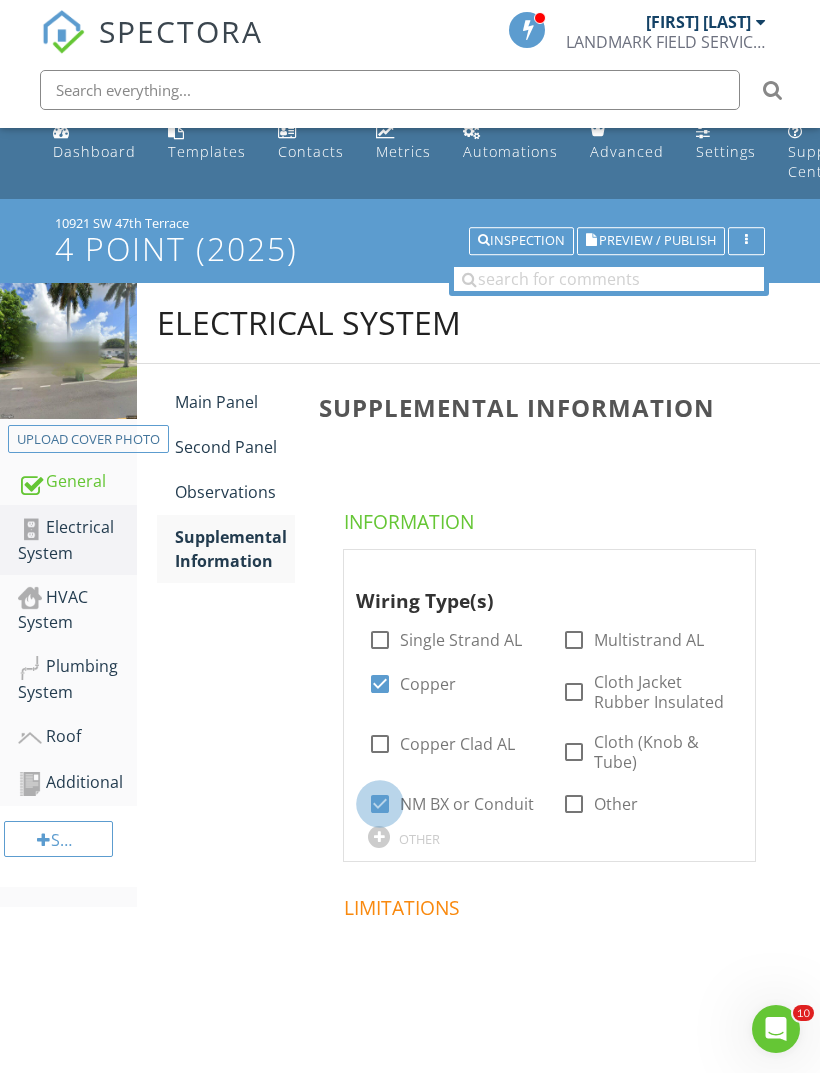 checkbox on "true" 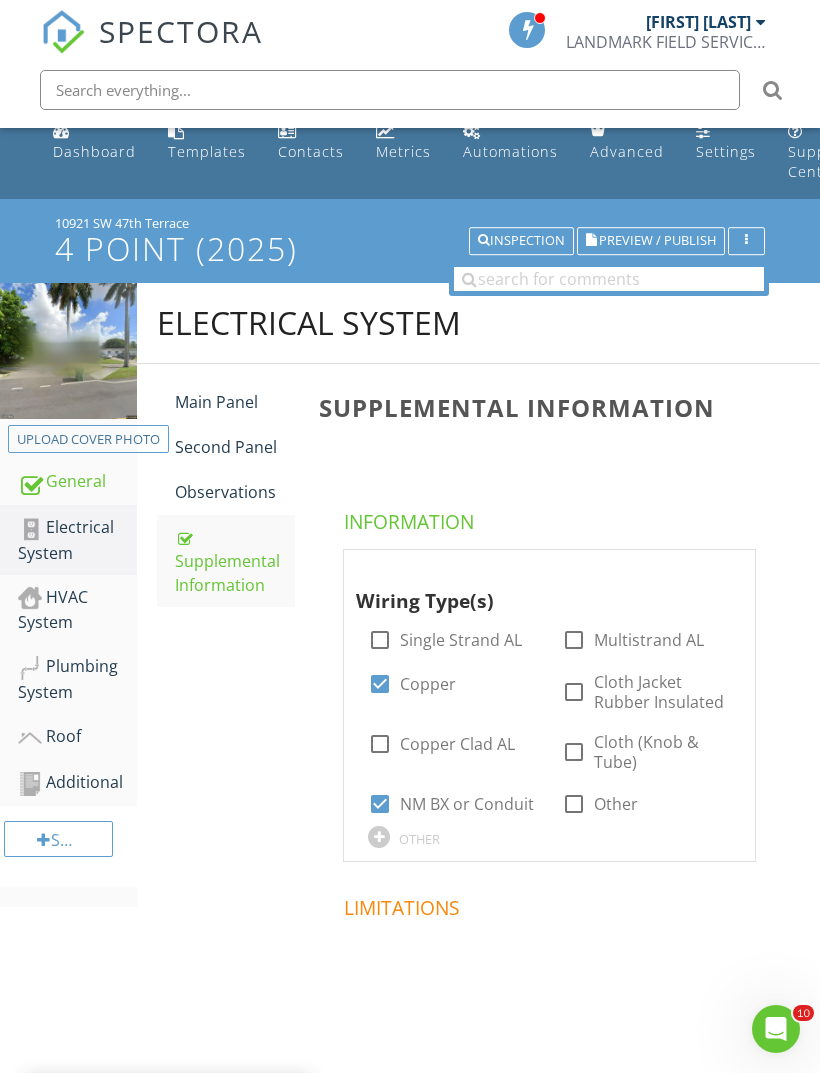 click on "Preview / Publish" at bounding box center [657, 241] 